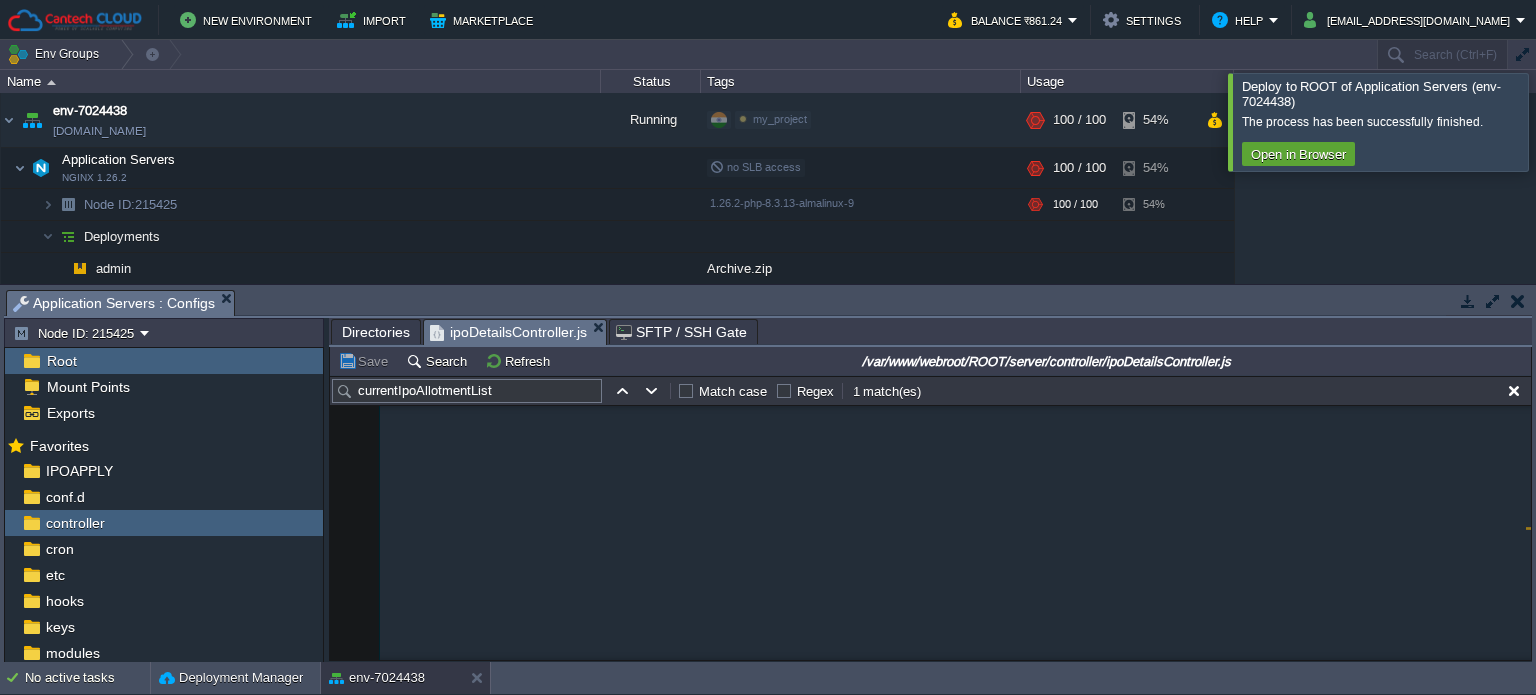 scroll, scrollTop: 0, scrollLeft: 0, axis: both 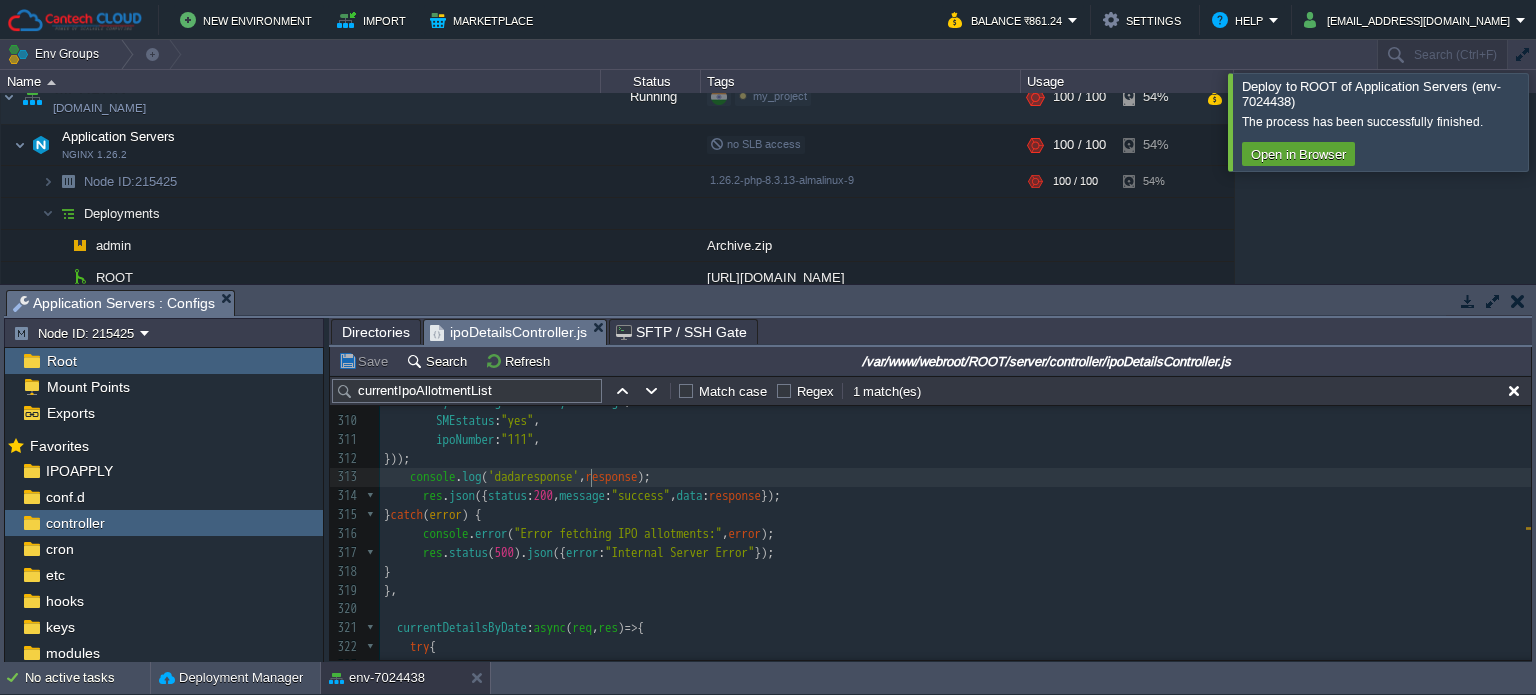click at bounding box center (1560, 121) 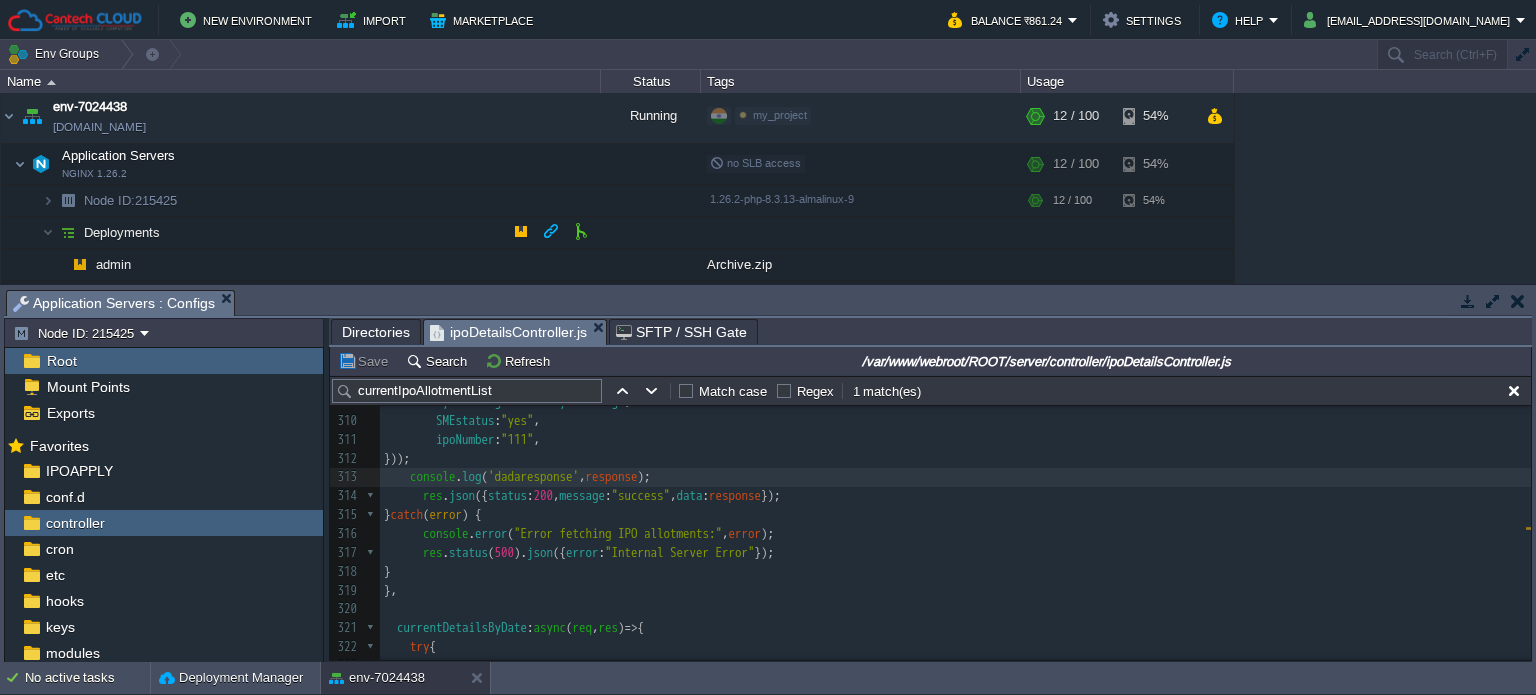 scroll, scrollTop: 0, scrollLeft: 0, axis: both 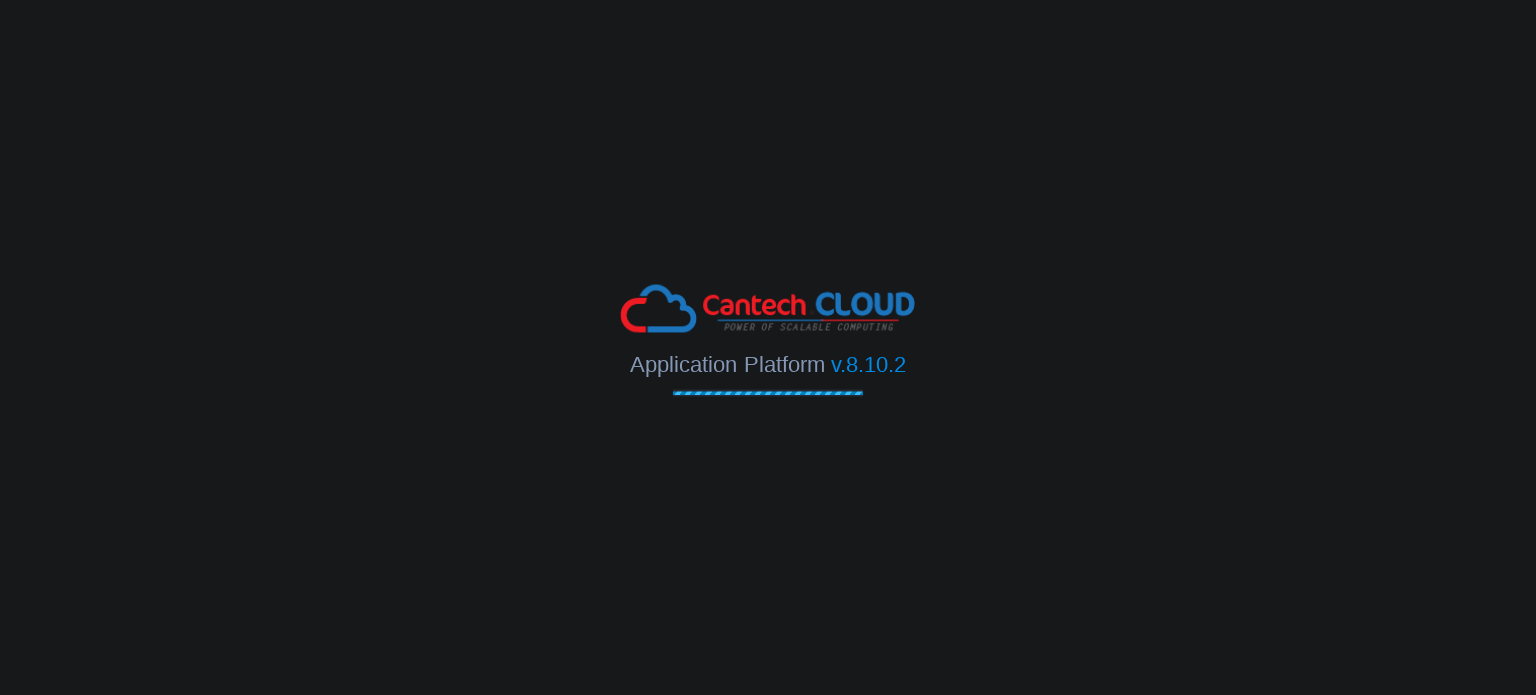 click on "Application Platform   v.8.10.2" at bounding box center (768, 347) 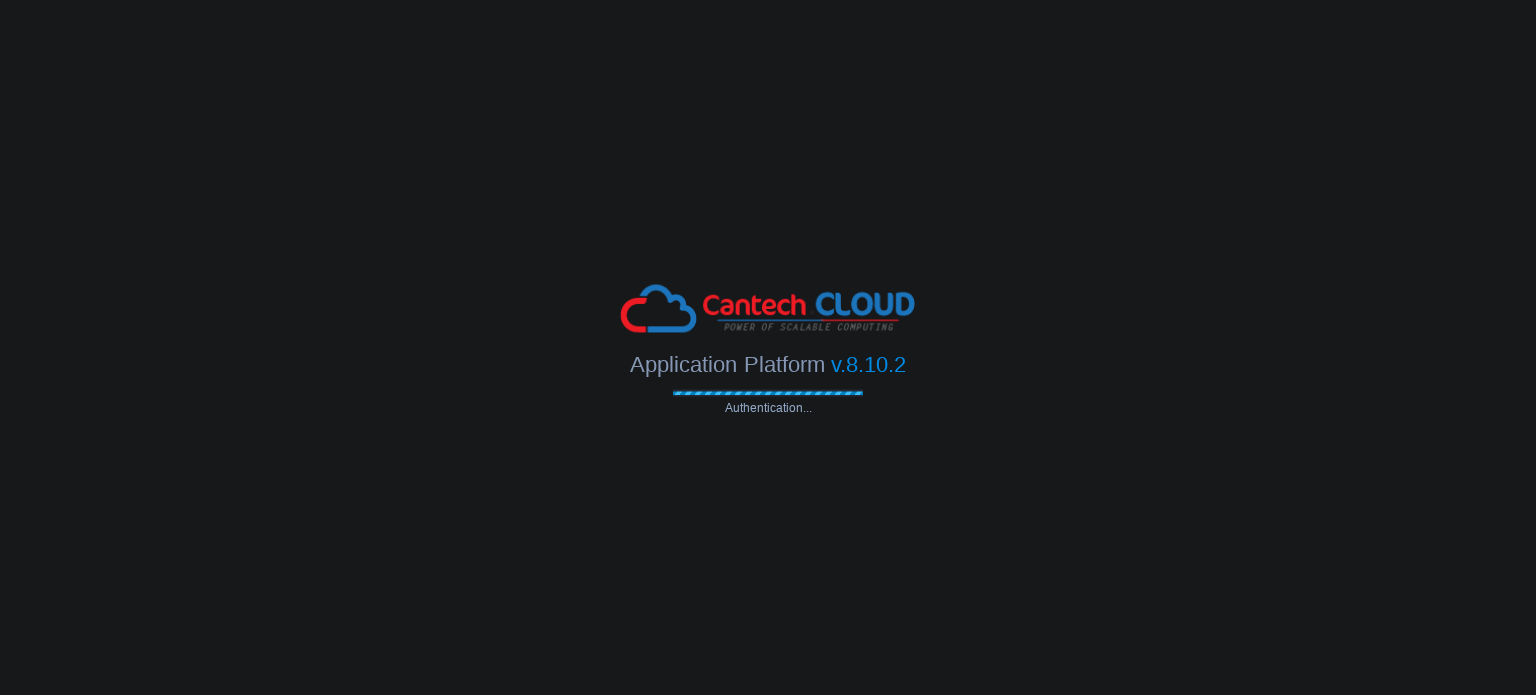 scroll, scrollTop: 0, scrollLeft: 0, axis: both 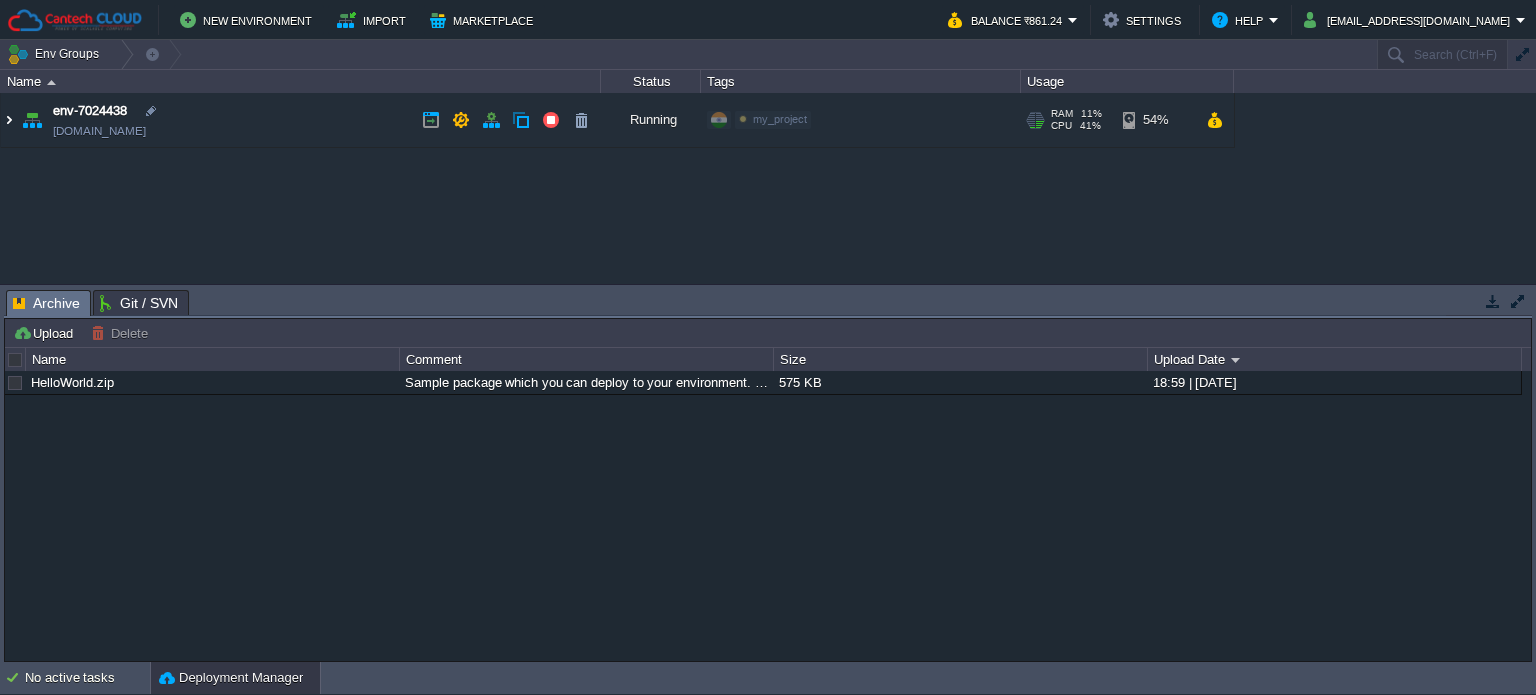 click at bounding box center (9, 120) 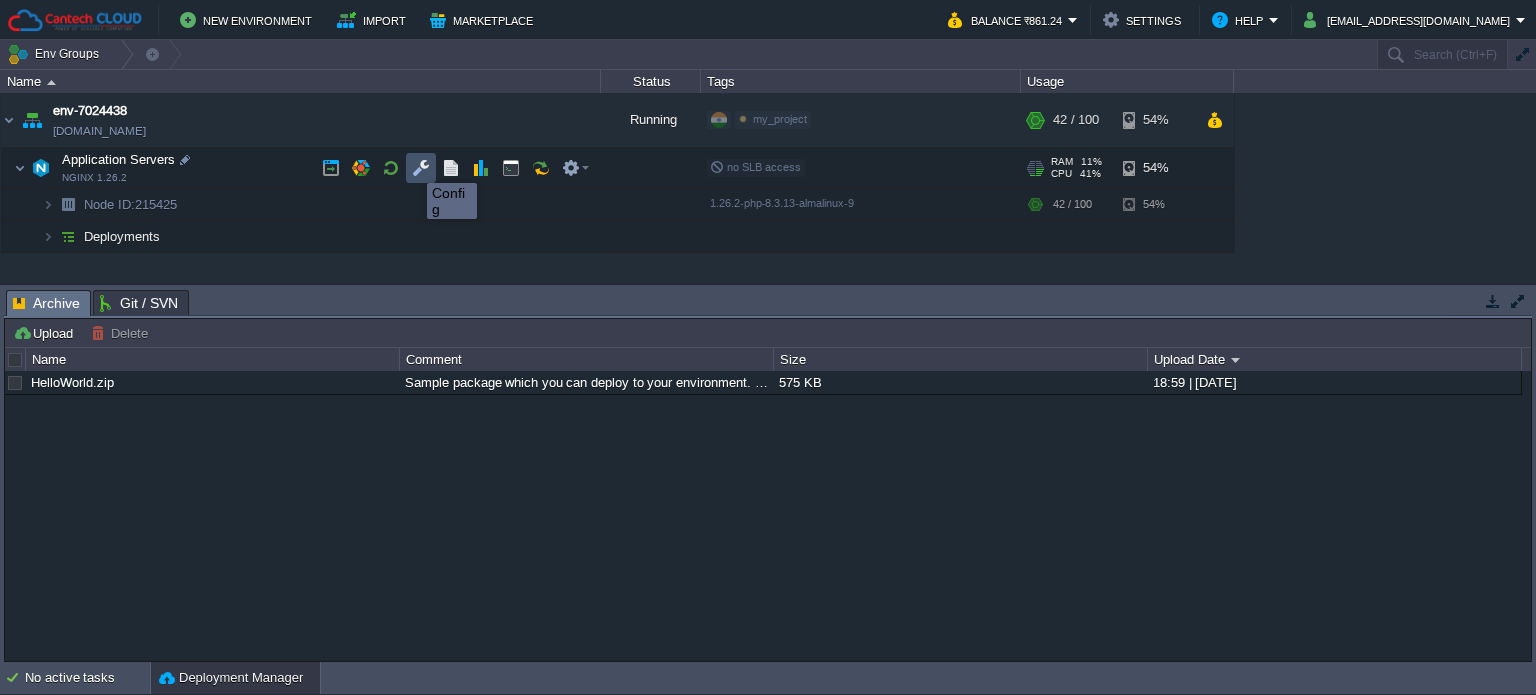 click at bounding box center (421, 168) 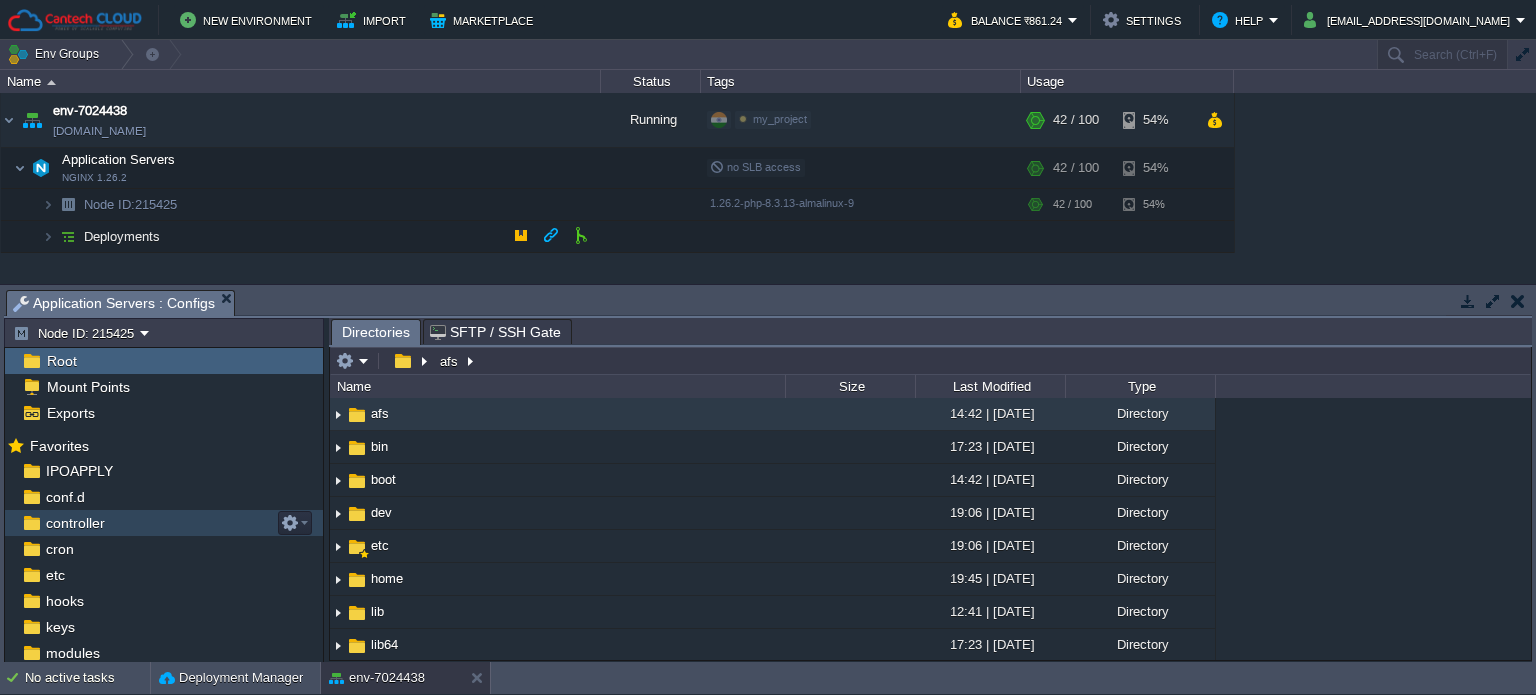 click on "controller" at bounding box center (75, 523) 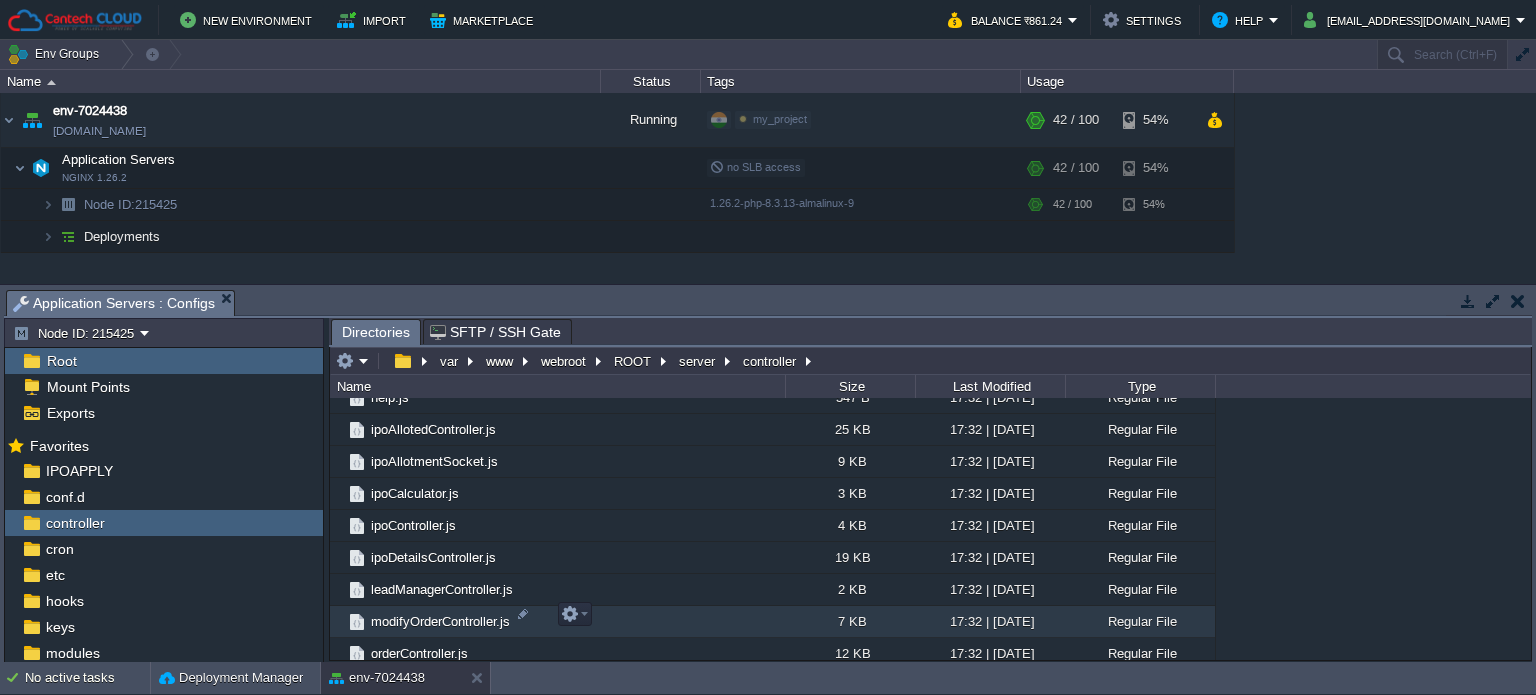 scroll, scrollTop: 500, scrollLeft: 0, axis: vertical 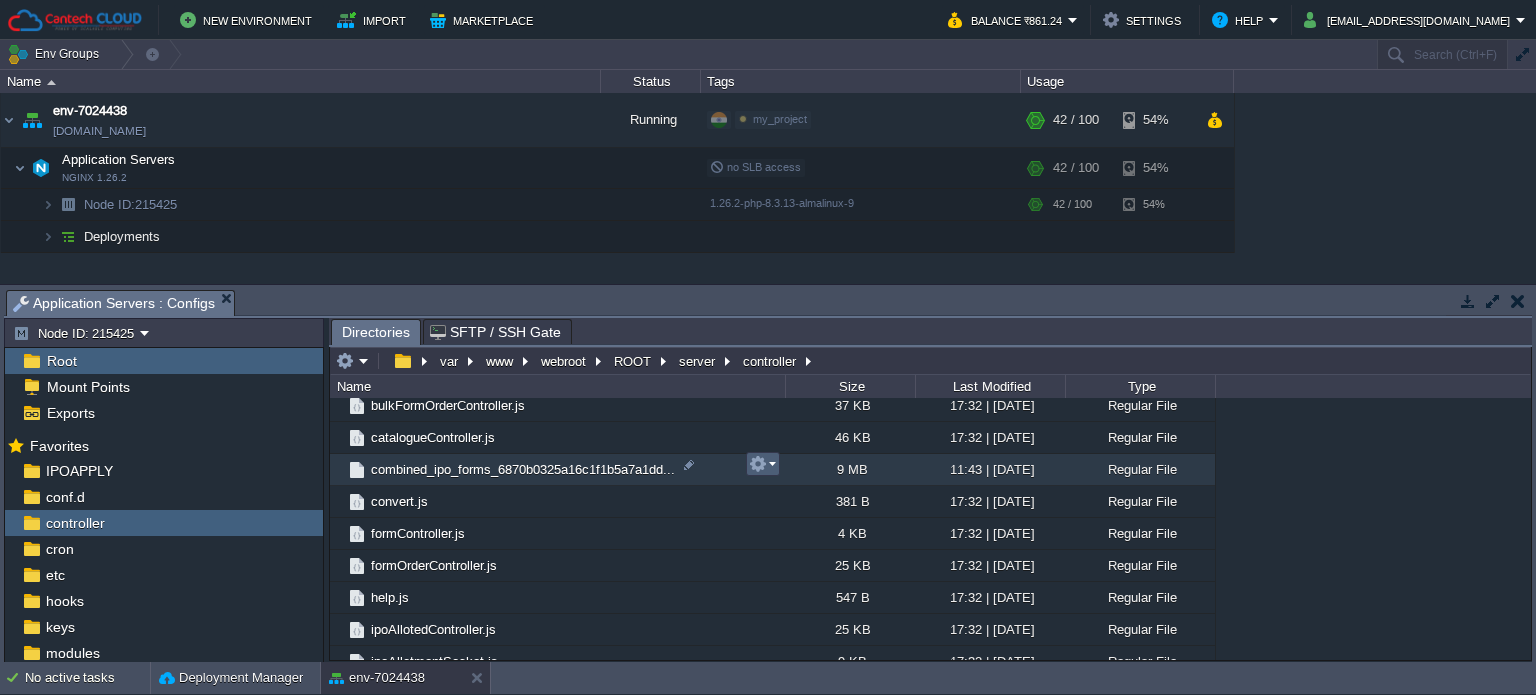 click at bounding box center [758, 464] 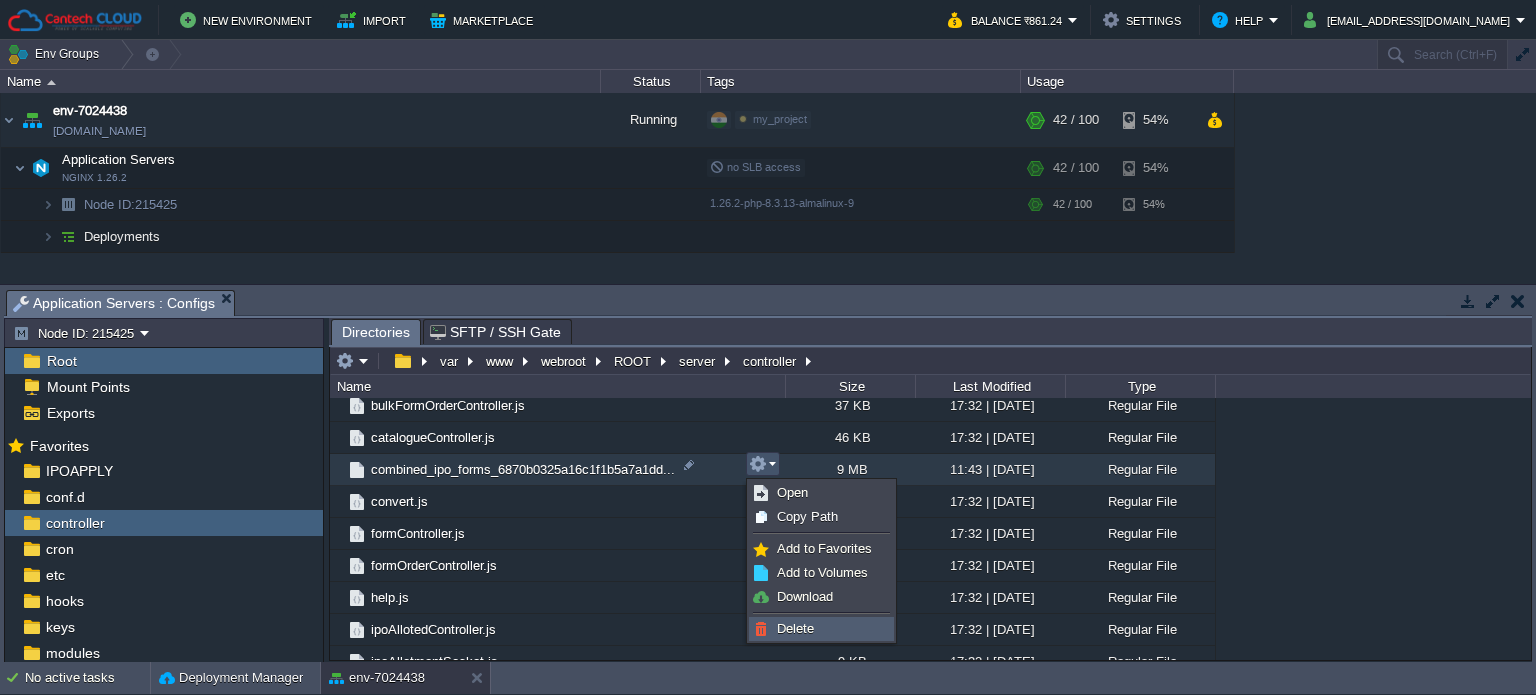 click on "Delete" at bounding box center (795, 628) 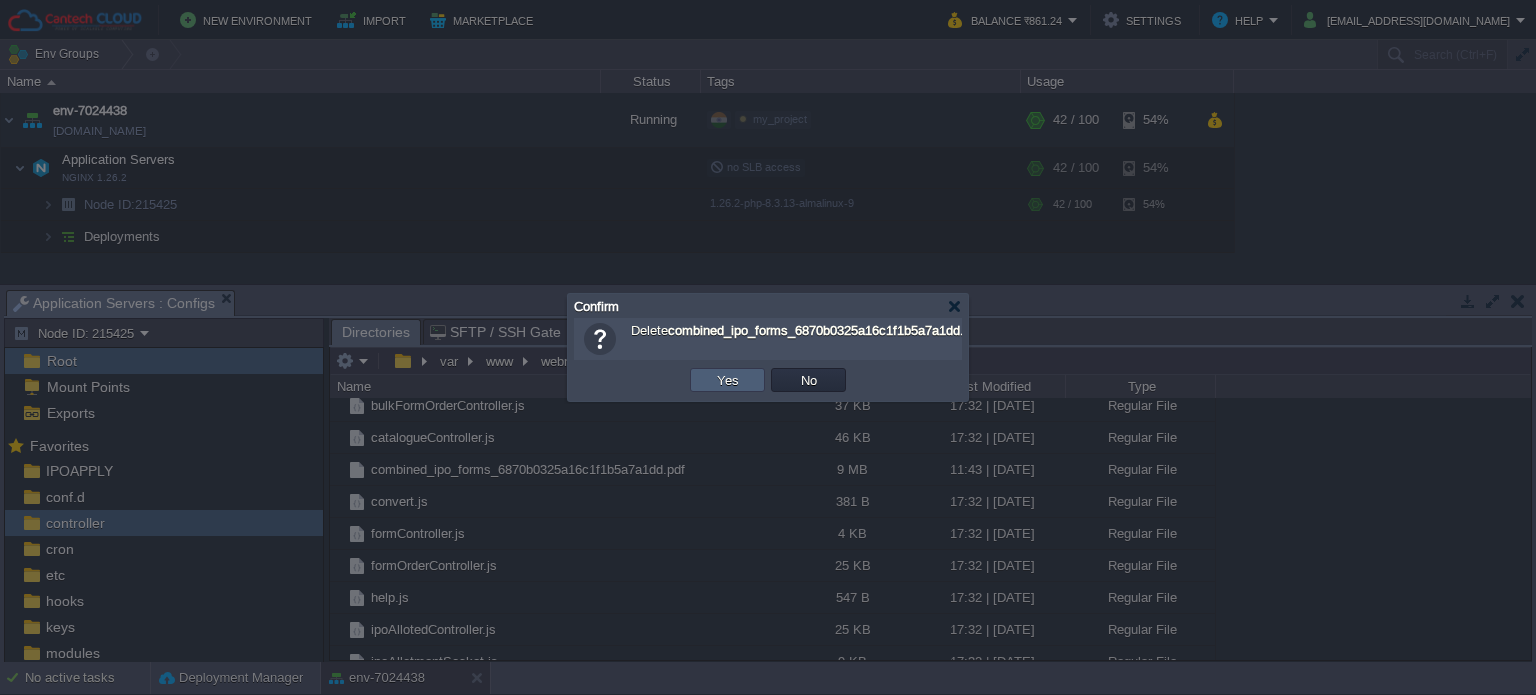click on "Yes" at bounding box center (728, 380) 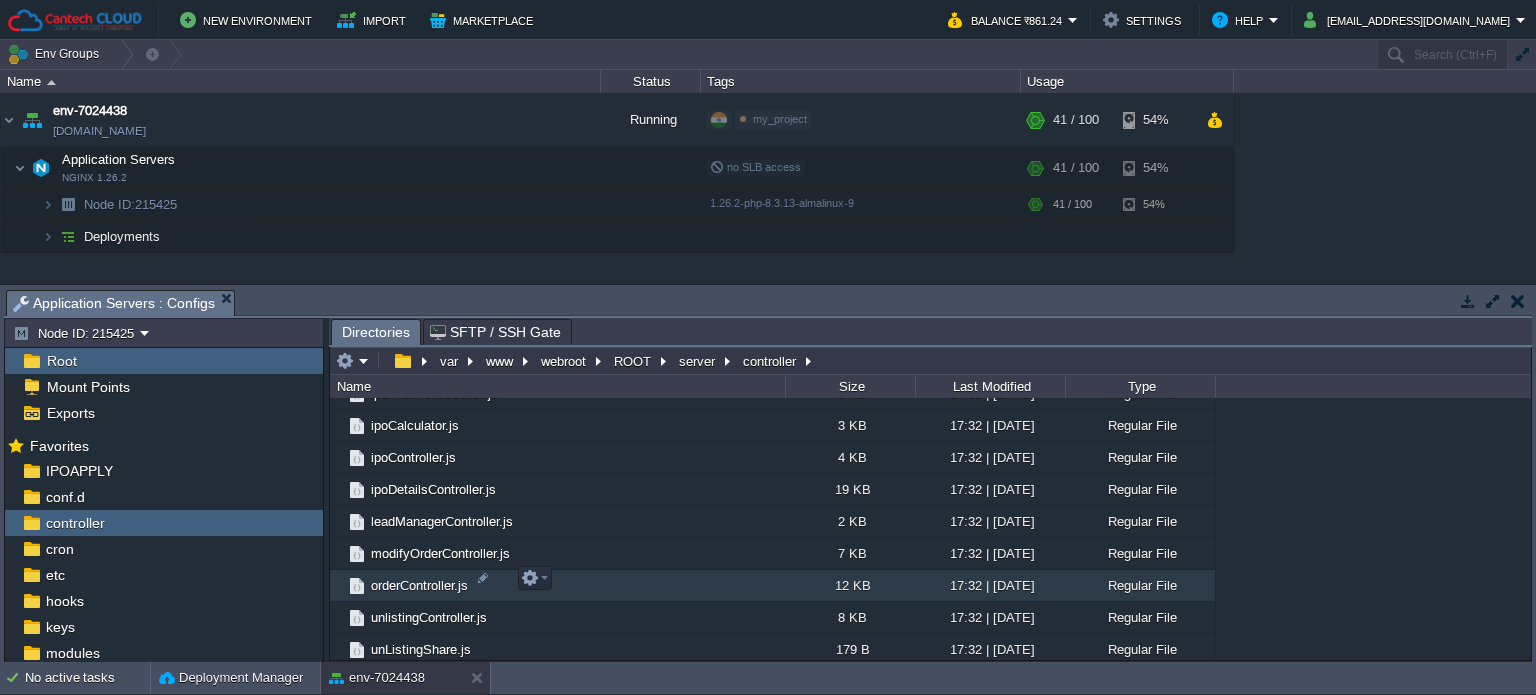 scroll, scrollTop: 597, scrollLeft: 0, axis: vertical 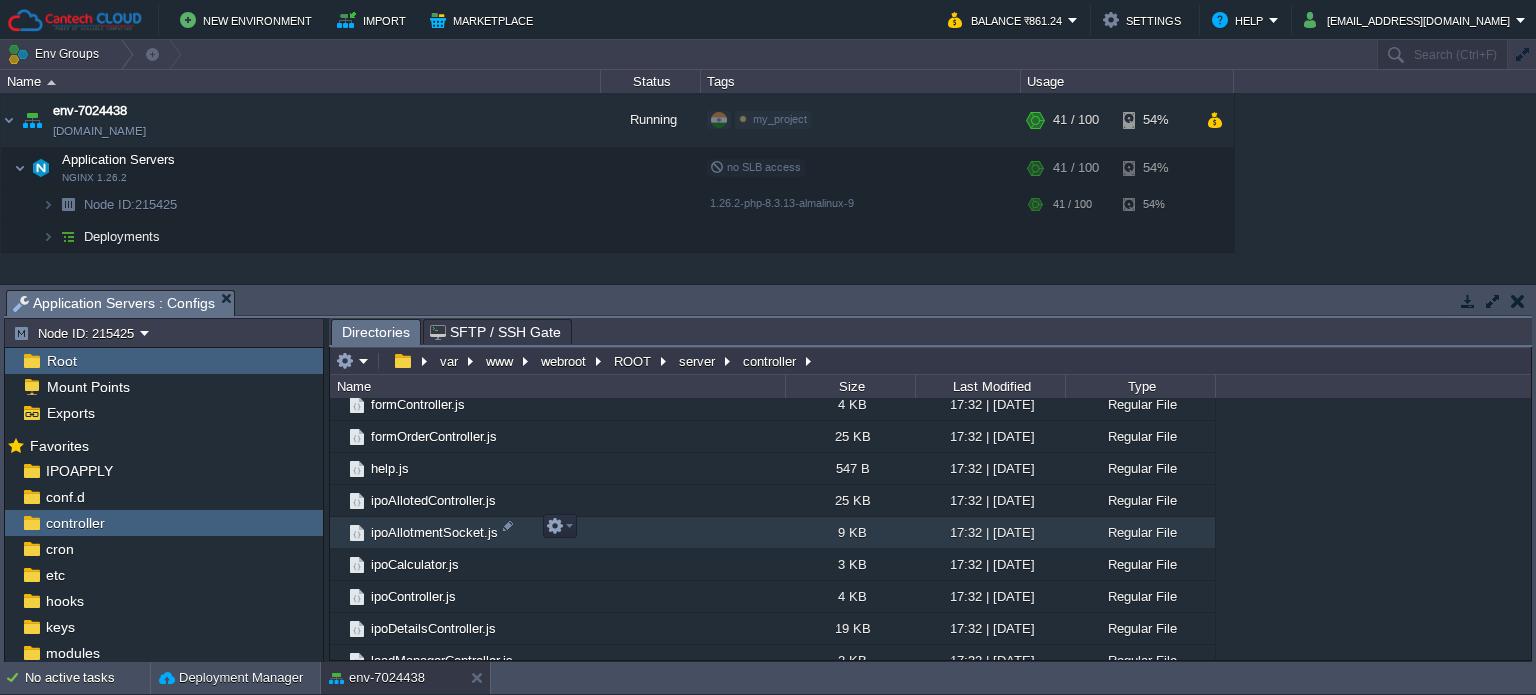 click on "ipoAllotmentSocket.js" at bounding box center [434, 532] 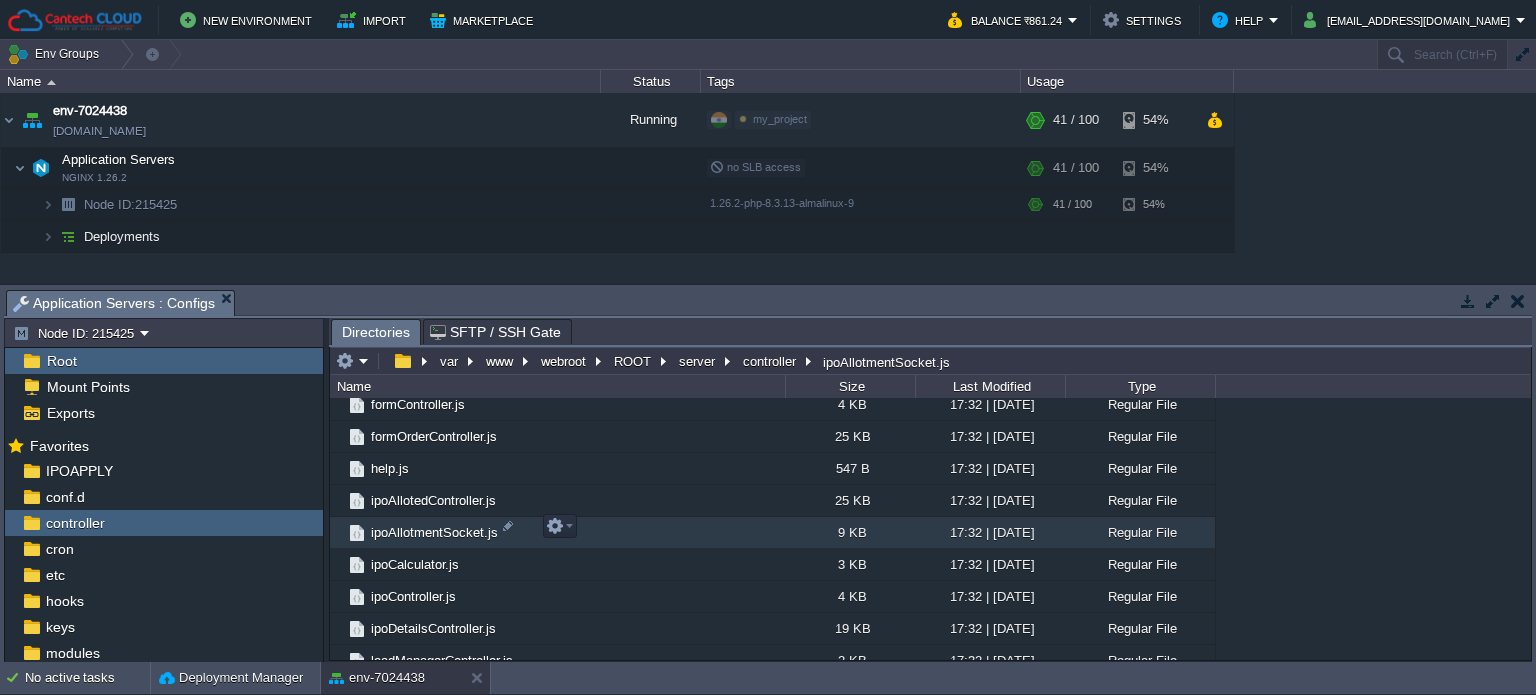 click on "ipoAllotmentSocket.js" at bounding box center (434, 532) 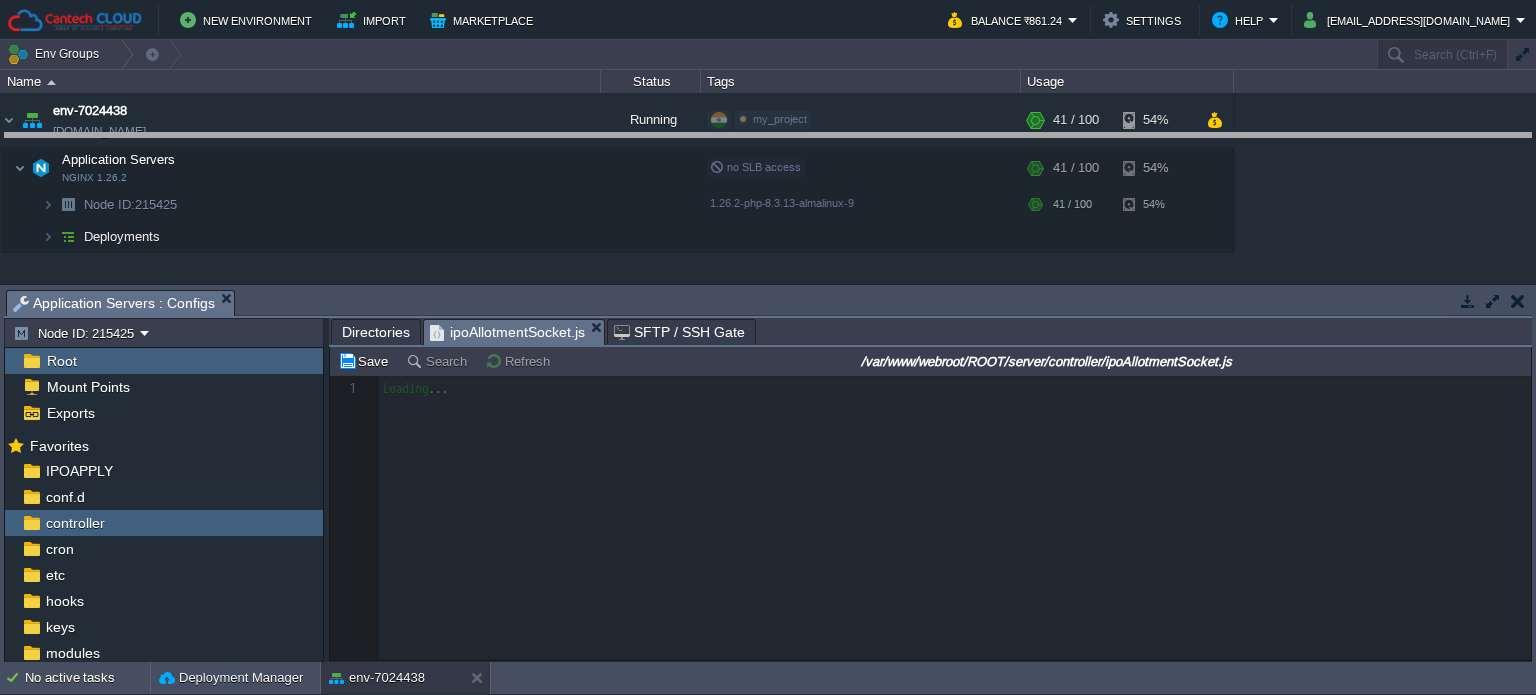 drag, startPoint x: 867, startPoint y: 299, endPoint x: 872, endPoint y: 142, distance: 157.0796 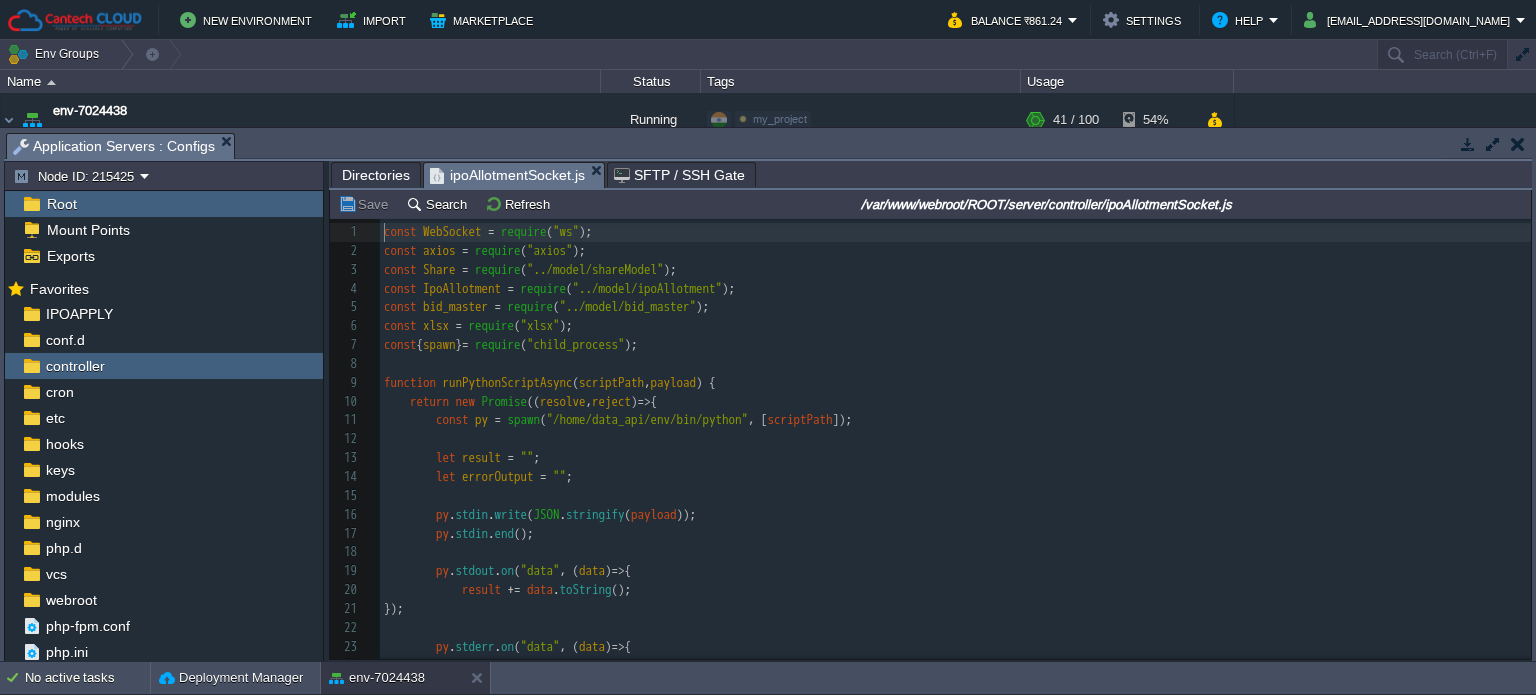 scroll, scrollTop: 6, scrollLeft: 0, axis: vertical 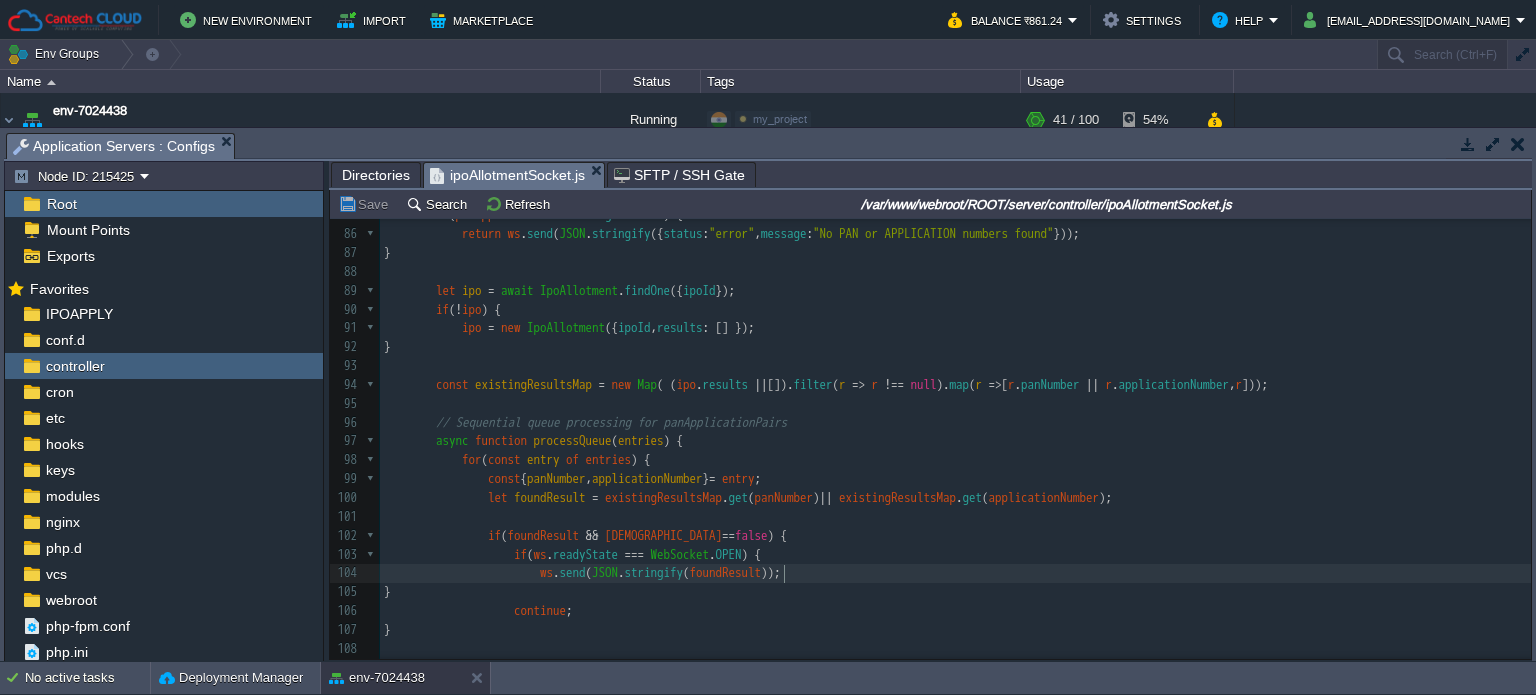 click on "foundResult" at bounding box center [726, 572] 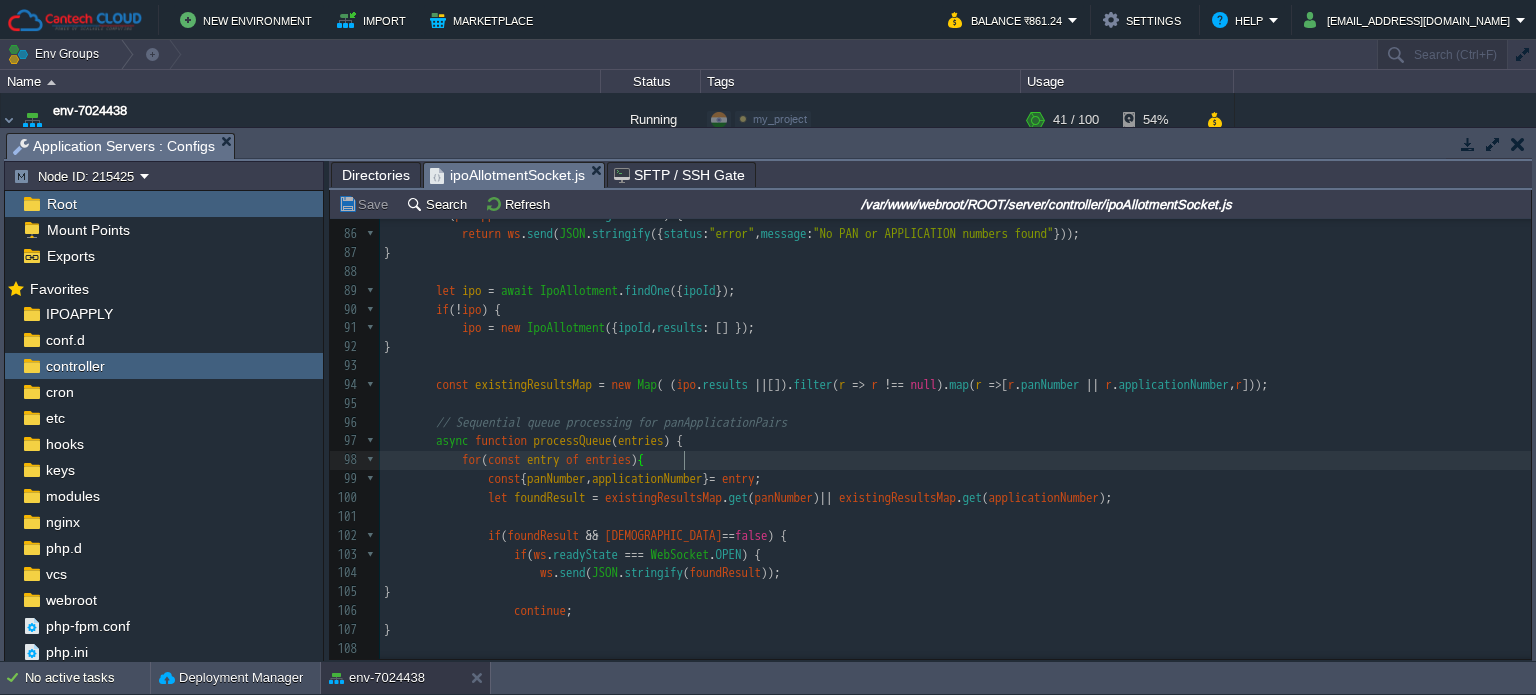 scroll, scrollTop: 1784, scrollLeft: 0, axis: vertical 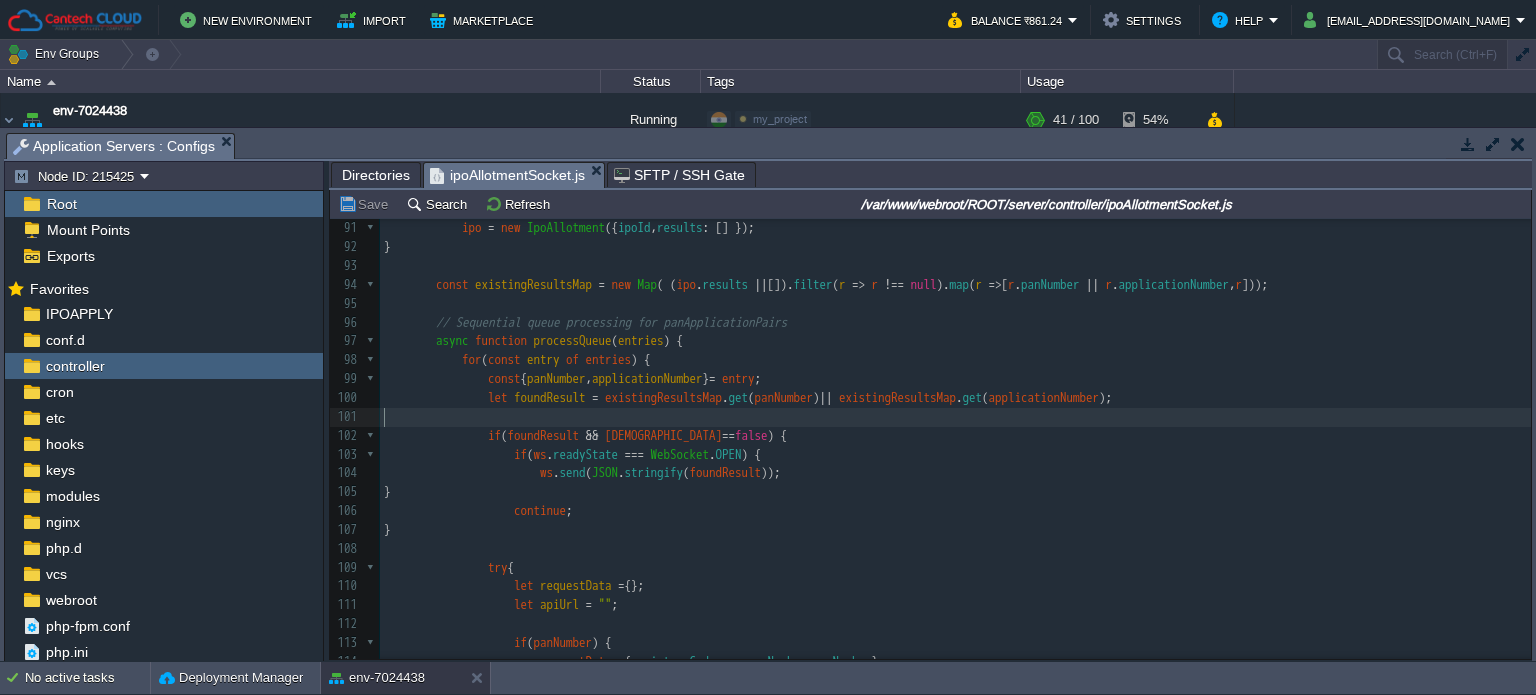 click on "​" at bounding box center (955, 417) 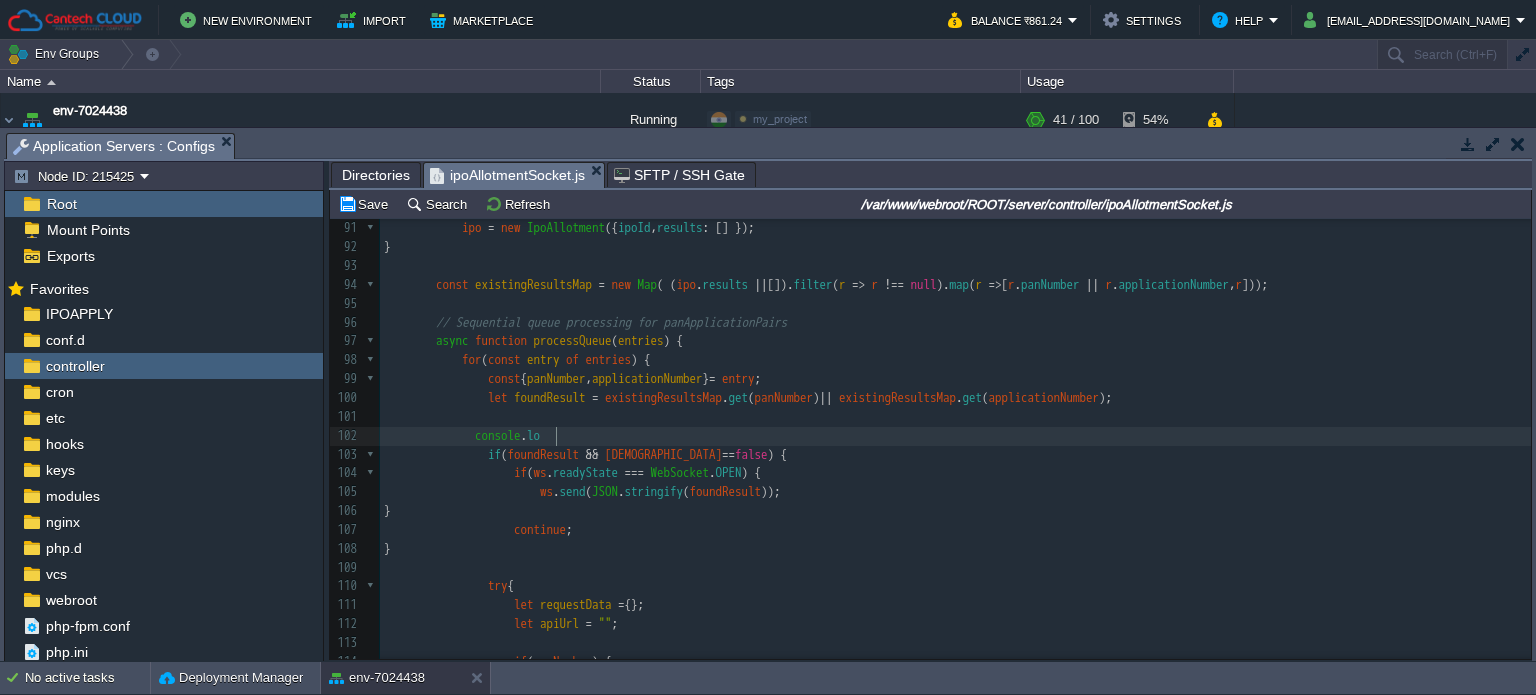 scroll, scrollTop: 6, scrollLeft: 79, axis: both 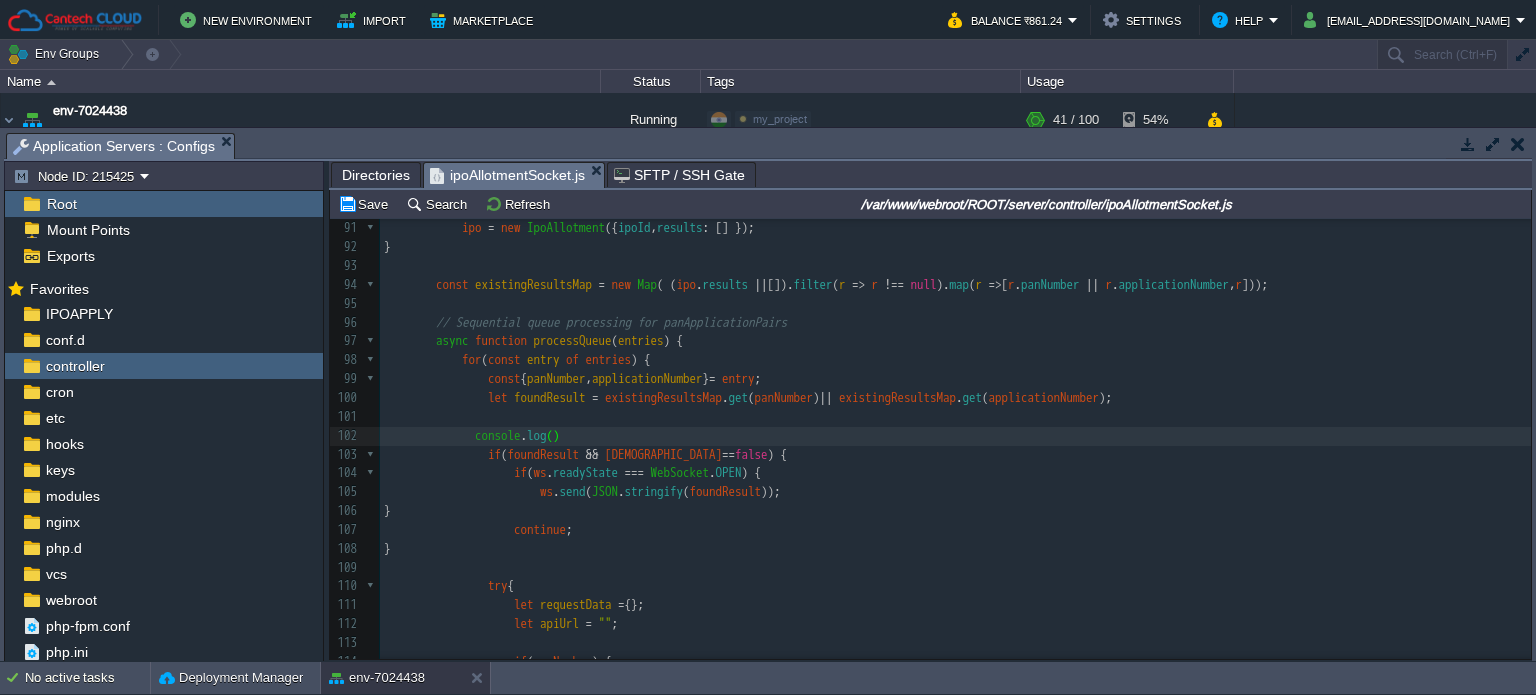type on "console.log();" 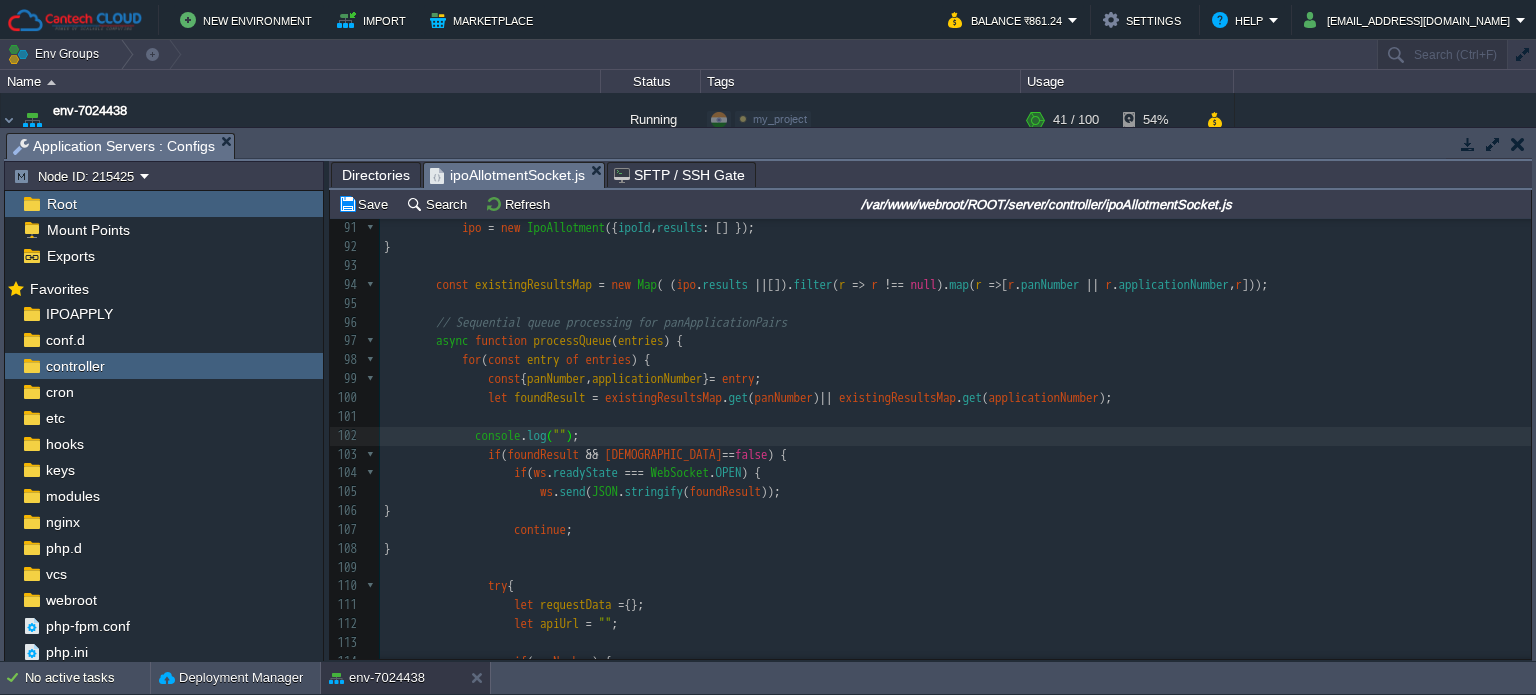 type on """," 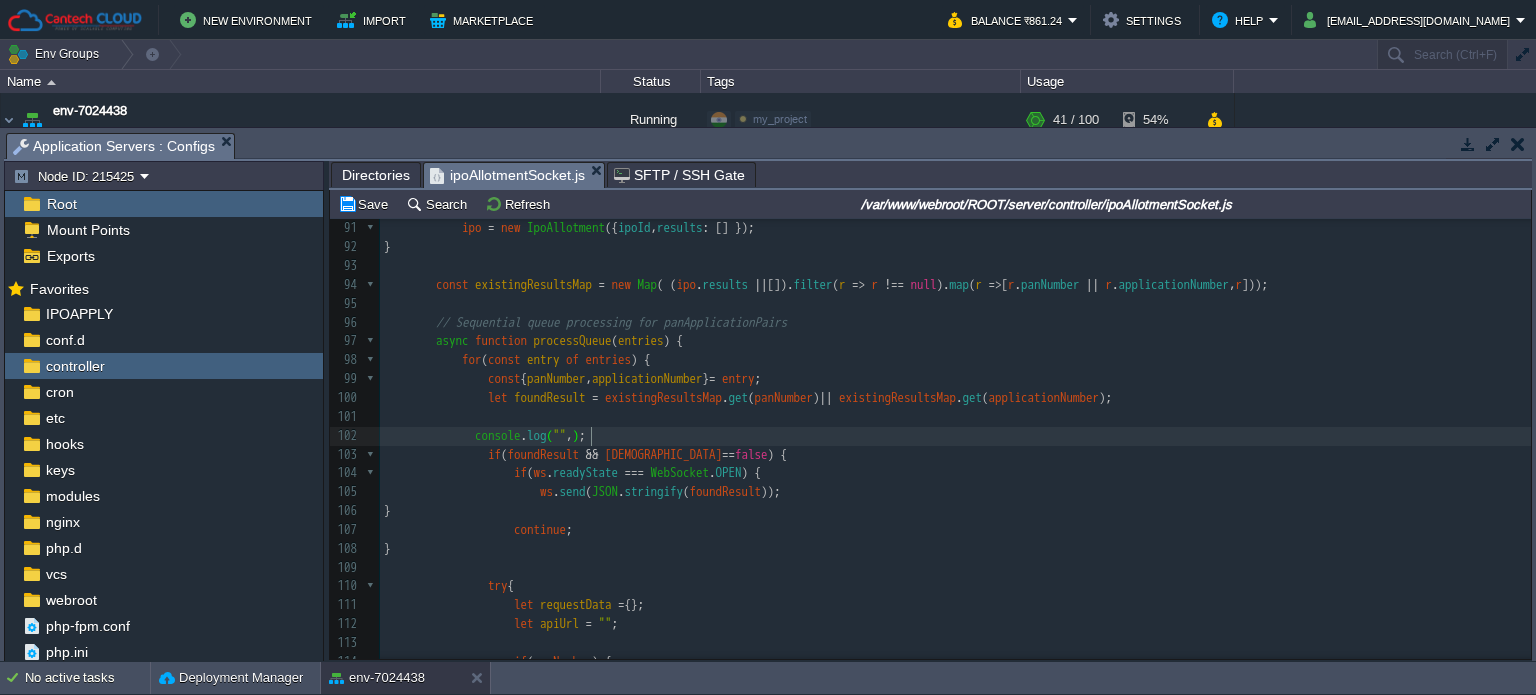 scroll, scrollTop: 6, scrollLeft: 20, axis: both 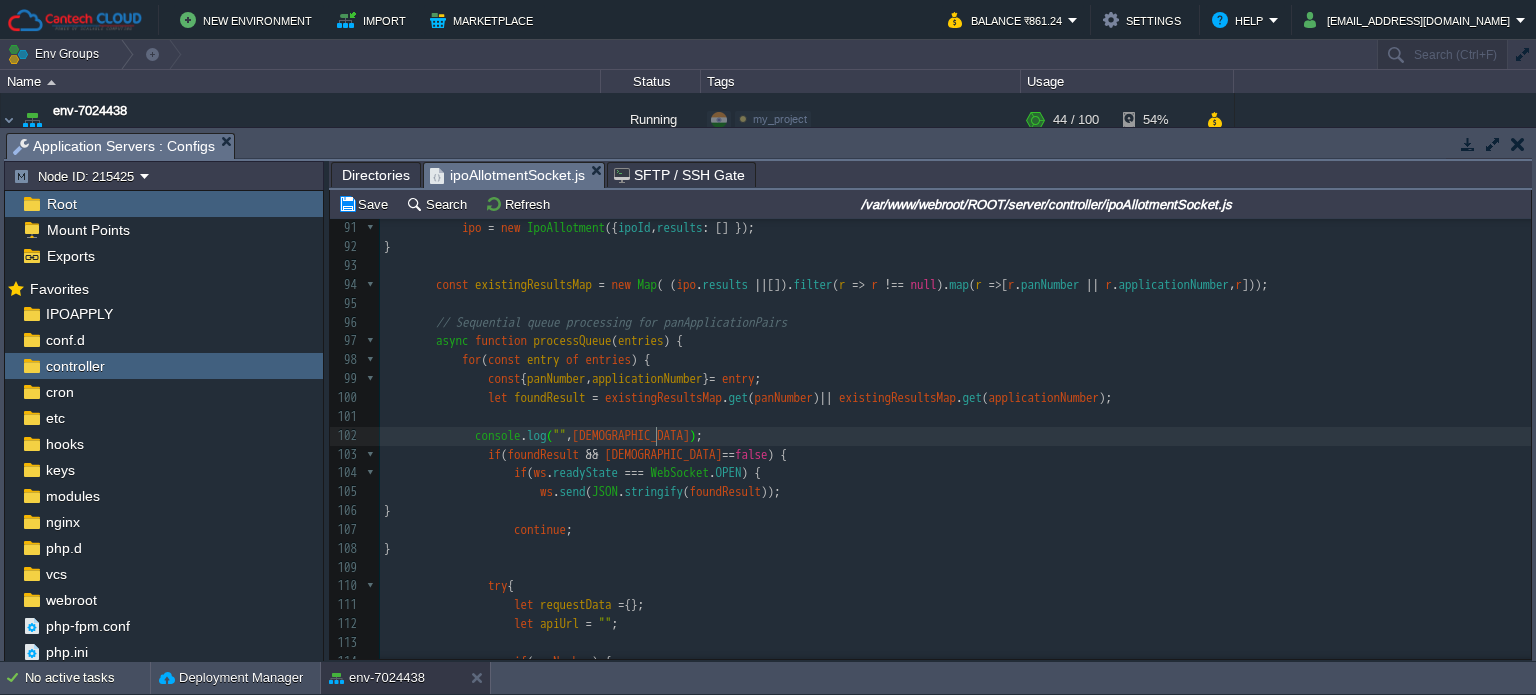 click on "xxxxxxxxxx const   WebSocket   =   require ( "ws" );   75             })). filter ( item   =>   item . panNumber   ||   item . applicationNumber ); 76         } 77 ​ 78          if  ( Array . isArray ( panApplications )  &&   panApplications . length   >   0 ) { 79              panApplicationPairs   =   panApplications . map ( pan   =>  ({ 80                  panNumber :  pan . trim (), 81                  applicationNumber :  null 82             })); 83         } 84 ​ 85          if  ( panApplicationPairs . length   ===   0 ) { 86              return   ws . send ( JSON . stringify ({  status :  "error" ,  message :  "No PAN or APPLICATION numbers found"  })); 87         } 88 ​ 89          let   ipo   =   await   IpoAllotment . findOne ({  ipoId  }); 90          if  ( ! ipo ) { 91              ipo   =   new   IpoAllotment ({  ipoId ,  results : [] }); 92         } 93 ​ 94          const   existingResultsMap   =   new   Map ( ( ipo ." at bounding box center [955, 474] 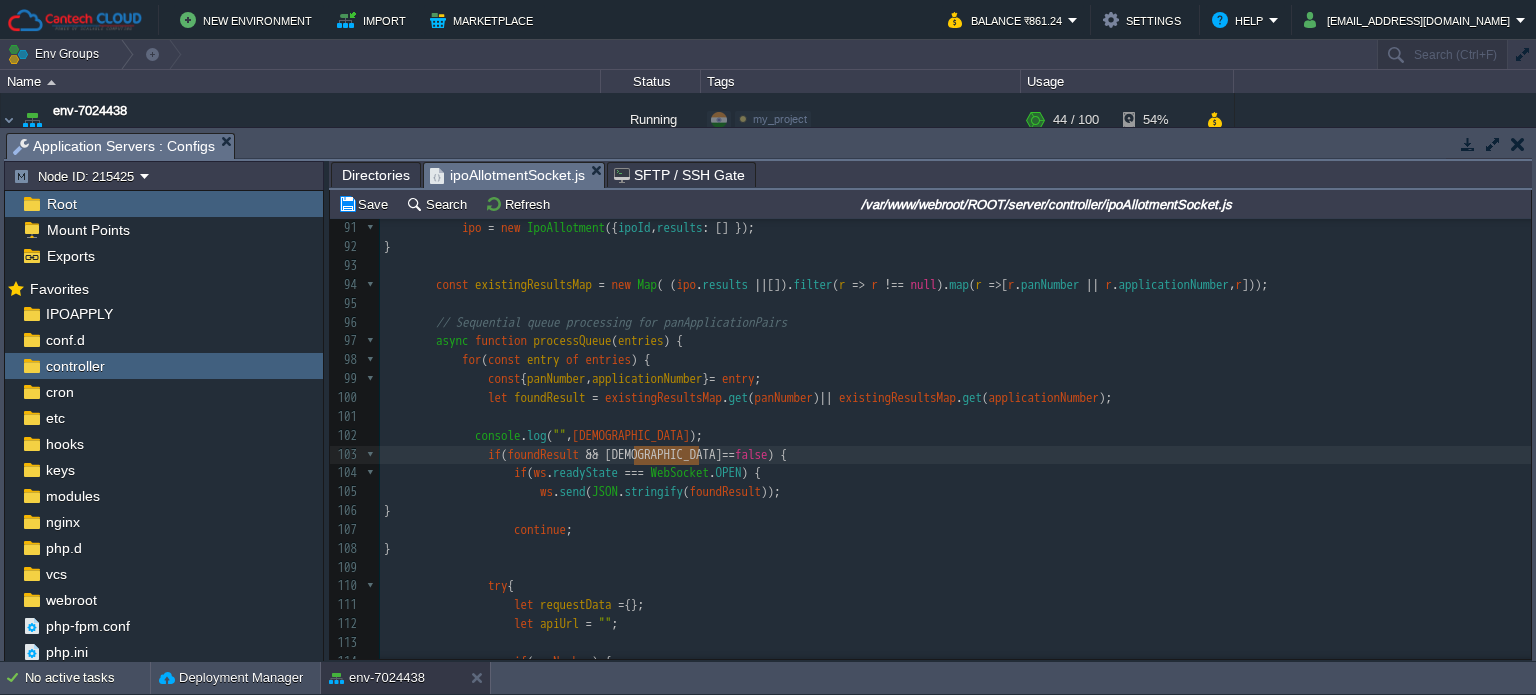 click on "xxxxxxxxxx const   WebSocket   =   require ( "ws" ); 75             })). filter ( item   =>   item . panNumber   ||   item . applicationNumber ); 76         } 77 ​ 78          if  ( Array . isArray ( panApplications )  &&   panApplications . length   >   0 ) { 79              panApplicationPairs   =   panApplications . map ( pan   =>  ({ 80                  panNumber :  pan . trim (), 81                  applicationNumber :  null 82             })); 83         } 84 ​ 85          if  ( panApplicationPairs . length   ===   0 ) { 86              return   ws . send ( JSON . stringify ({  status :  "error" ,  message :  "No PAN or APPLICATION numbers found"  })); 87         } 88 ​ 89          let   ipo   =   await   IpoAllotment . findOne ({  ipoId  }); 90          if  ( ! ipo ) { 91              ipo   =   new   IpoAllotment ({  ipoId ,  results : [] }); 92         } 93 ​ 94          const   existingResultsMap   =   new   Map ( ( ipo .   ||" at bounding box center [955, 474] 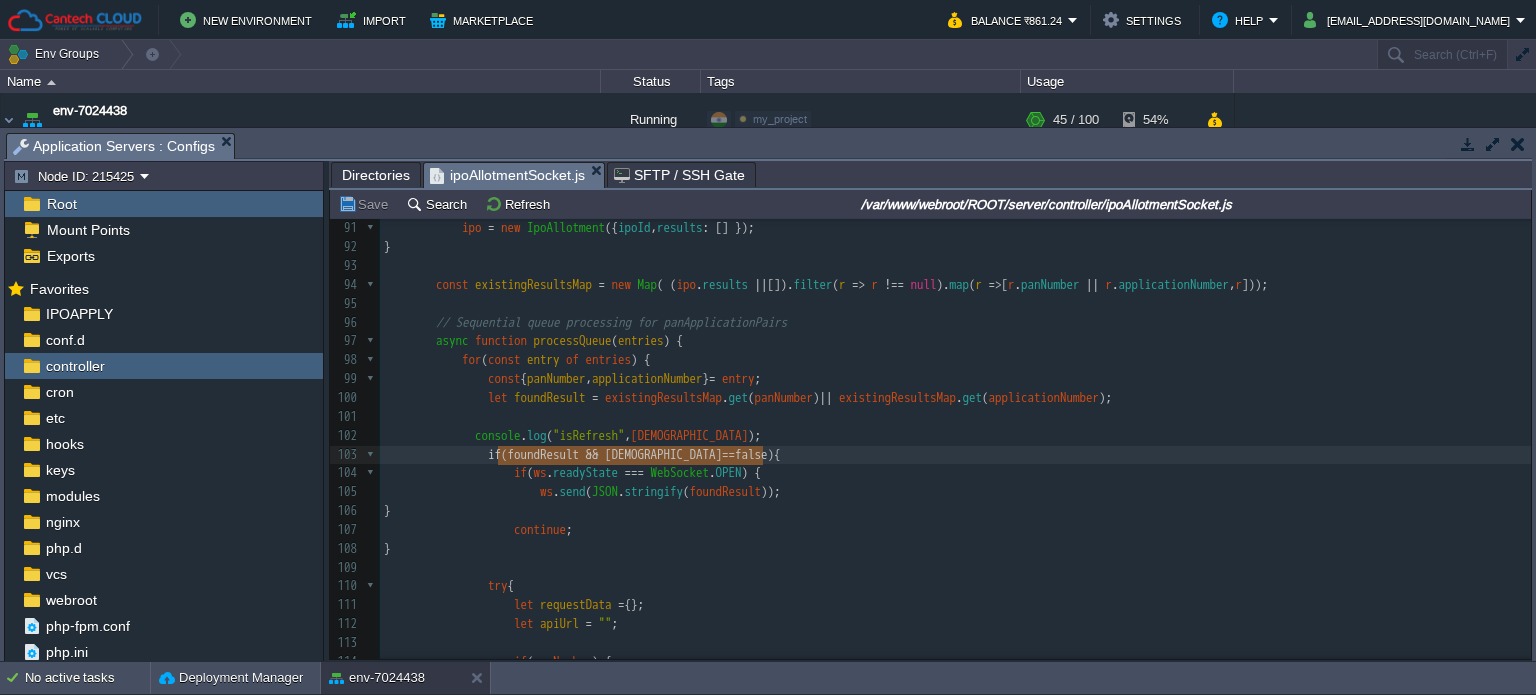 type on "if (foundResult && isRefresh==false) {" 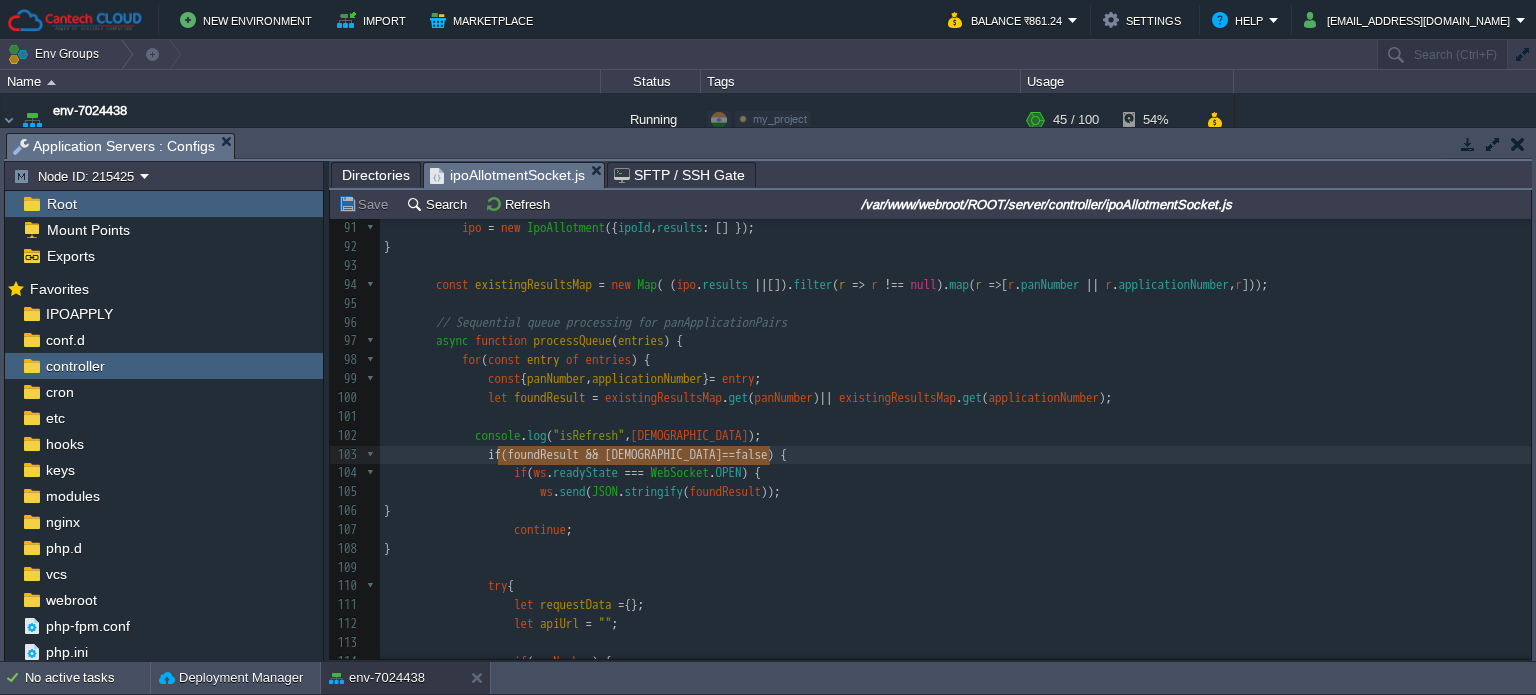 drag, startPoint x: 496, startPoint y: 457, endPoint x: 768, endPoint y: 461, distance: 272.02942 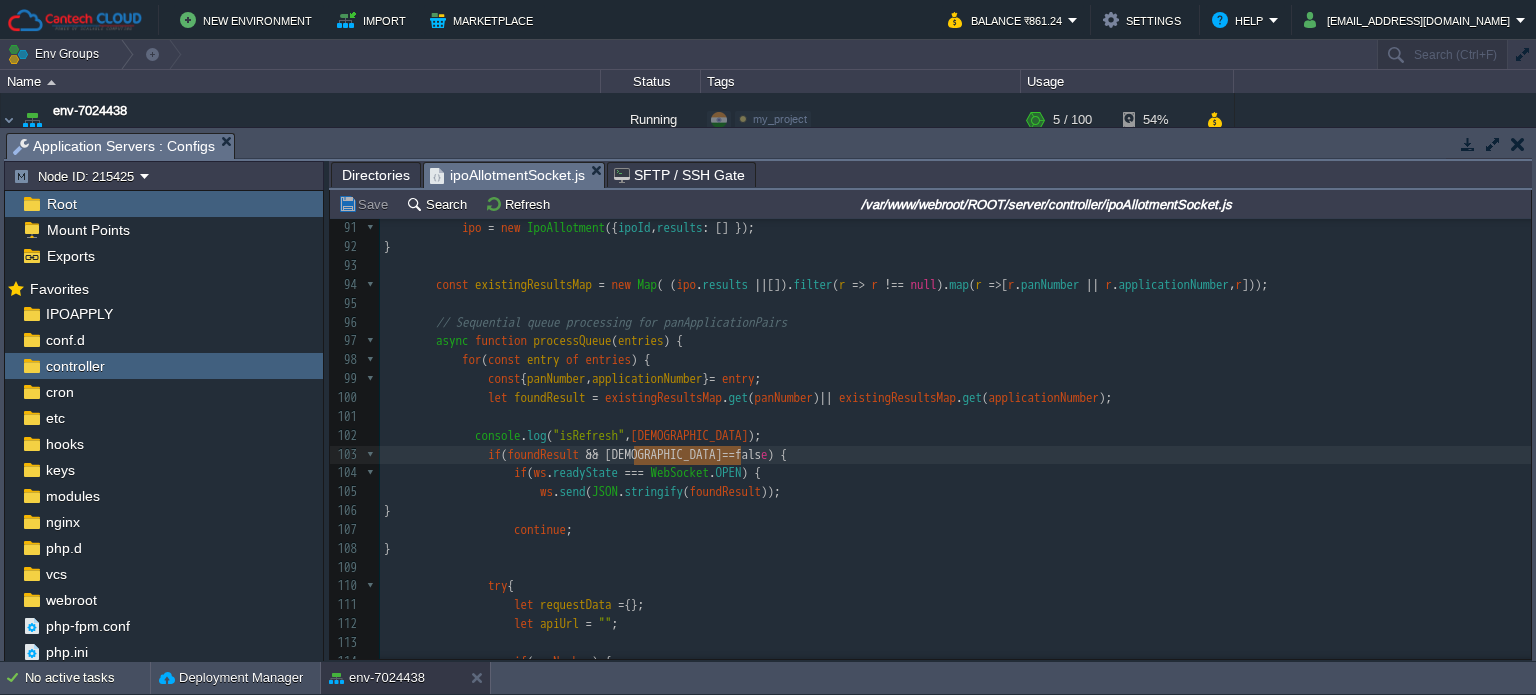 type on "isRefresh==false" 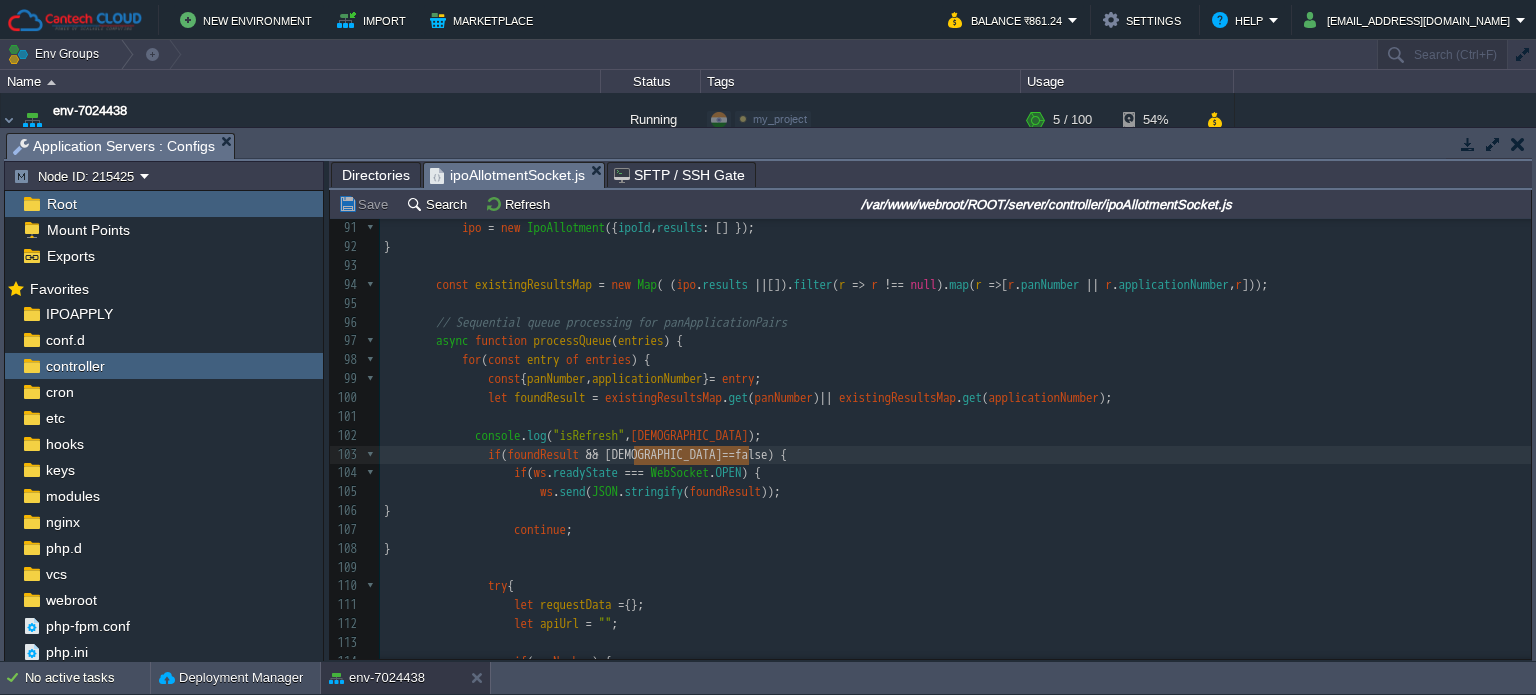 drag, startPoint x: 632, startPoint y: 455, endPoint x: 746, endPoint y: 457, distance: 114.01754 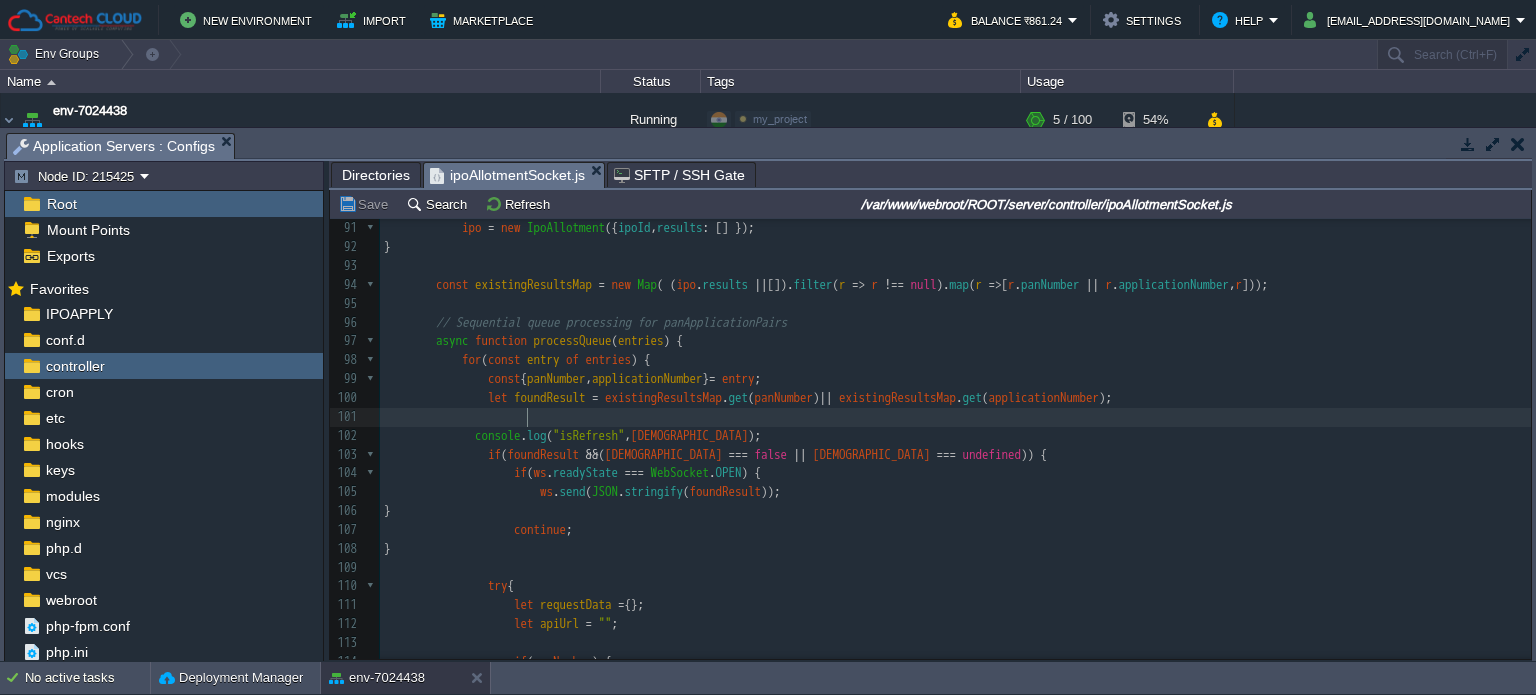click on "75             })). filter ( item   =>   item . panNumber   ||   item . applicationNumber ); 76         } 77 ​ 78          if  ( Array . isArray ( panApplications )  &&   panApplications . length   >   0 ) { 79              panApplicationPairs   =   panApplications . map ( pan   =>  ({ 80                  panNumber :  pan . trim (), 81                  applicationNumber :  null 82             })); 83         } 84 ​ 85          if  ( panApplicationPairs . length   ===   0 ) { 86              return   ws . send ( JSON . stringify ({  status :  "error" ,  message :  "No PAN or APPLICATION numbers found"  })); 87         } 88 ​ 89          let   ipo   =   await   IpoAllotment . findOne ({  ipoId  }); 90          if  ( ! ipo ) { 91              ipo   =   new   IpoAllotment ({  ipoId ,  results : [] }); 92         } 93 ​ 94          const   existingResultsMap   =   new   Map ( ( ipo . results   ||  []). filter ( r   =>   r   !==   null ). map" at bounding box center (955, 474) 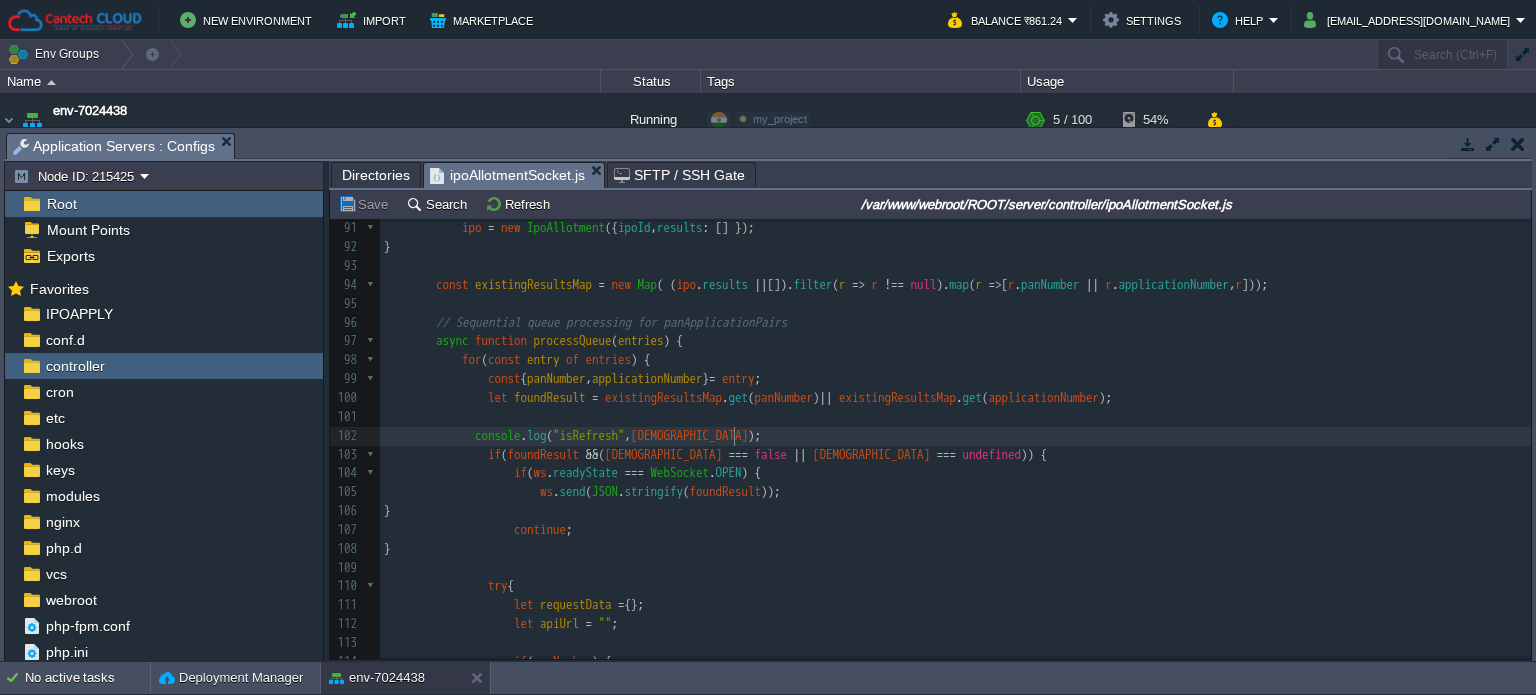 click on "xxxxxxxxxx const   WebSocket   =   require ( "ws" );   75             })). filter ( item   =>   item . panNumber   ||   item . applicationNumber ); 76         } 77 ​ 78          if  ( Array . isArray ( panApplications )  &&   panApplications . length   >   0 ) { 79              panApplicationPairs   =   panApplications . map ( pan   =>  ({ 80                  panNumber :  pan . trim (), 81                  applicationNumber :  null 82             })); 83         } 84 ​ 85          if  ( panApplicationPairs . length   ===   0 ) { 86              return   ws . send ( JSON . stringify ({  status :  "error" ,  message :  "No PAN or APPLICATION numbers found"  })); 87         } 88 ​ 89          let   ipo   =   await   IpoAllotment . findOne ({  ipoId  }); 90          if  ( ! ipo ) { 91              ipo   =   new   IpoAllotment ({  ipoId ,  results : [] }); 92         } 93 ​ 94          const   existingResultsMap   =   new   Map ( ( ipo ." at bounding box center (955, 474) 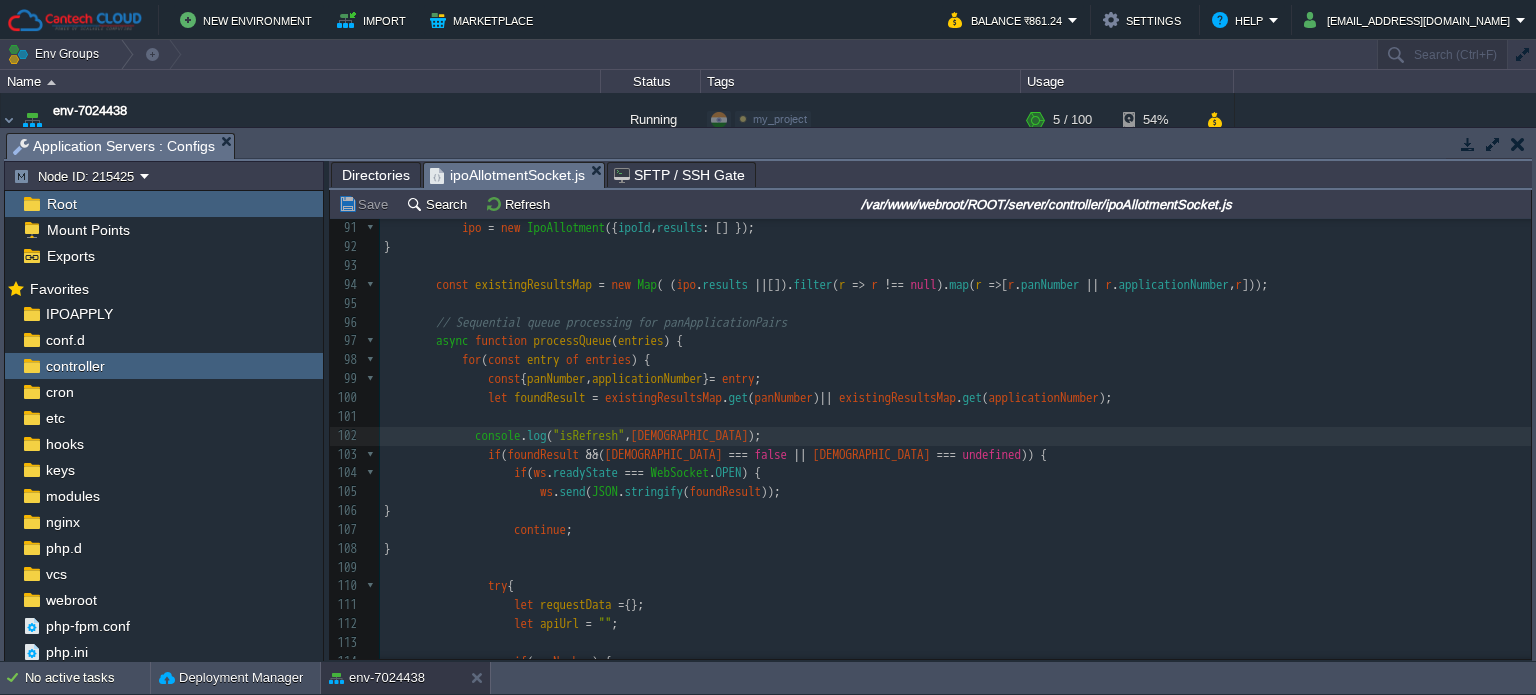 type on "console.log("isRefresh",isRefresh);" 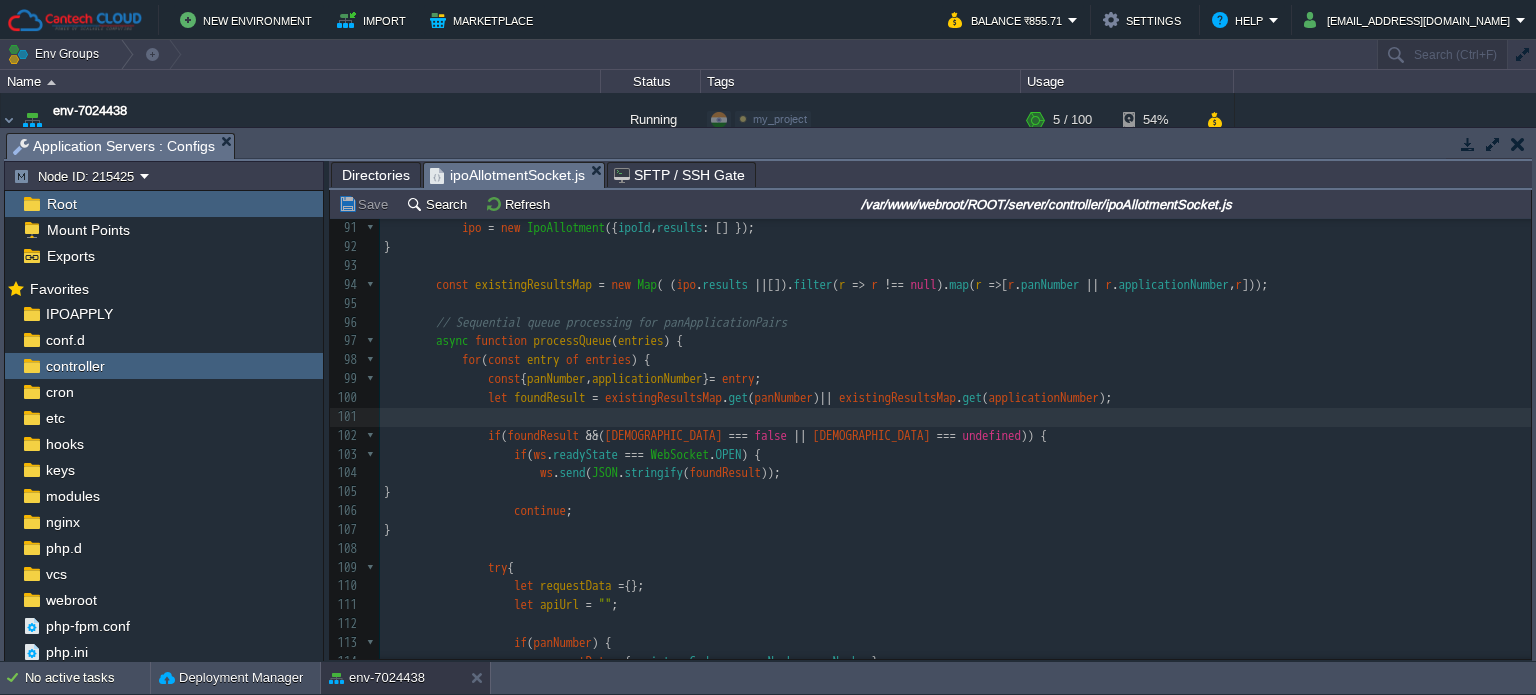 scroll, scrollTop: 1500, scrollLeft: 0, axis: vertical 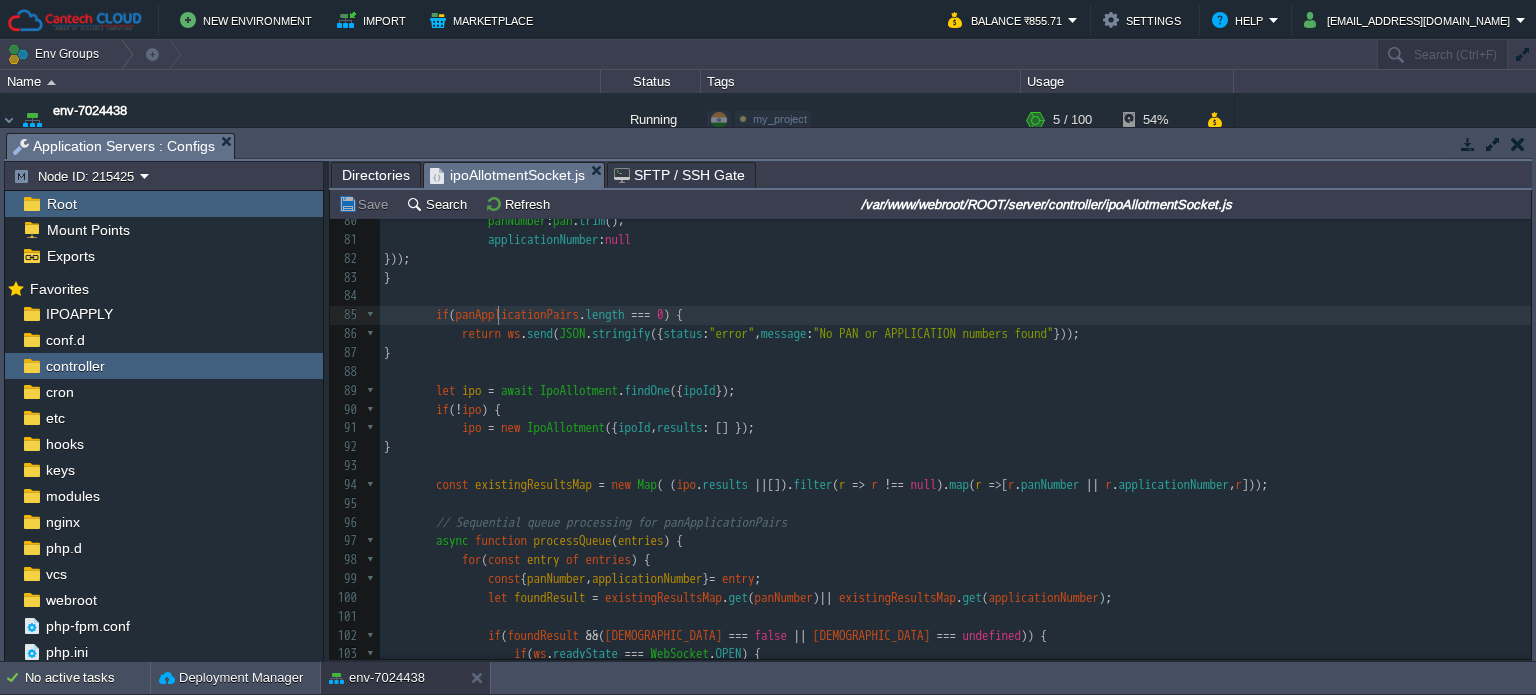 click on "panApplicationPairs" at bounding box center [518, 314] 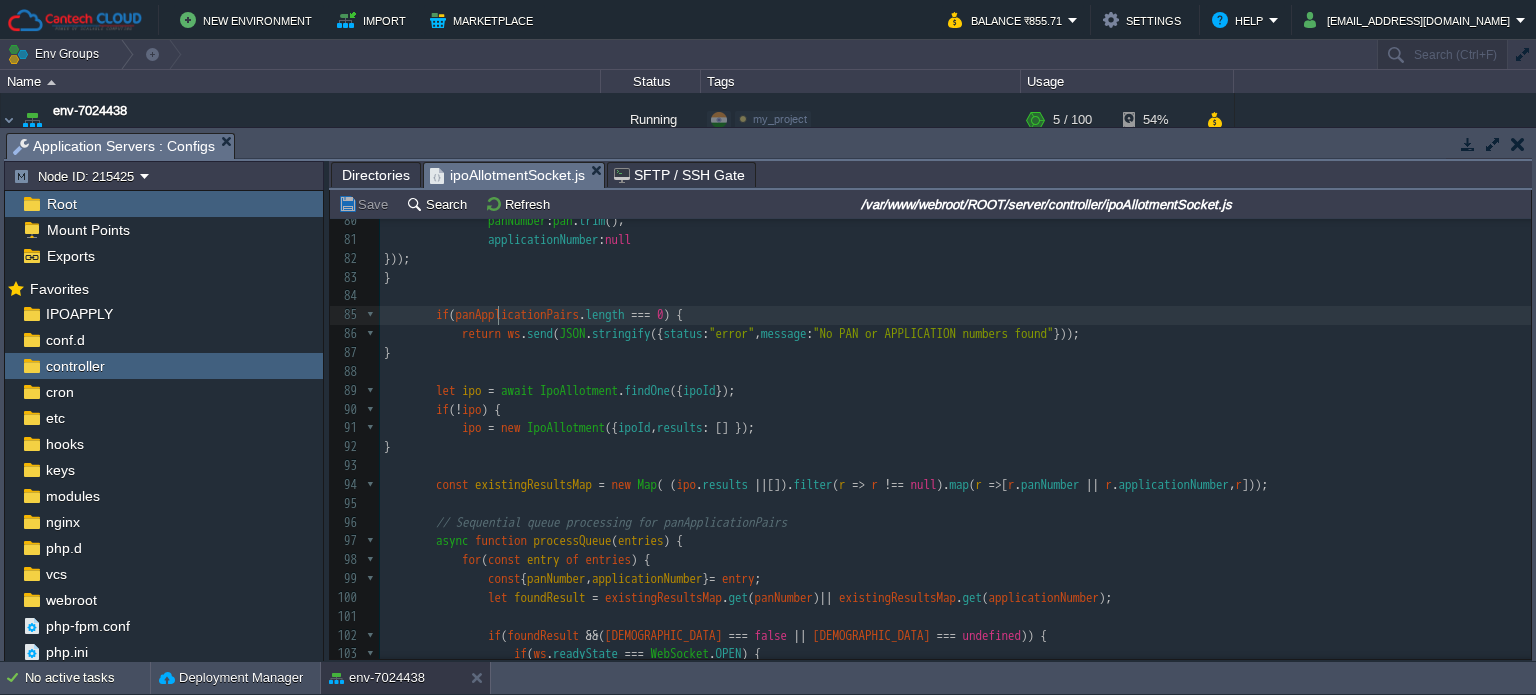 click on "panApplicationPairs" at bounding box center (518, 314) 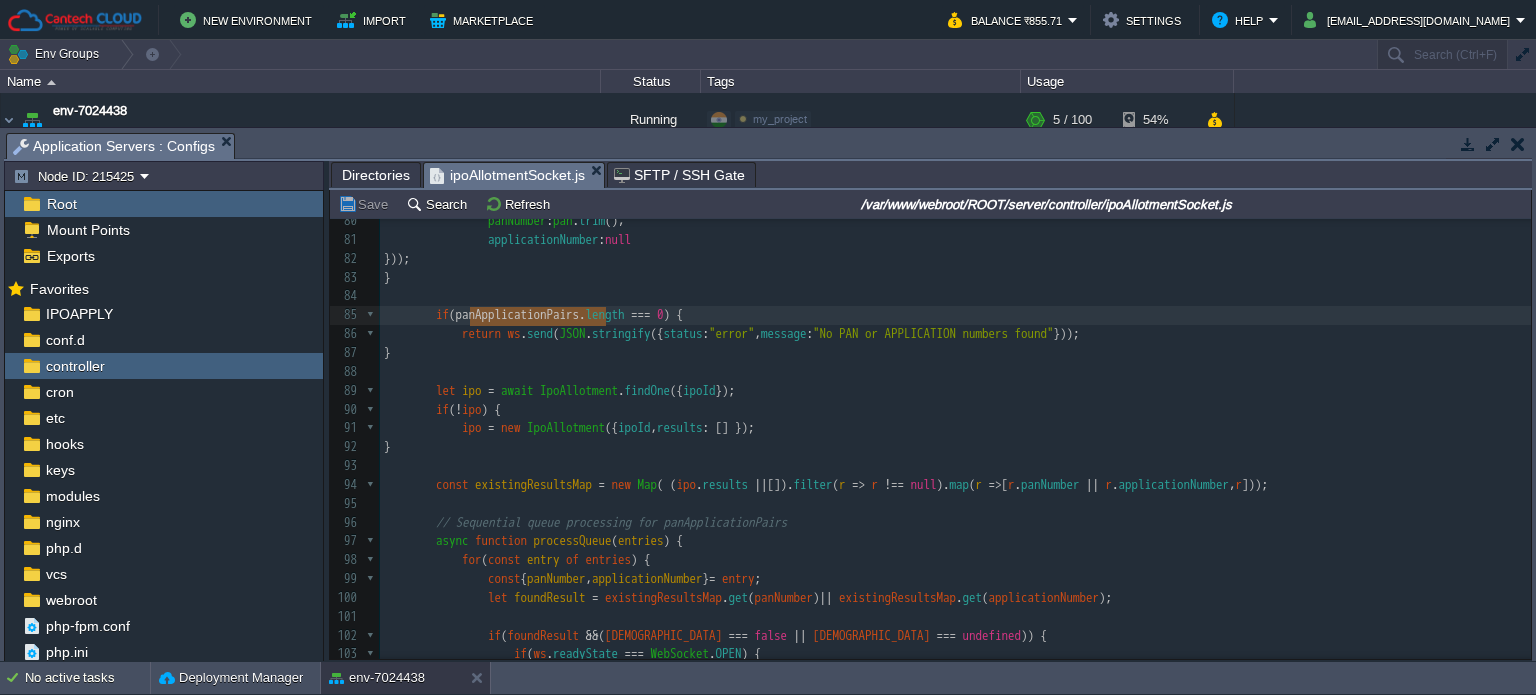 click on "​" at bounding box center [955, 372] 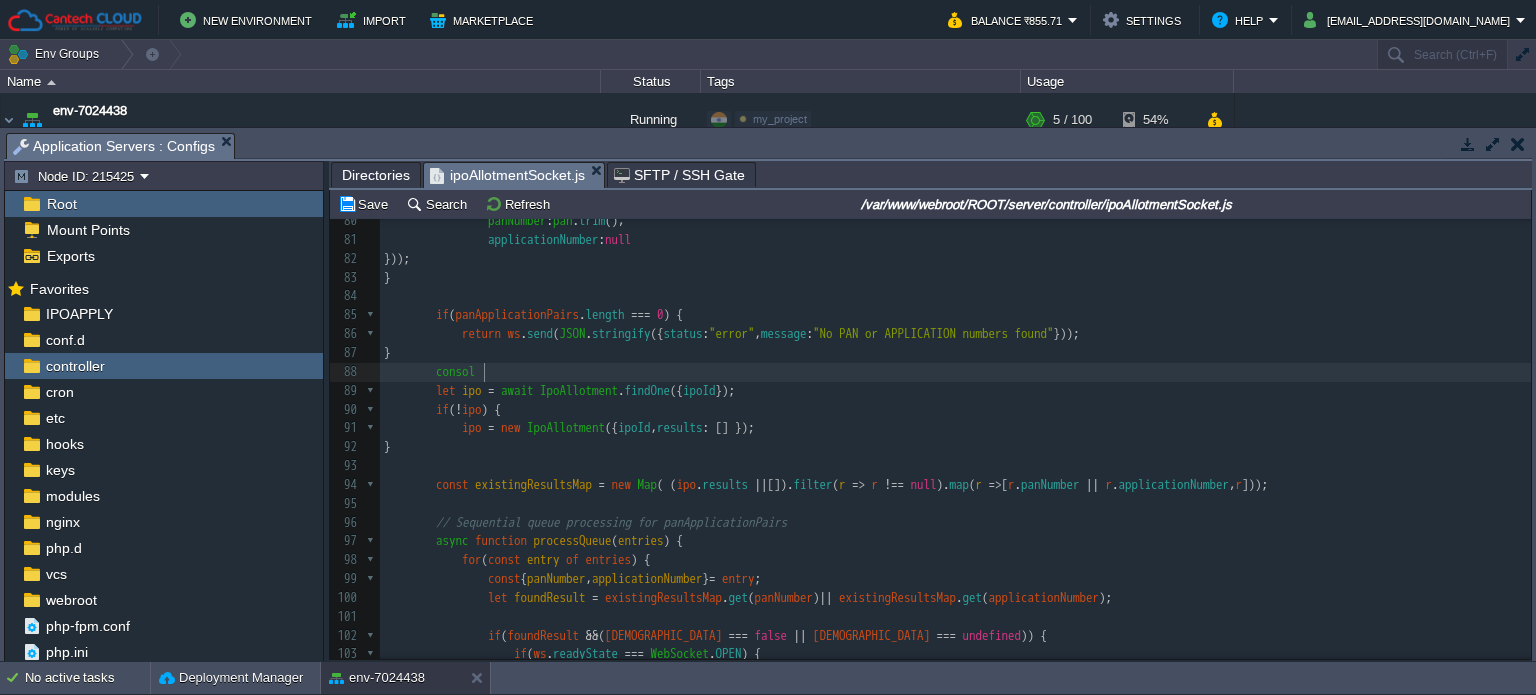 type on "console" 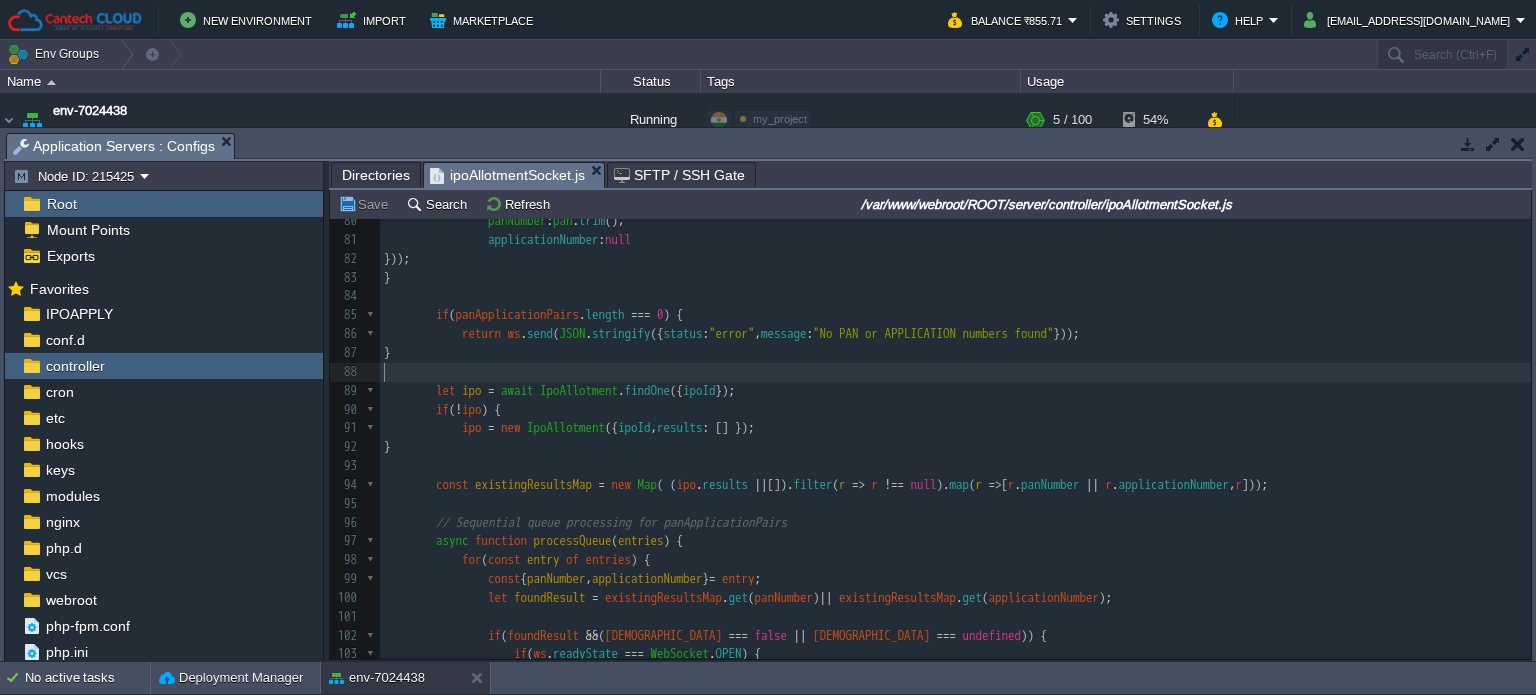 scroll, scrollTop: 1016, scrollLeft: 0, axis: vertical 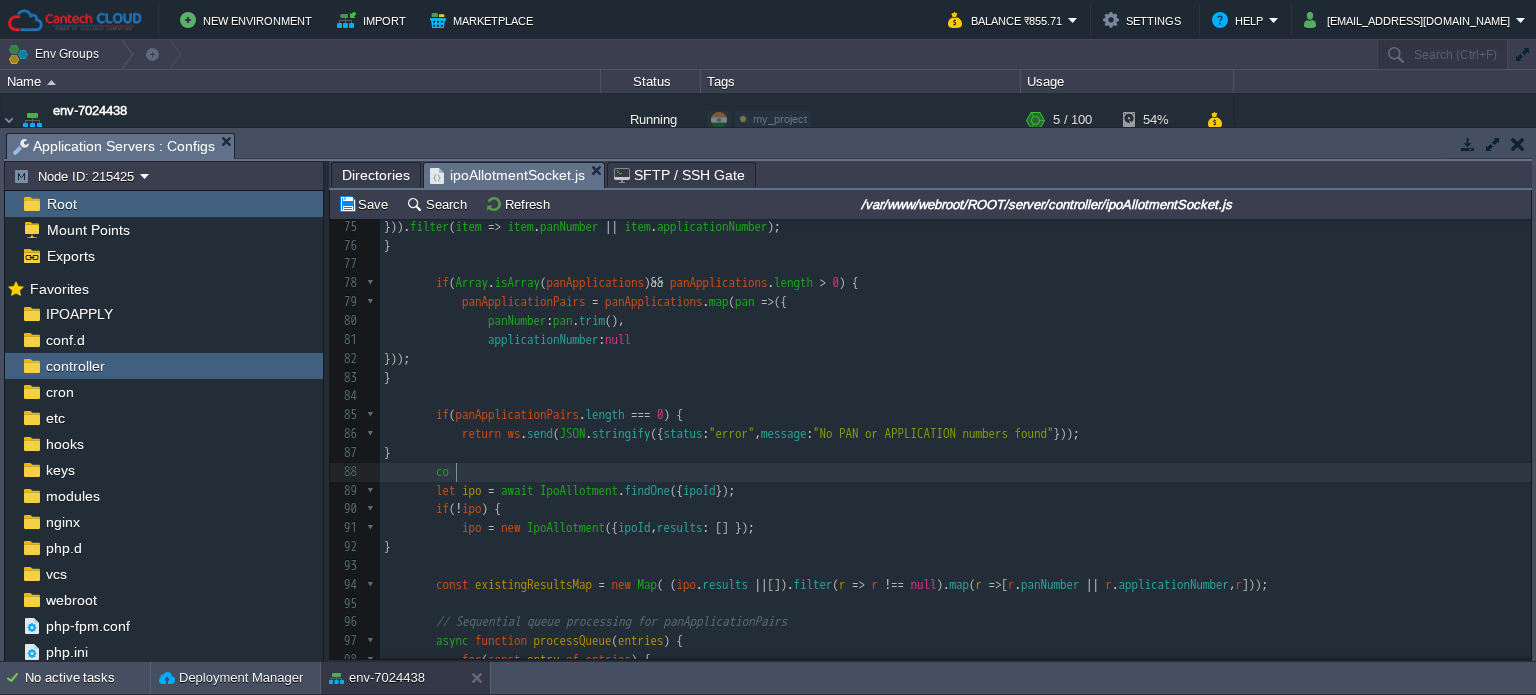 type on "cos" 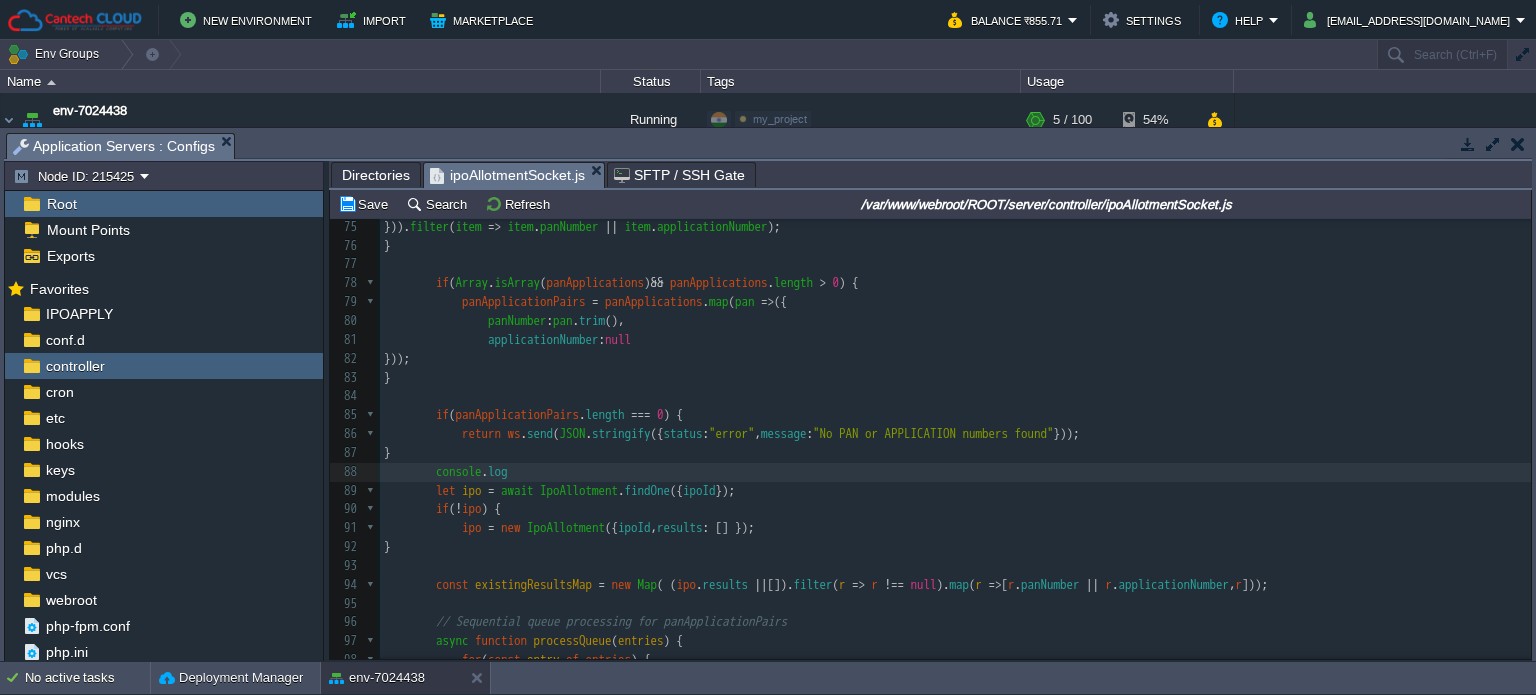 type on "nsole.log*" 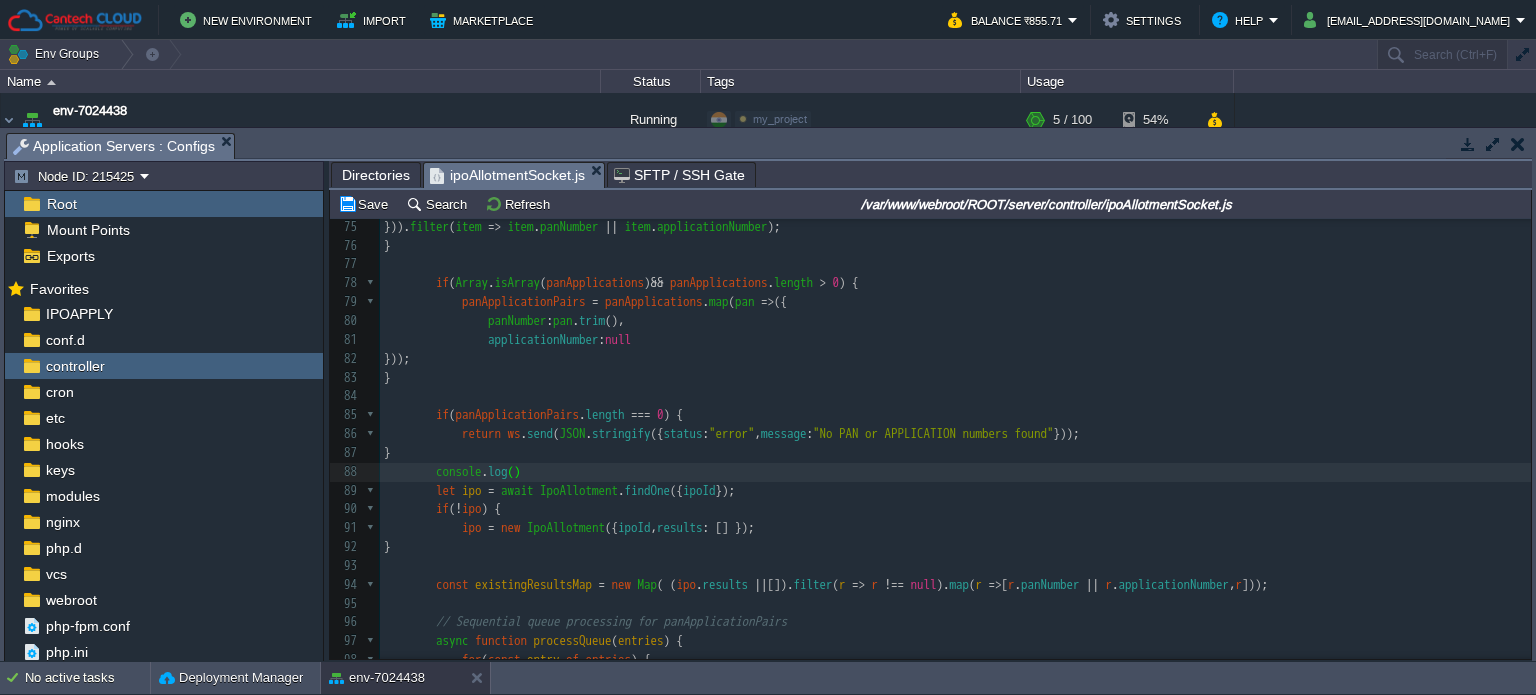 type on "();" 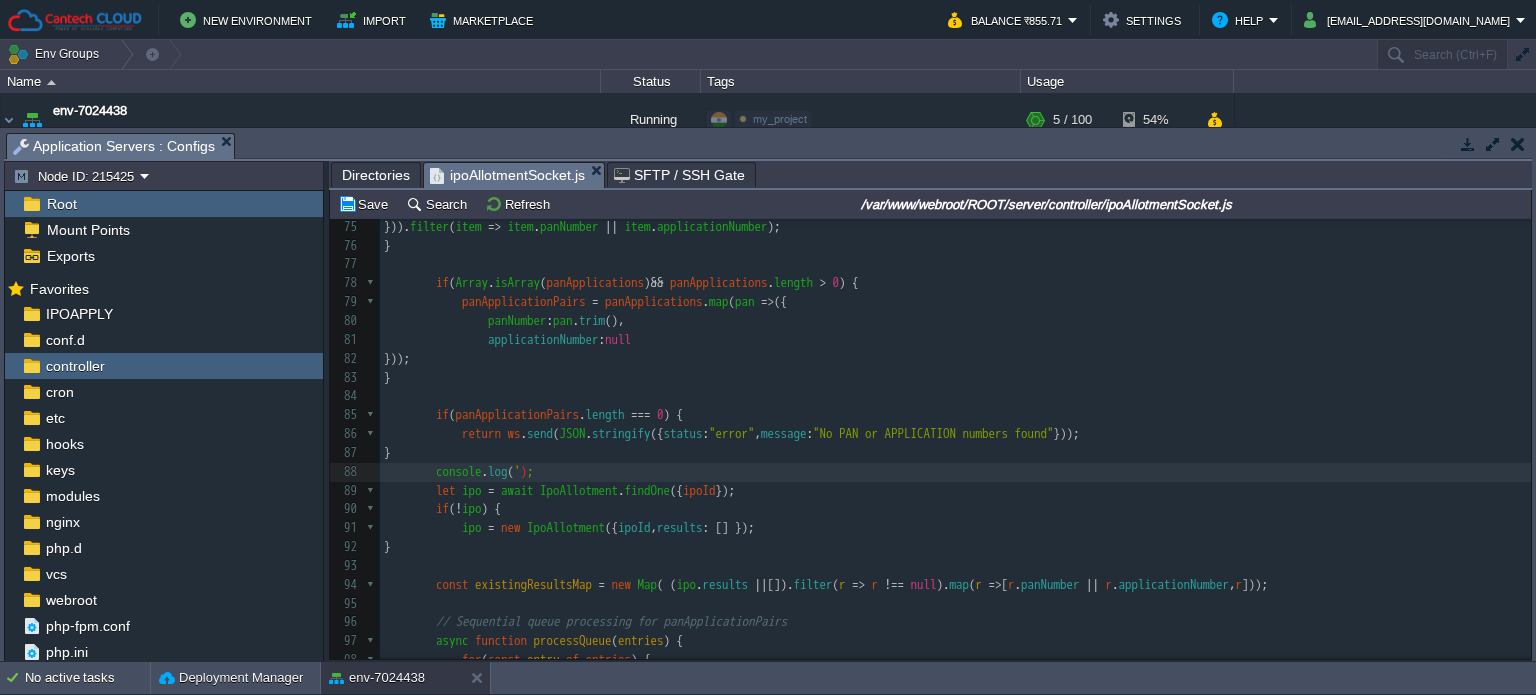 paste on "'" 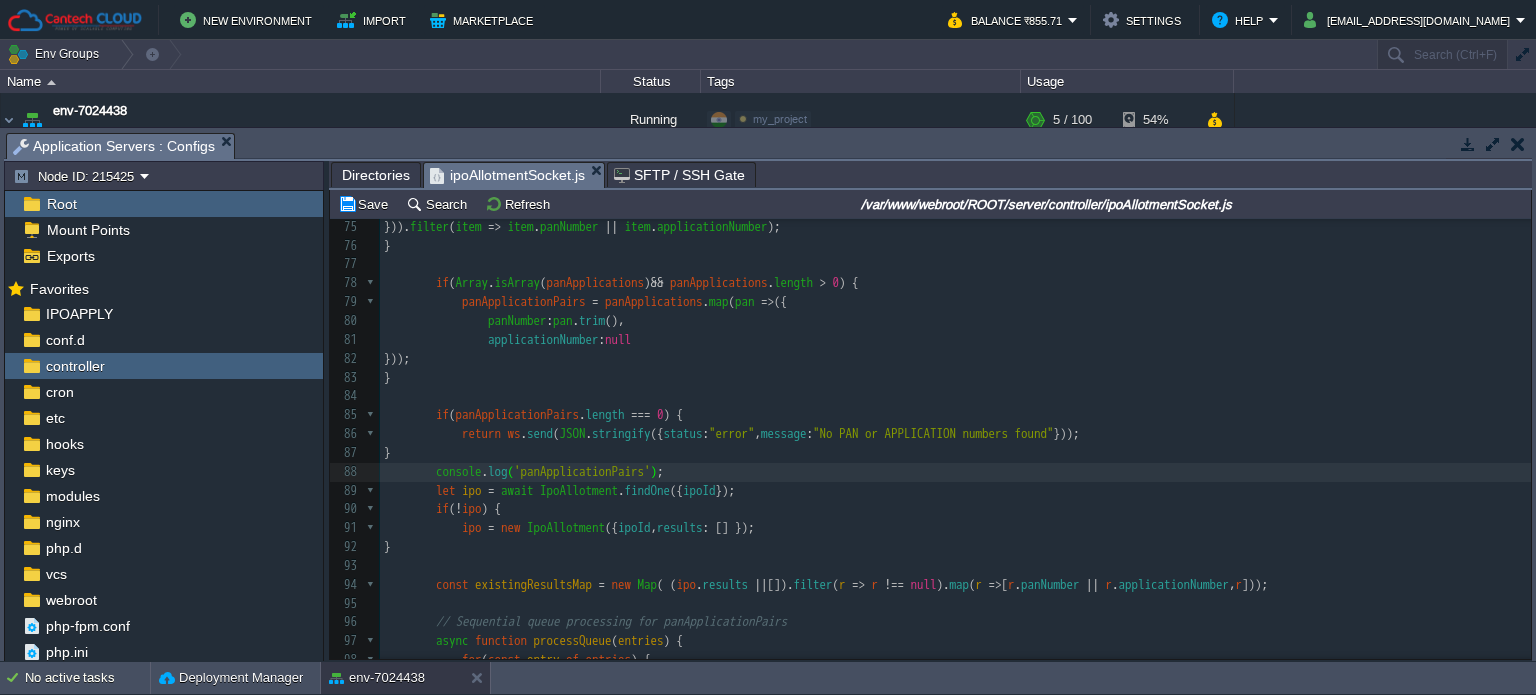 type on "''," 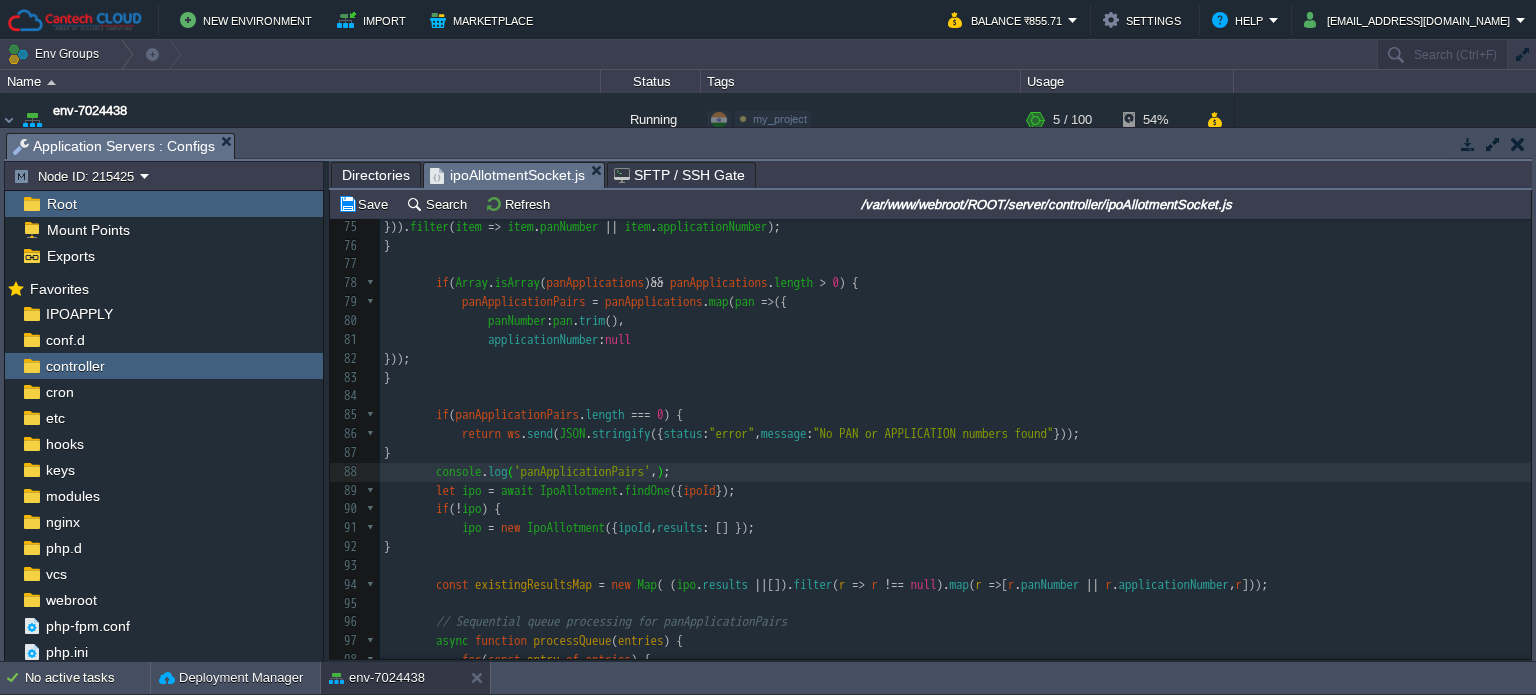 paste 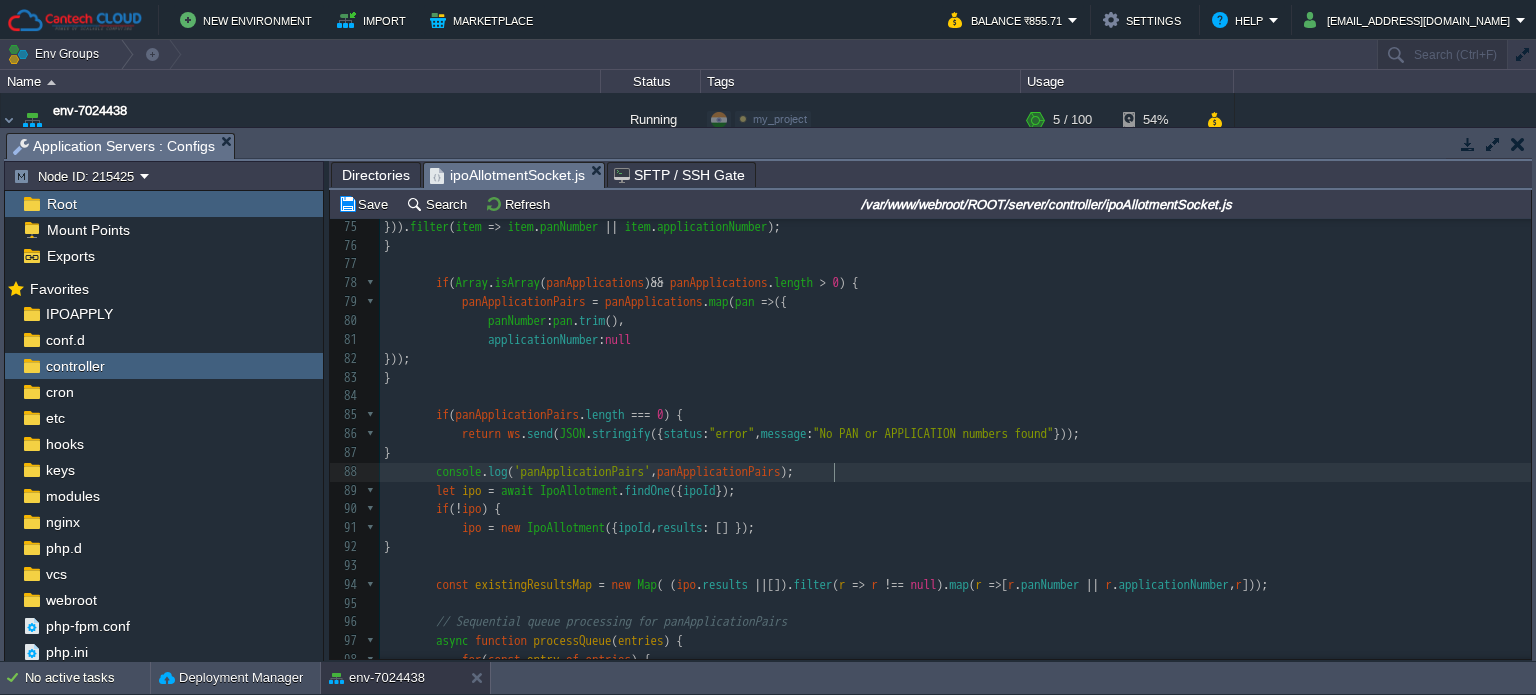 type on "console.log('panApplicationPairs',panApplicationPairs);" 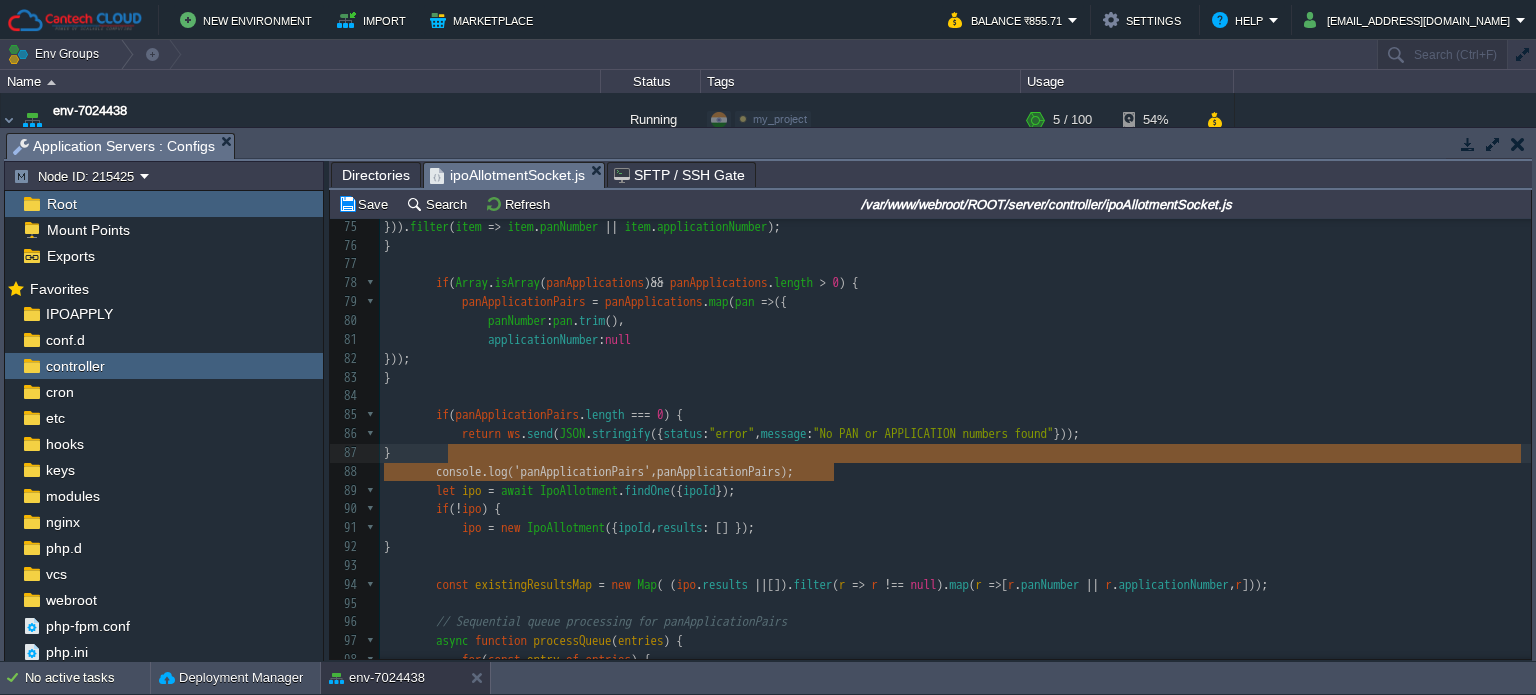 drag, startPoint x: 845, startPoint y: 475, endPoint x: 848, endPoint y: 463, distance: 12.369317 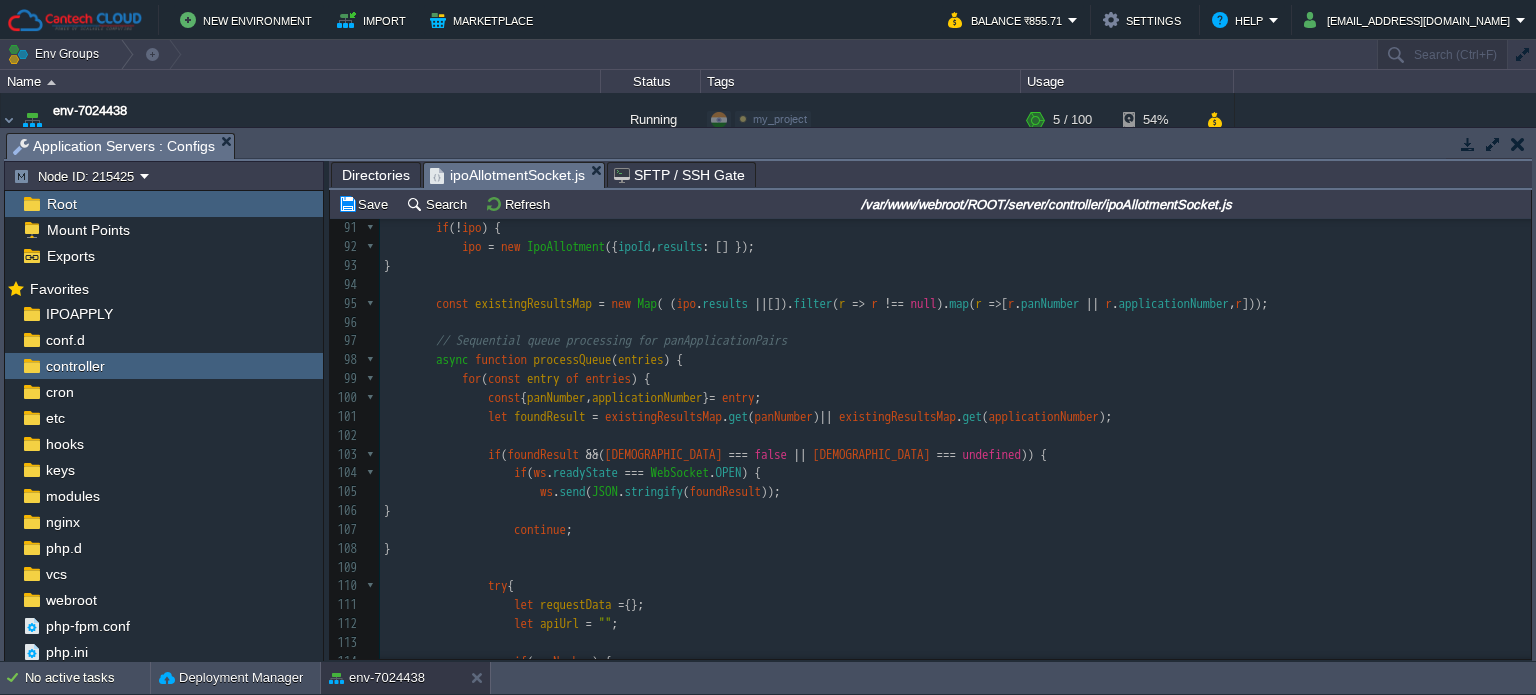 click on "xxxxxxxxxx   80                  panNumber :  pan . trim (), 81                  applicationNumber :  null 82             })); 83         } 84 ​ 85          if  ( panApplicationPairs . length   ===   0 ) { 86              return   ws . send ( JSON . stringify ({  status :  "error" ,  message :  "No PAN or APPLICATION numbers found"  })); 87         } 88           console . log ( 'panApplicationPairs' , panApplicationPairs ); 89           console . log ( 'panApplicationPairs' , panApplicationPairs ); 90          let   ipo   =   await   IpoAllotment . findOne ({  ipoId  }); 91          if  ( ! ipo ) { 92              ipo   =   new   IpoAllotment ({  ipoId ,  results : [] }); 93         } 94 ​ 95          const   existingResultsMap   =   new   Map ( ( ipo . results   ||  []). filter ( r   =>   r   !==   null ). map ( r   =>  [ r . panNumber   ||   r . applicationNumber ,  r ])); 96 ​ 97          // Sequential queue processing for panApplicationPairs 98" at bounding box center (955, 426) 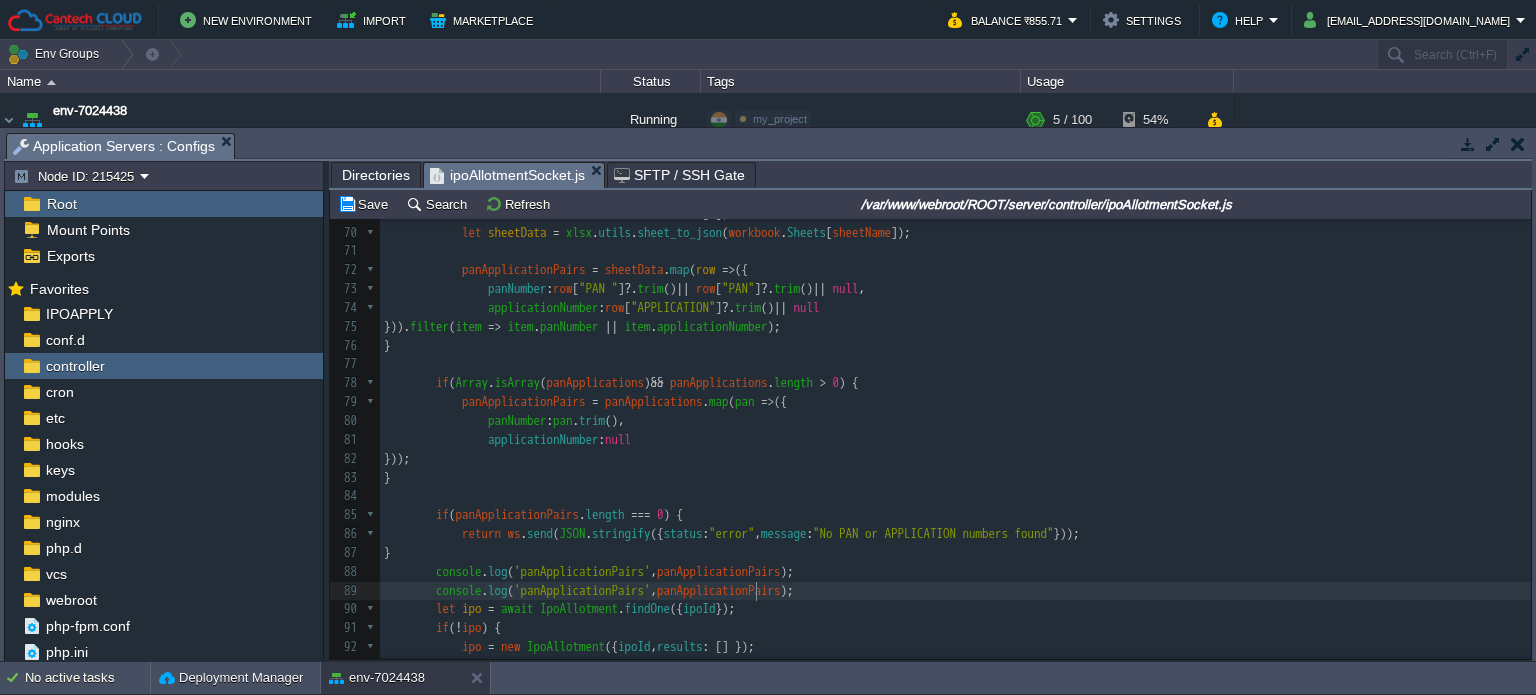 click on "xxxxxxxxxx   59          const  {  companyNumber ,  registrarCode ,  companyName  }  =   share ; 60          if  ( ! companyNumber   ||   ! registrarCode   ||   ! companyName ) { 61              return   ws . send ( JSON . stringify ({  status :  "error" ,  message :  "Missing required IPO details"  })); 62         } 63 ​ 64          let   panApplicationPairs   =  []; 65 ​ 66          if  ( fileBase64 ) { 67              const   buffer   =   Buffer . from ( fileBase64 ,  "base64" ); 68              const   workbook   =   xlsx . read ( buffer , {  type :  "buffer"  }); 69              const   sheetName   =   workbook . SheetNames [ 0 ]; 70              let   sheetData   =   xlsx . utils . sheet_to_json ( workbook . Sheets [ sheetName ]); 71 ​ 72              panApplicationPairs   =   sheetData . map ( row   =>  ({ 73                  panNumber :  row [ "PAN " ] ? . trim ()  ||   row [ "PAN" ] ? . trim ()  ||   null , 74                  :  row [" at bounding box center (955, 430) 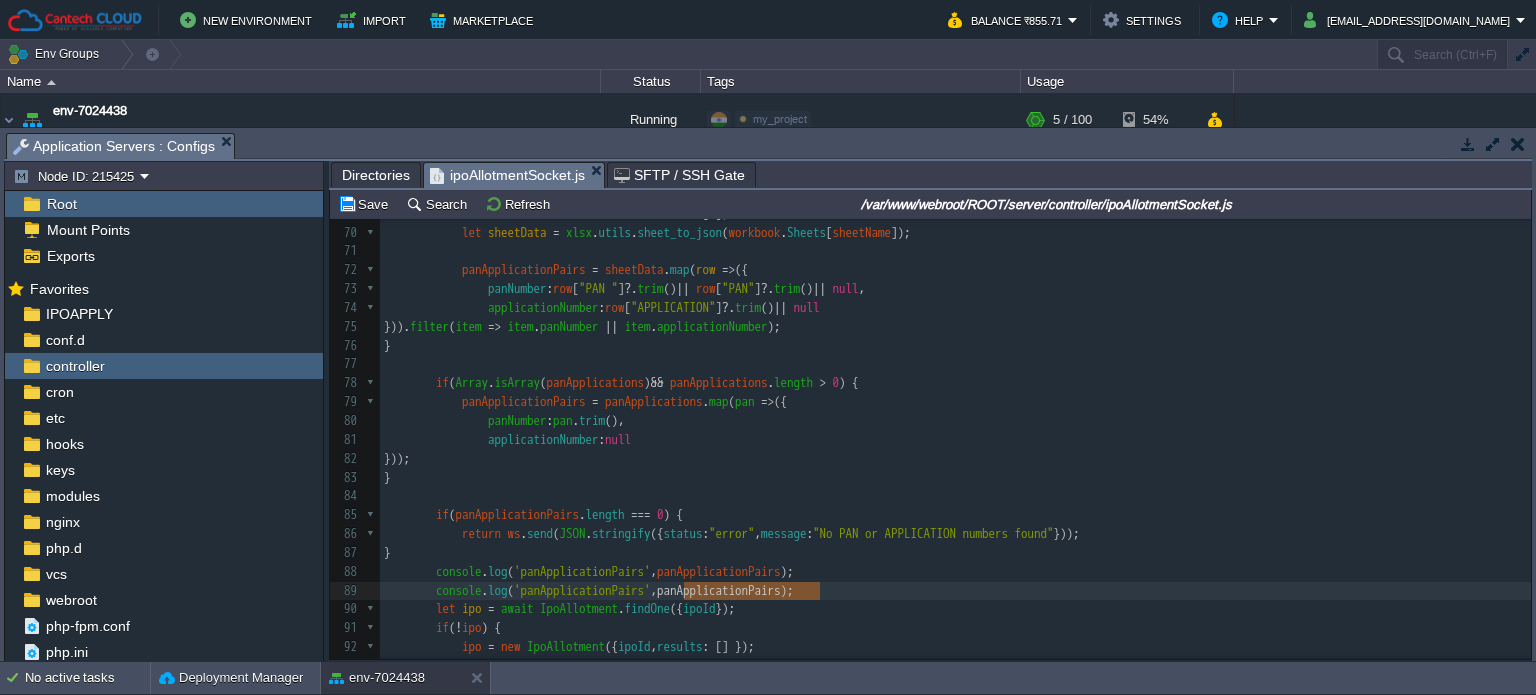 paste 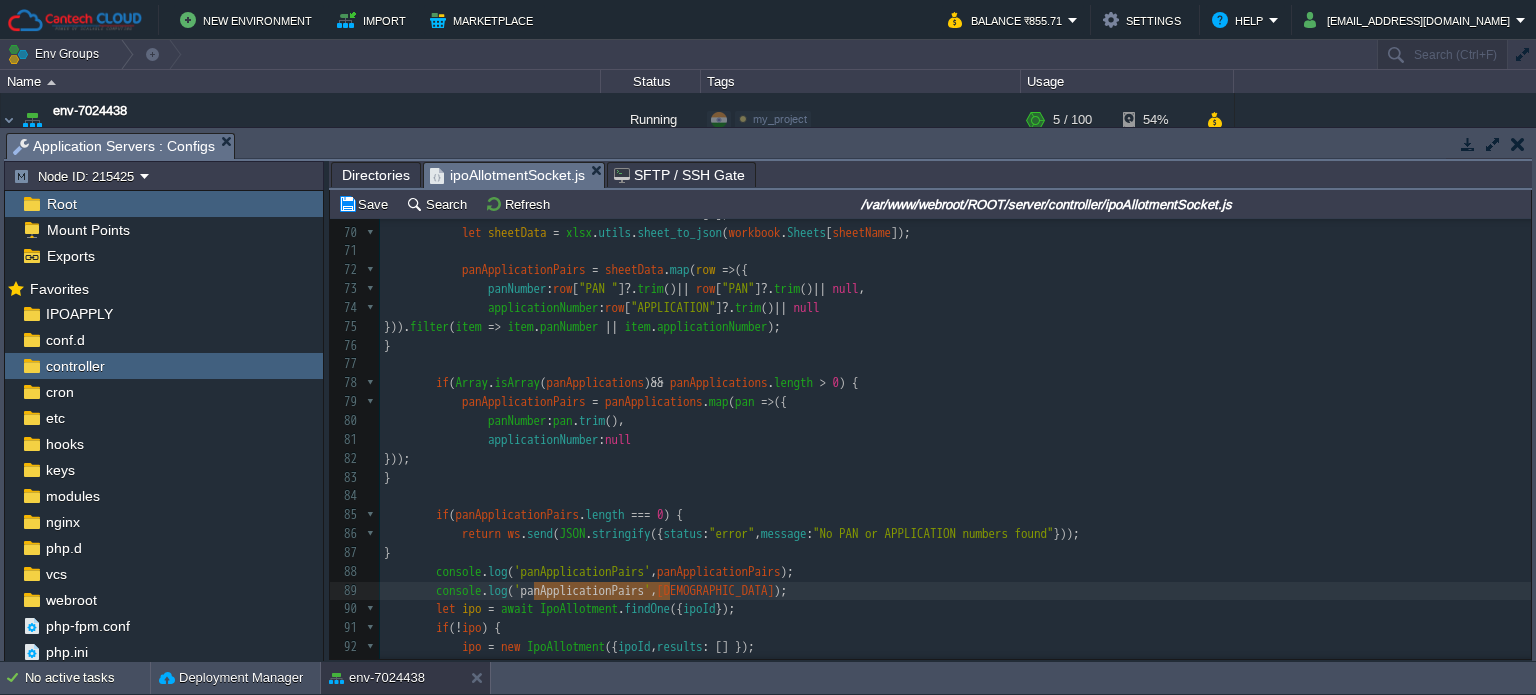 paste 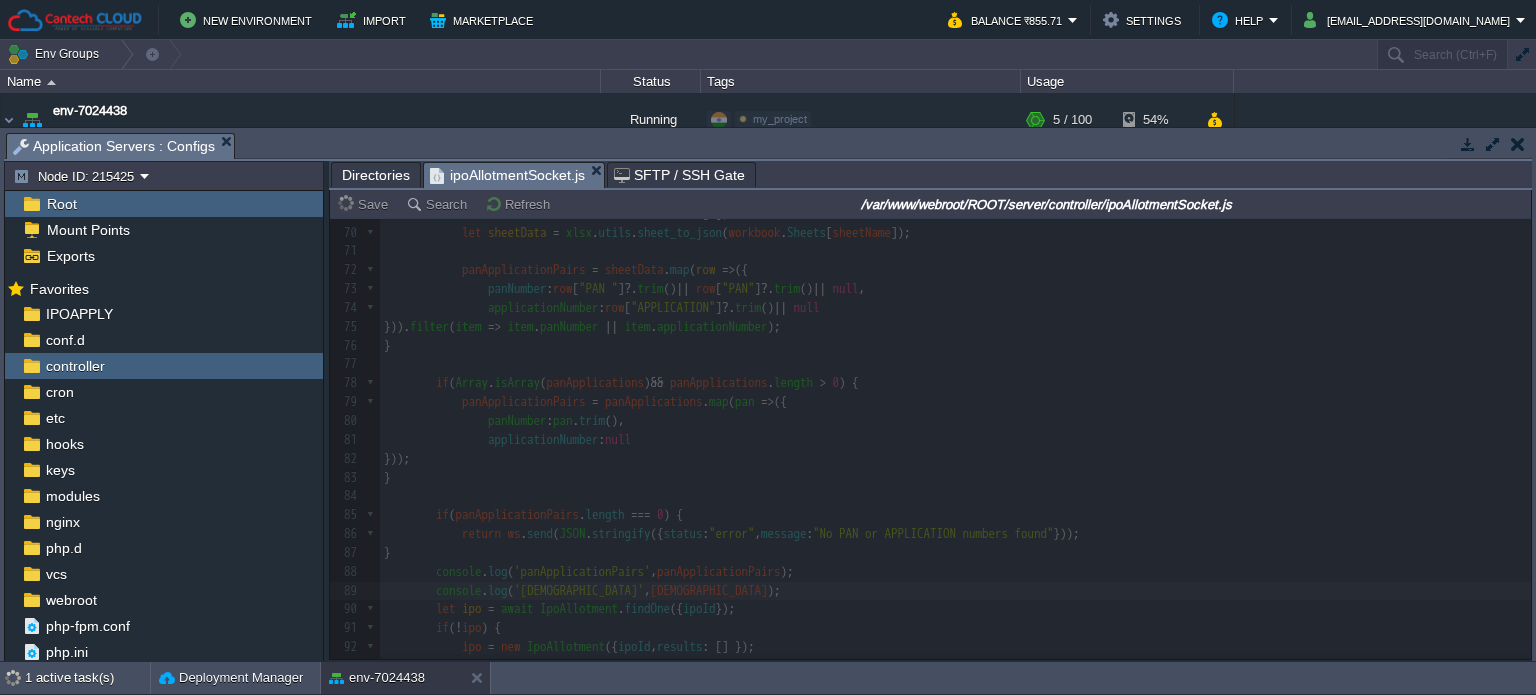 type on "panApplicationPairs" 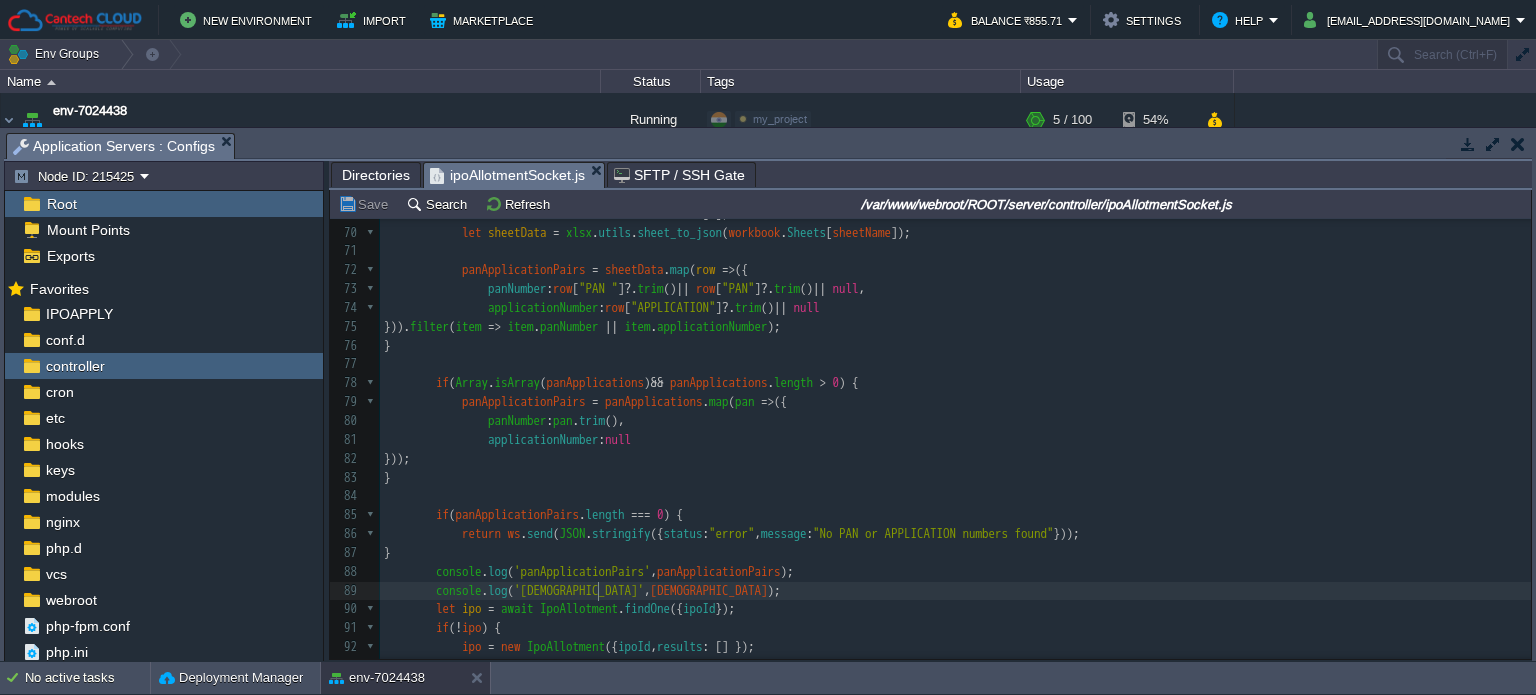 scroll, scrollTop: 1377, scrollLeft: 0, axis: vertical 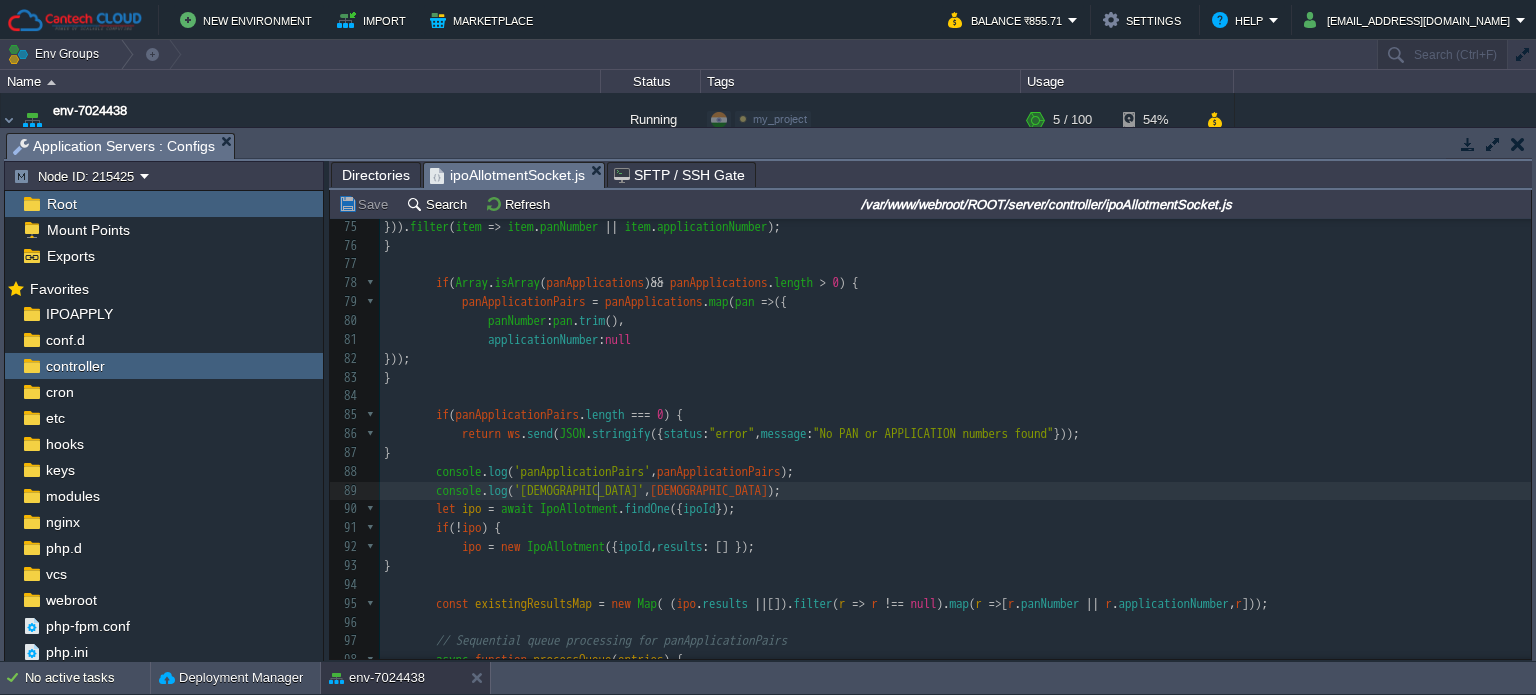 click on "console . log ( 'isRefresh' , isRefresh );" at bounding box center (955, 491) 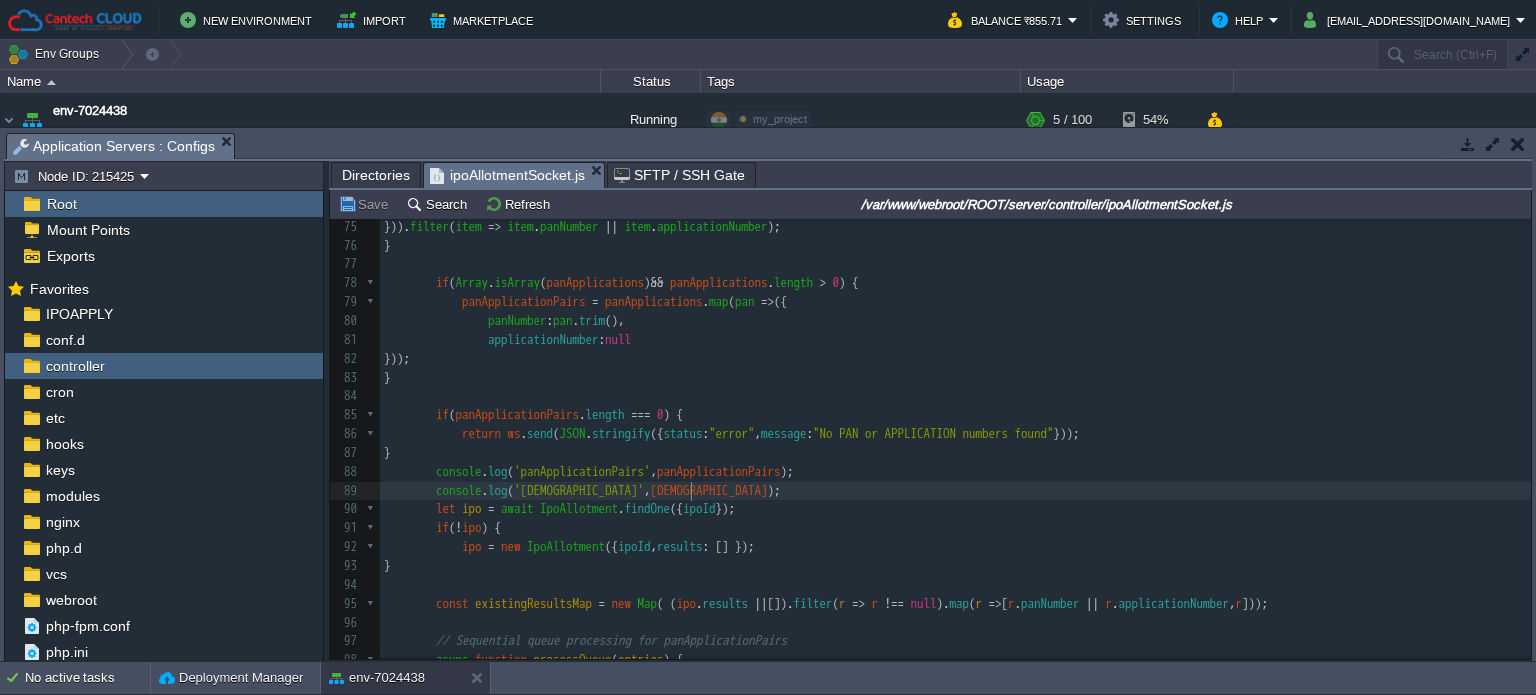 scroll, scrollTop: 1846, scrollLeft: 0, axis: vertical 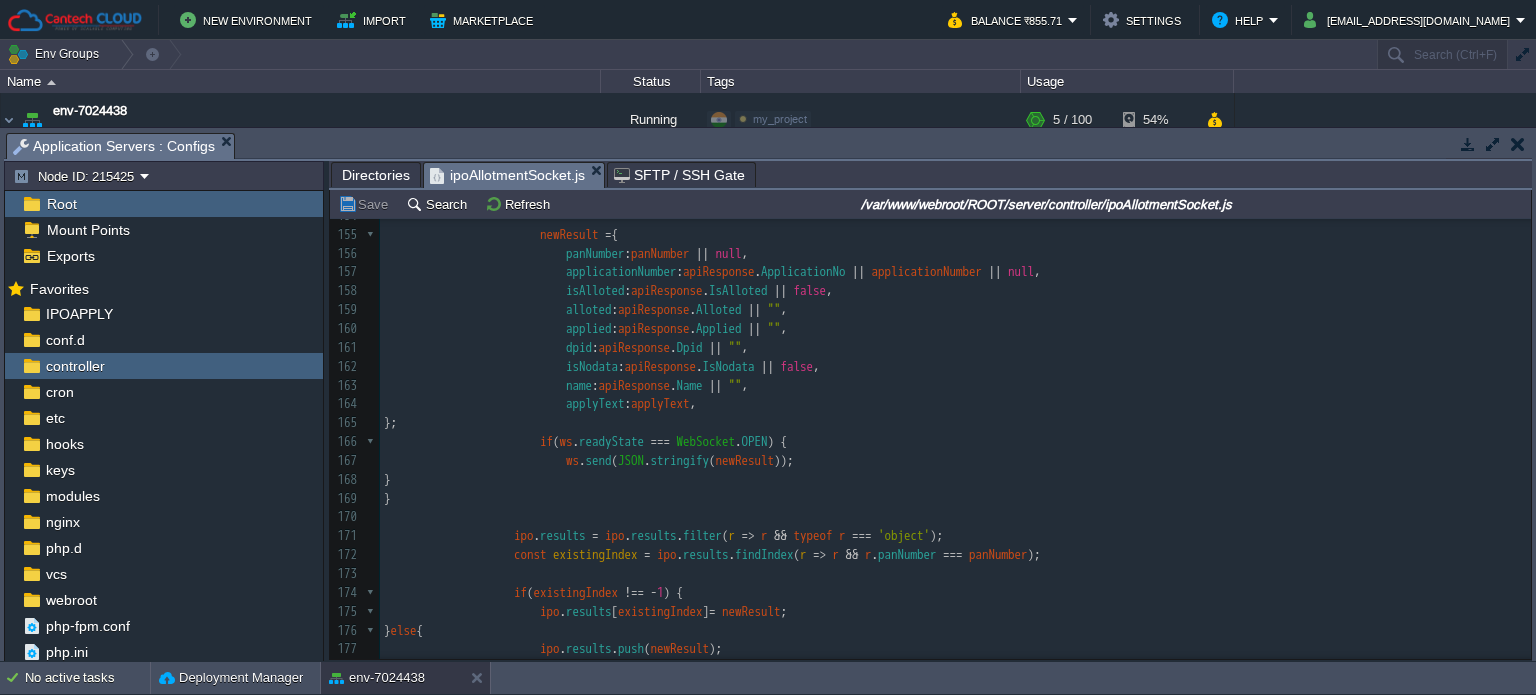 click on "​" at bounding box center (955, 517) 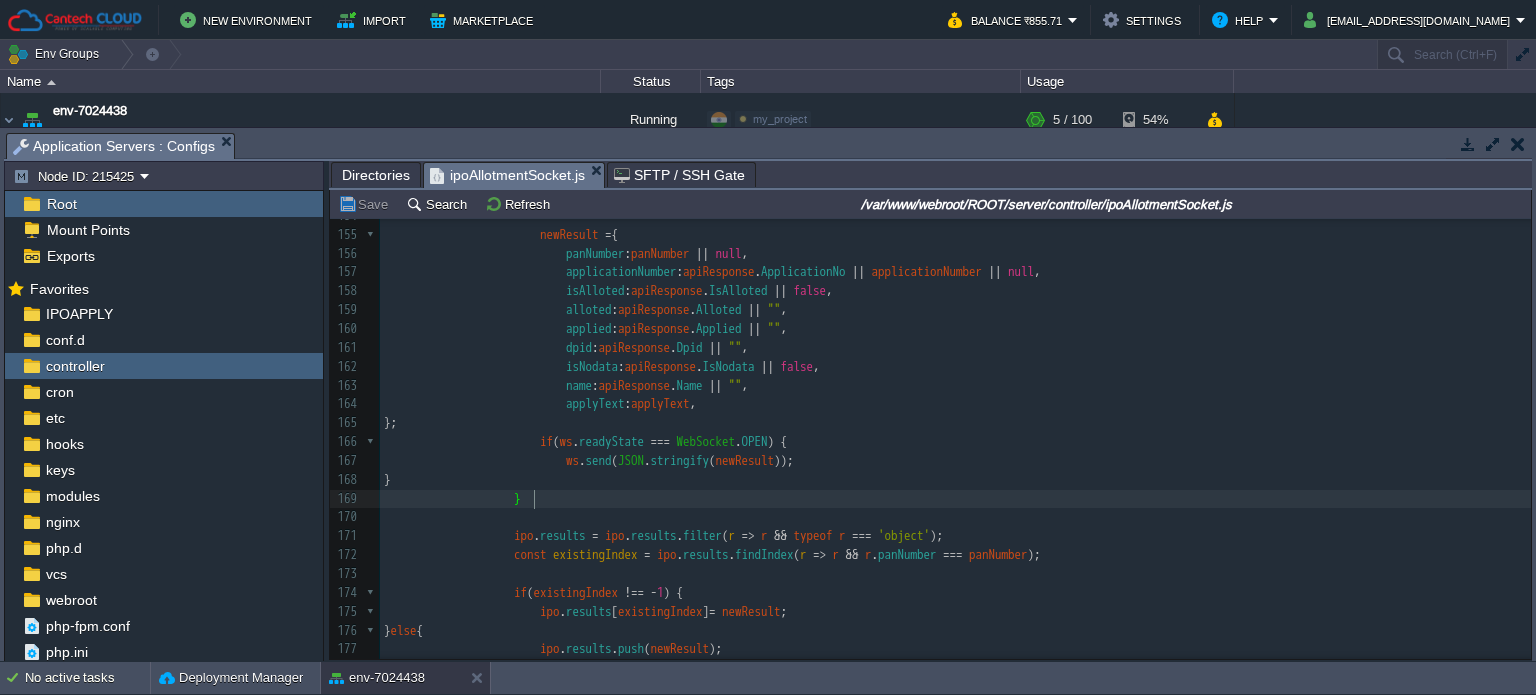 scroll, scrollTop: 2833, scrollLeft: 0, axis: vertical 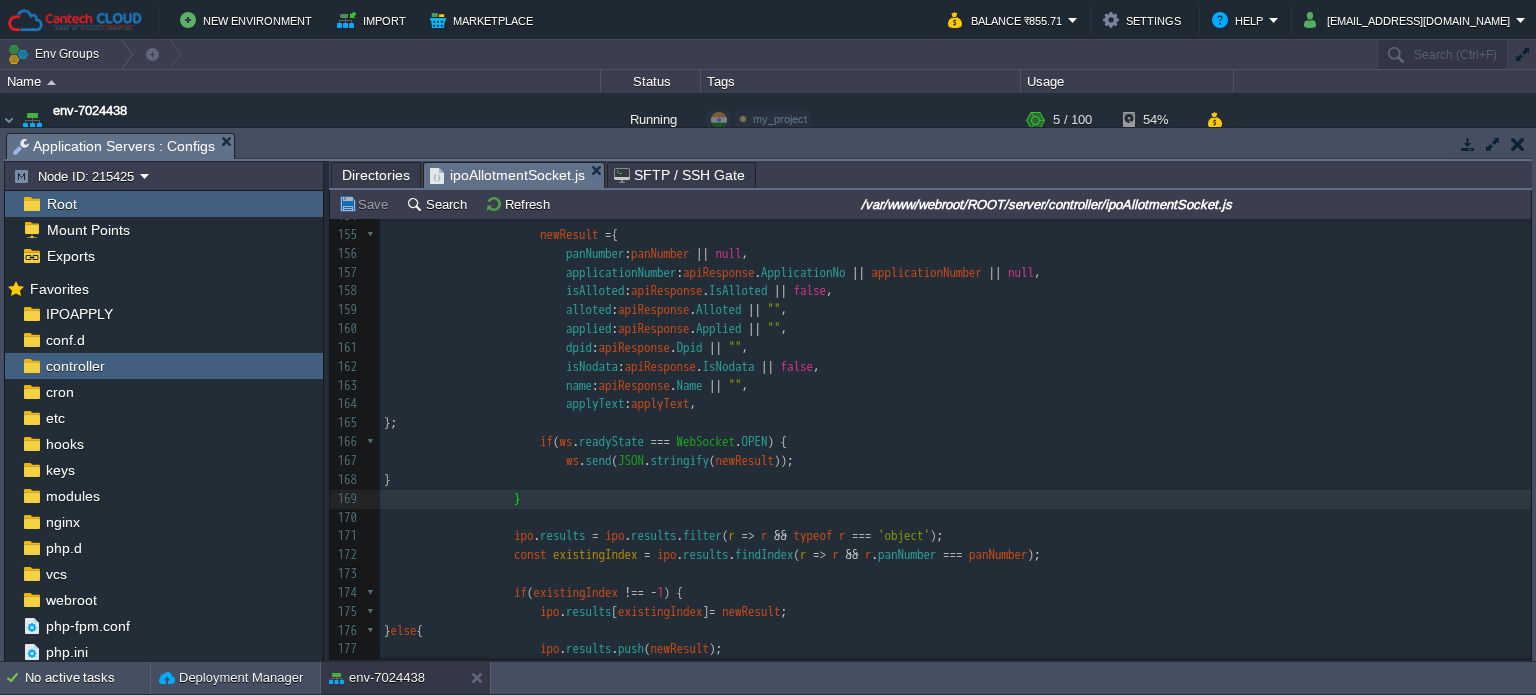 click on "ws . send ( JSON . stringify ( newResult ));" at bounding box center (955, 461) 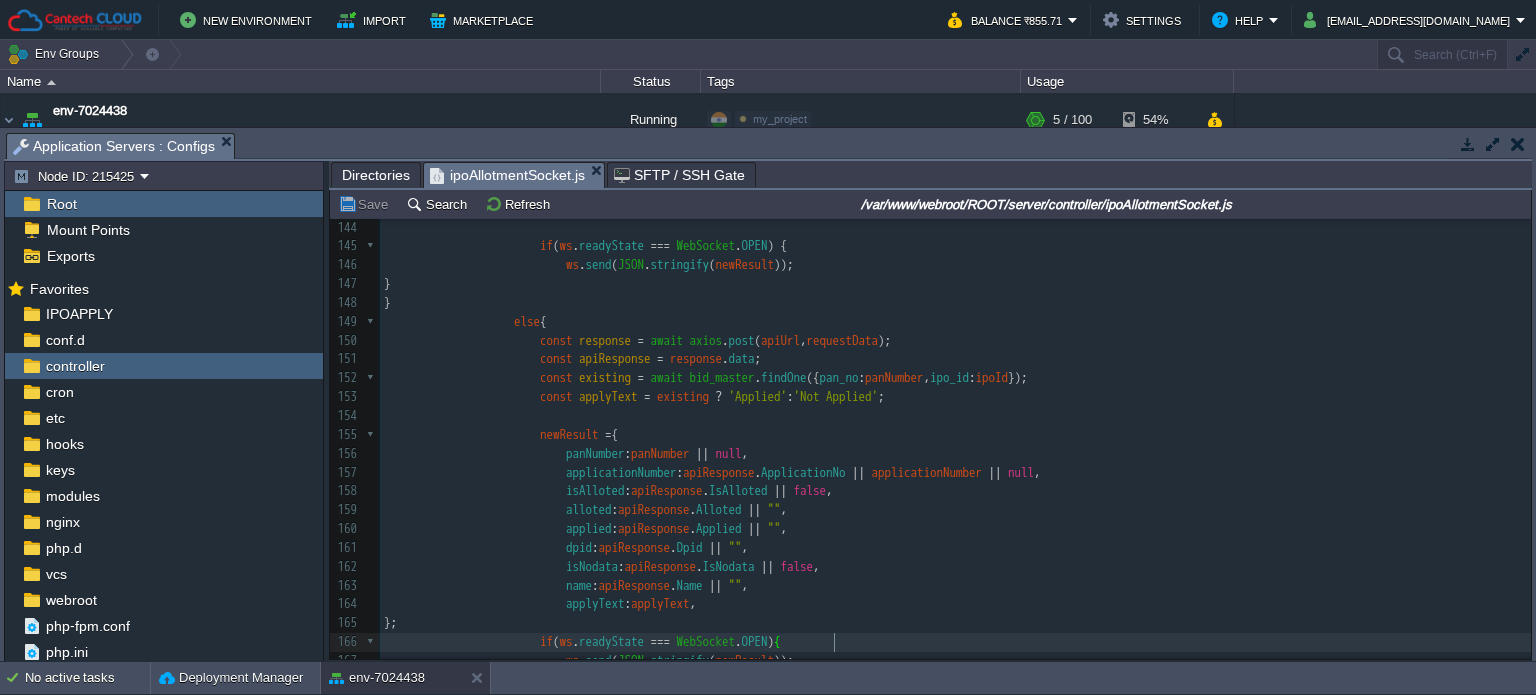 click on "xxxxxxxxxx                      {   144                         145                          if  ( ws . readyState   ===   WebSocket . OPEN ) { 146                              ws . send ( JSON . stringify ( newResult )); 147                         } 148                     } 149                      else { 150                          const   response   =   await   axios . post ( apiUrl ,  requestData ); 151                          const   apiResponse   =   response . data ; 152                          const   existing   =   await   bid_master . findOne ({  pan_no :  panNumber ,  ipo_id :  ipoId  }); 153                          const   applyText   =   existing   ?   'Applied'  :  'Not Applied' ; 154 ​ 155                          newResult   =  { 156                              panNumber :  panNumber   ||   null , 157                              :" at bounding box center (955, 775) 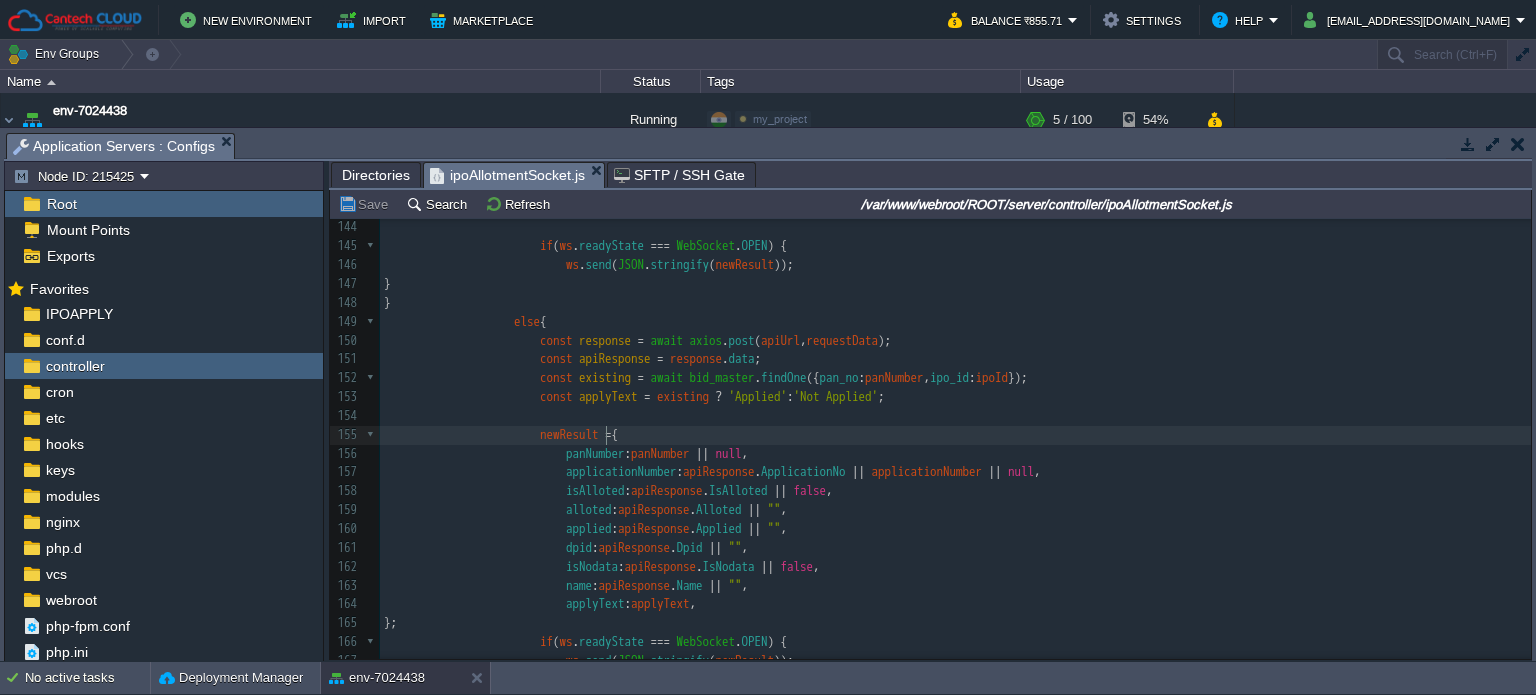 type on "newResult" 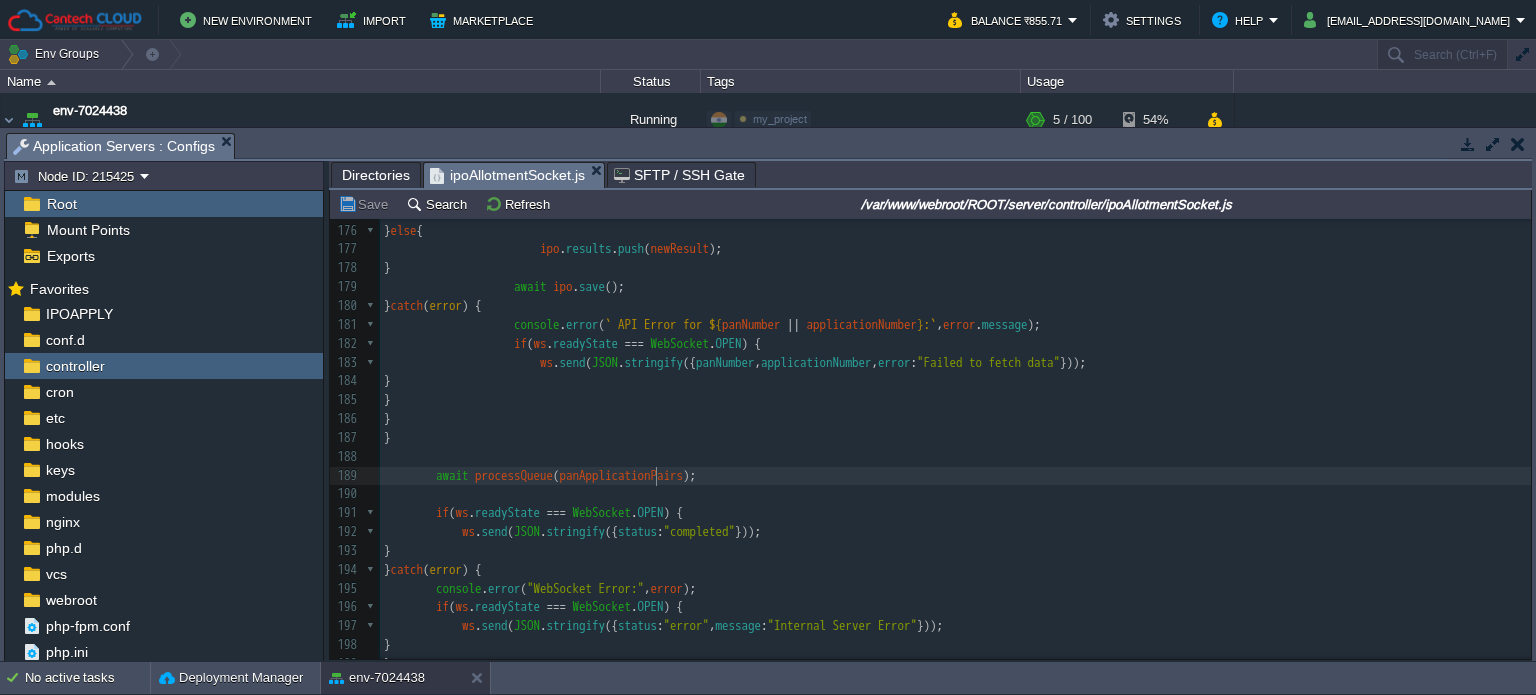 click on "xxxxxxxxxx                      {   155                          newResult   =  { 156                              panNumber :  panNumber   ||   null , 157                              applicationNumber :  apiResponse . ApplicationNo   ||   applicationNumber   ||   null , 158                              isAlloted :  apiResponse . IsAlloted   ||   false , 159                              alloted :  apiResponse . Alloted   ||   "" , 160                              applied :  apiResponse . Applied   ||   "" , 161                              dpid :  apiResponse . Dpid   ||   "" , 162                              isNodata :  apiResponse . IsNodata   ||   false , 163                              name :  apiResponse . Name   ||   "" , 164                              applyText :  applyText , 165                         }; 166                          if  (" at bounding box center [955, 297] 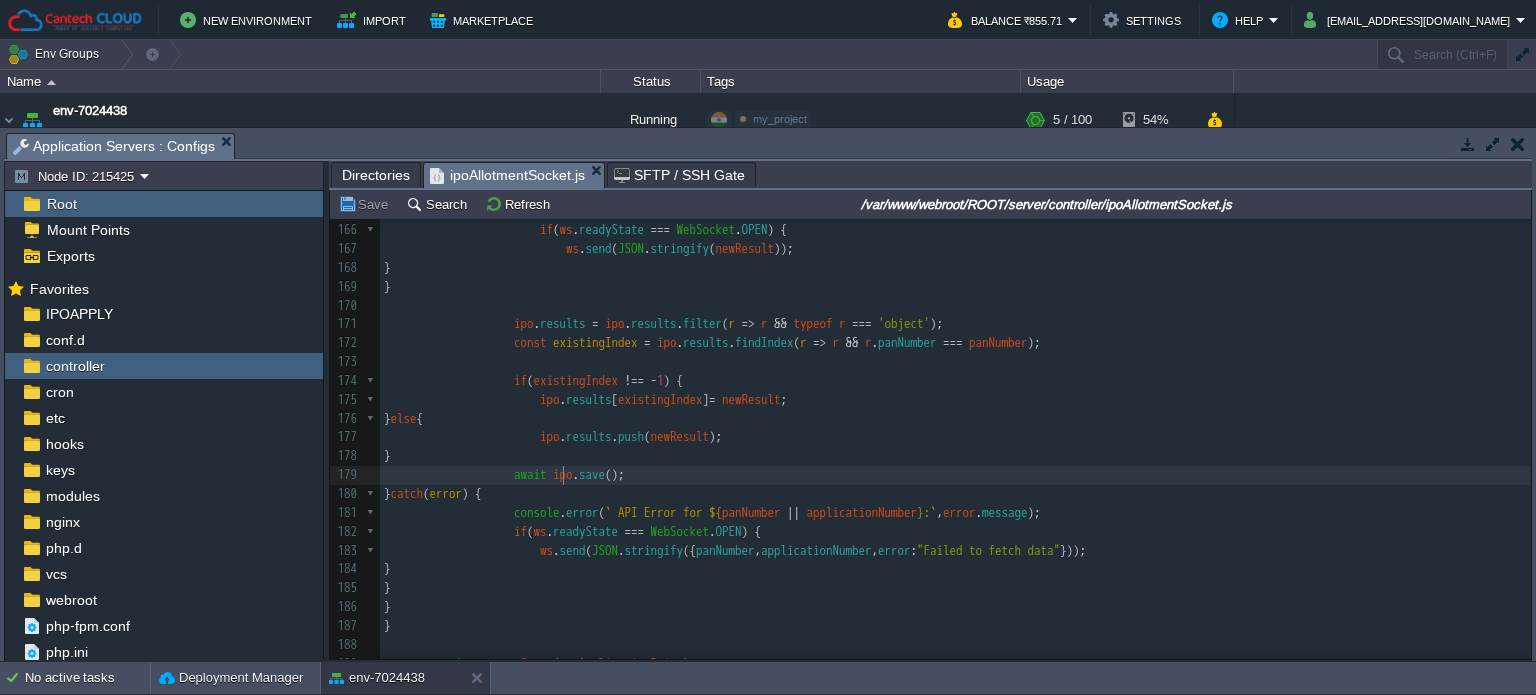 click on "xxxxxxxxxx                      {   155                          newResult   =  { 156                              panNumber :  panNumber   ||   null , 157                              applicationNumber :  apiResponse . ApplicationNo   ||   applicationNumber   ||   null , 158                              isAlloted :  apiResponse . IsAlloted   ||   false , 159                              alloted :  apiResponse . Alloted   ||   "" , 160                              applied :  apiResponse . Applied   ||   "" , 161                              dpid :  apiResponse . Dpid   ||   "" , 162                              isNodata :  apiResponse . IsNodata   ||   false , 163                              name :  apiResponse . Name   ||   "" , 164                              applyText :  applyText , 165                         }; 166                          if  (" at bounding box center [955, 485] 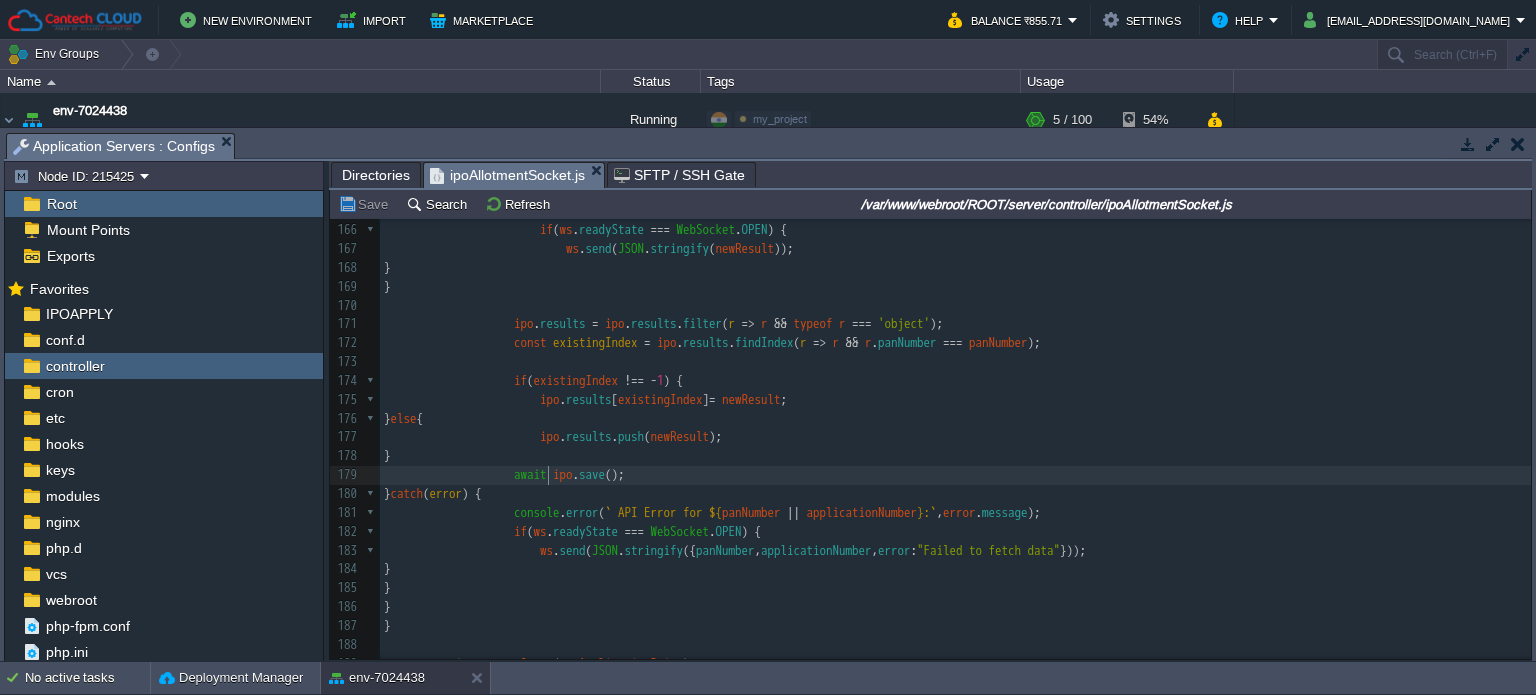 type on "await" 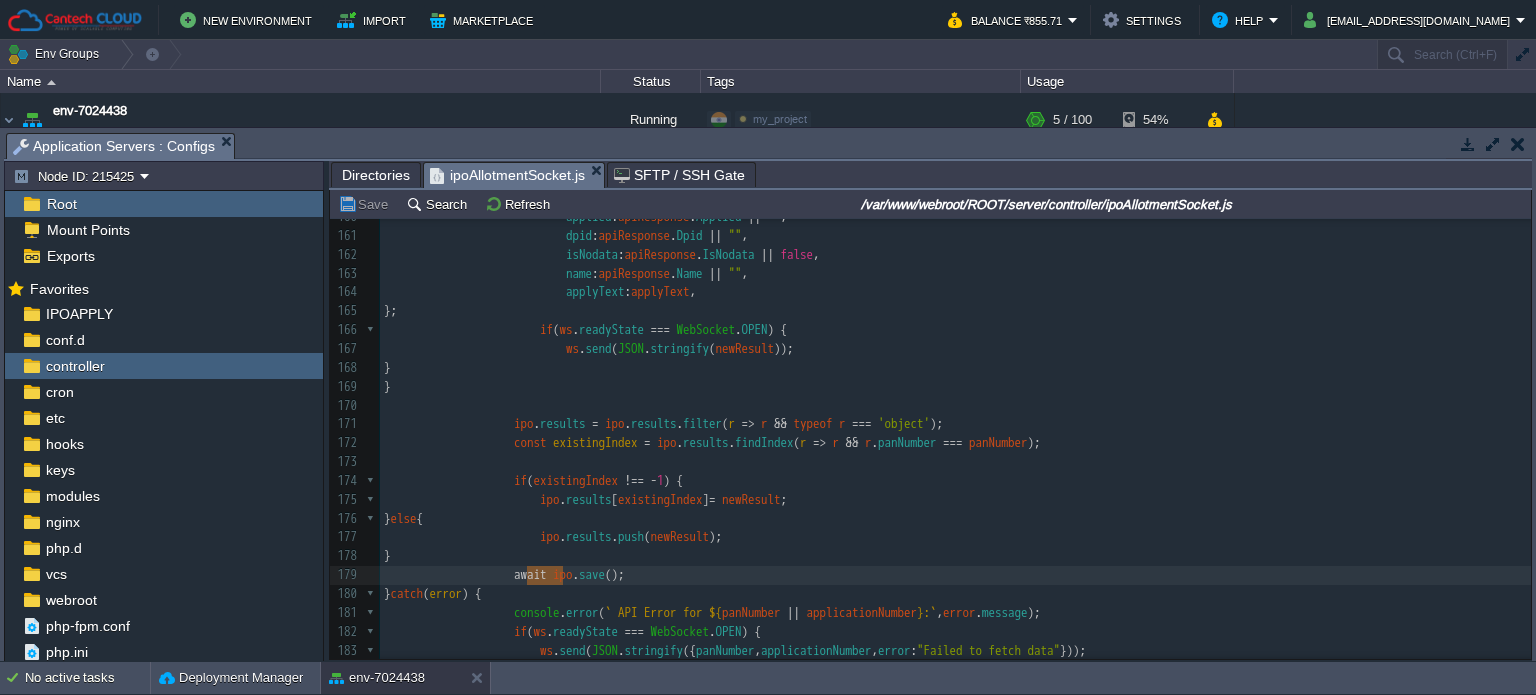 click on "xxxxxxxxxx                      { 155                          newResult   =  { 156                              panNumber :  panNumber   ||   null , 157                              applicationNumber :  apiResponse . ApplicationNo   ||   applicationNumber   ||   null , 158                              isAlloted :  apiResponse . IsAlloted   ||   false , 159                              alloted :  apiResponse . Alloted   ||   "" , 160                              applied :  apiResponse . Applied   ||   "" , 161                              dpid :  apiResponse . Dpid   ||   "" , 162                              isNodata :  apiResponse . IsNodata   ||   false , 163                              name :  apiResponse . Name   ||   "" , 164                              applyText :  applyText , 165                         }; 166                          if  ( ws" at bounding box center (955, 585) 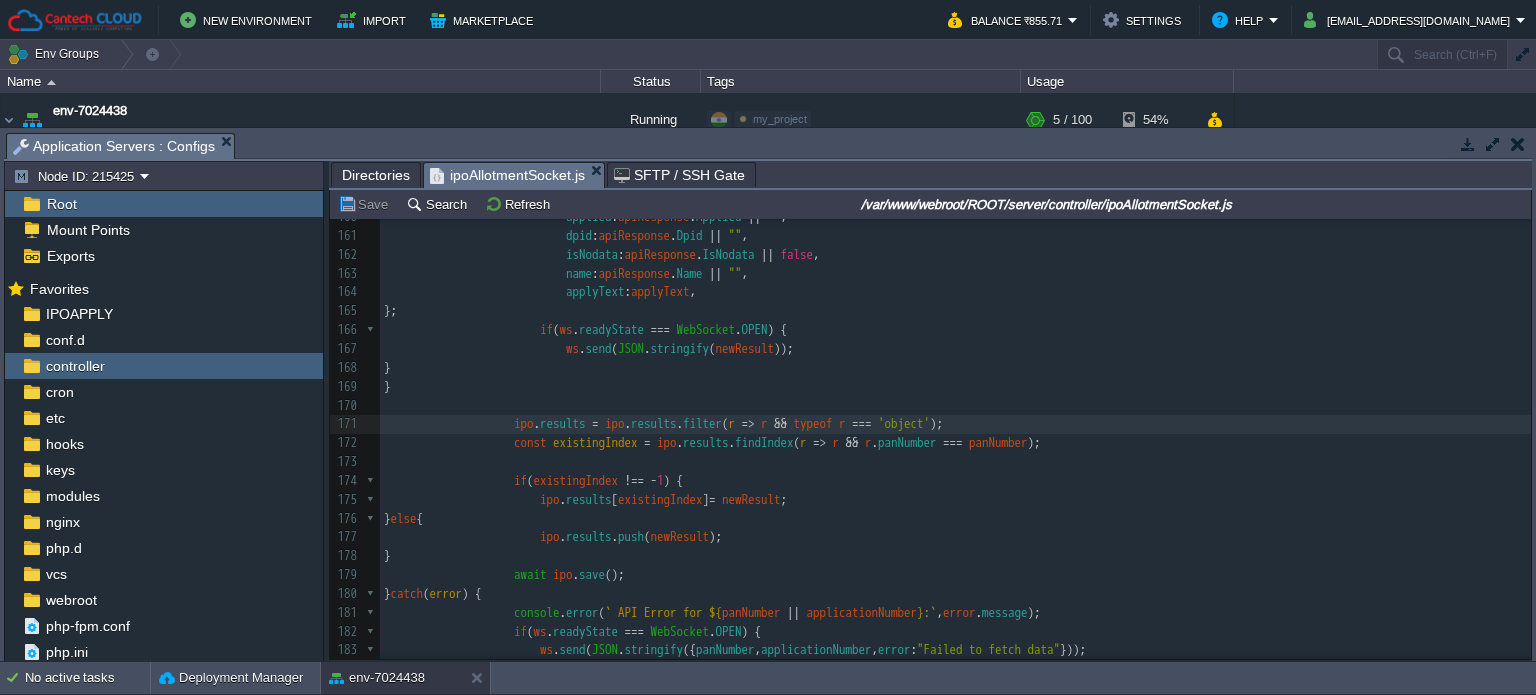 click on "results" at bounding box center (563, 423) 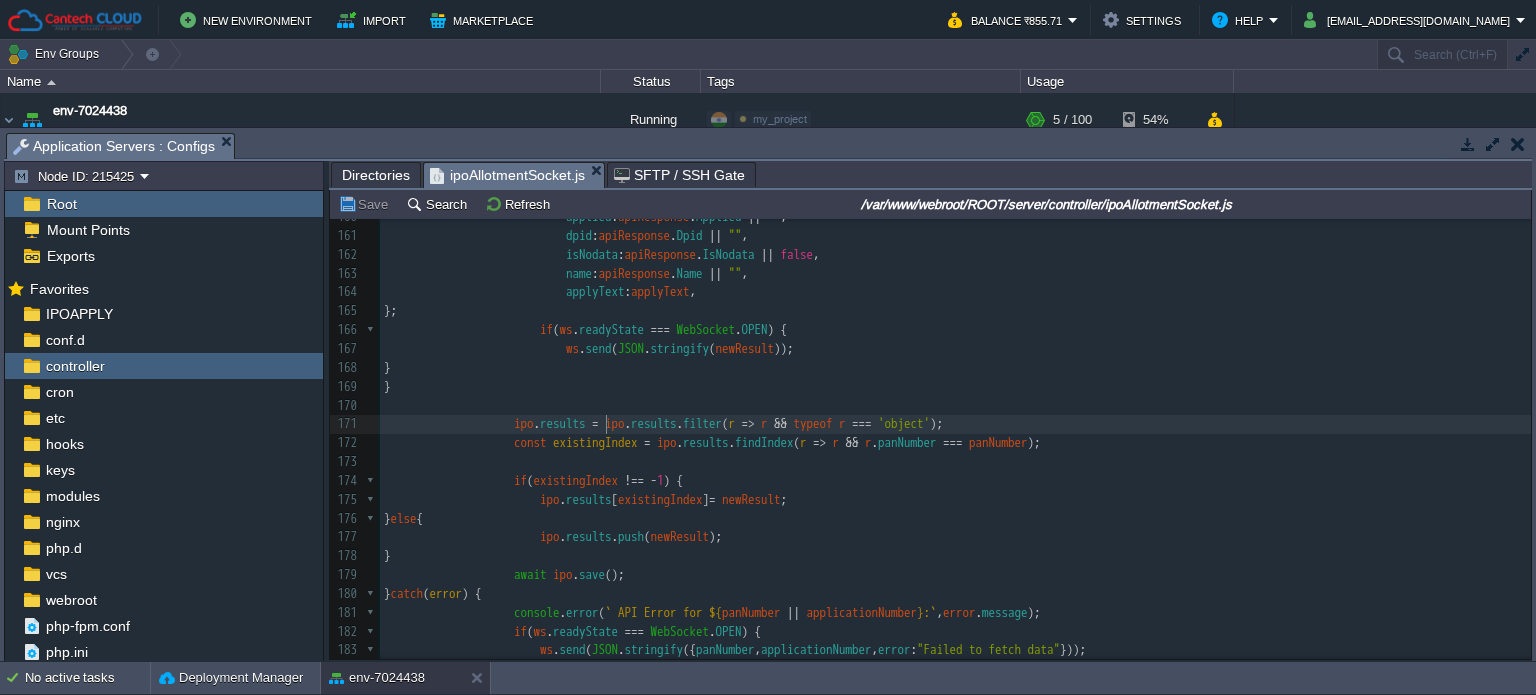 type on "results" 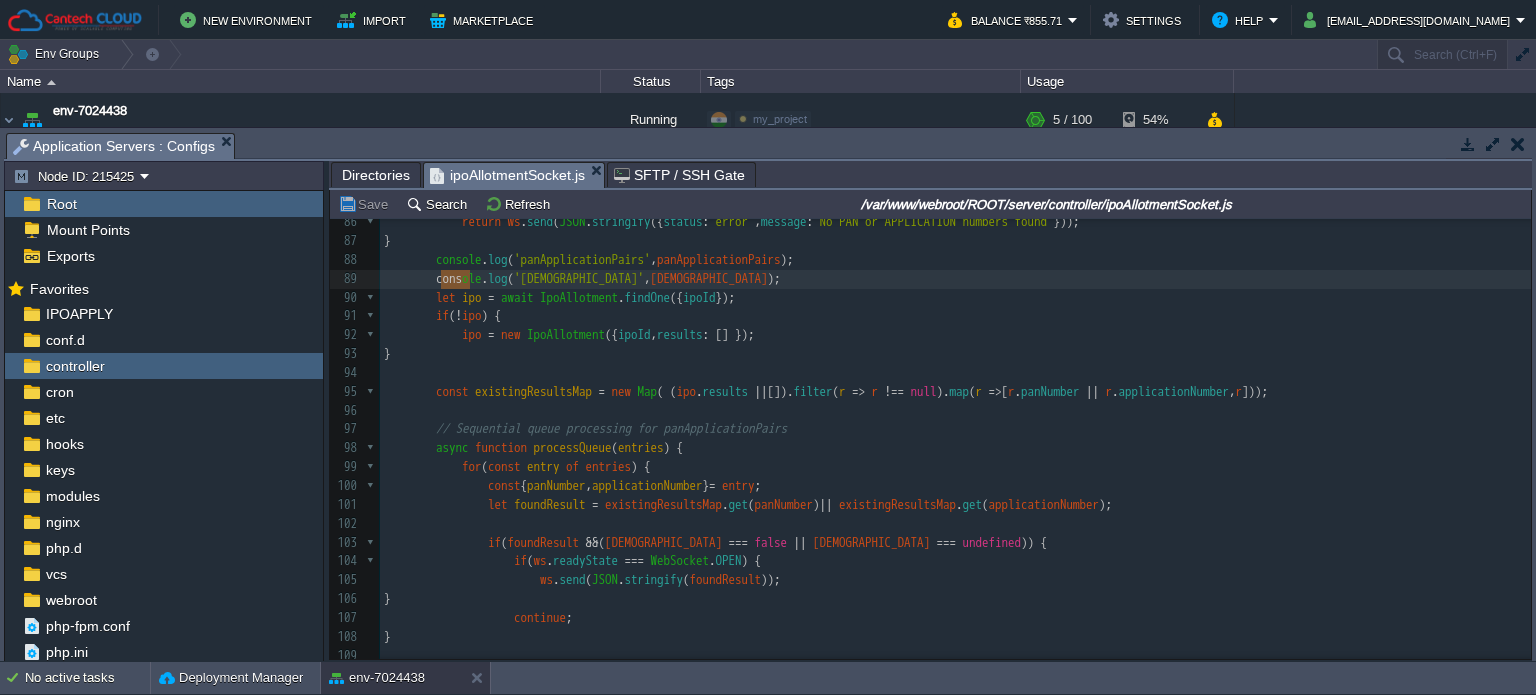 type on "console.log('isRefresh',isRefresh);" 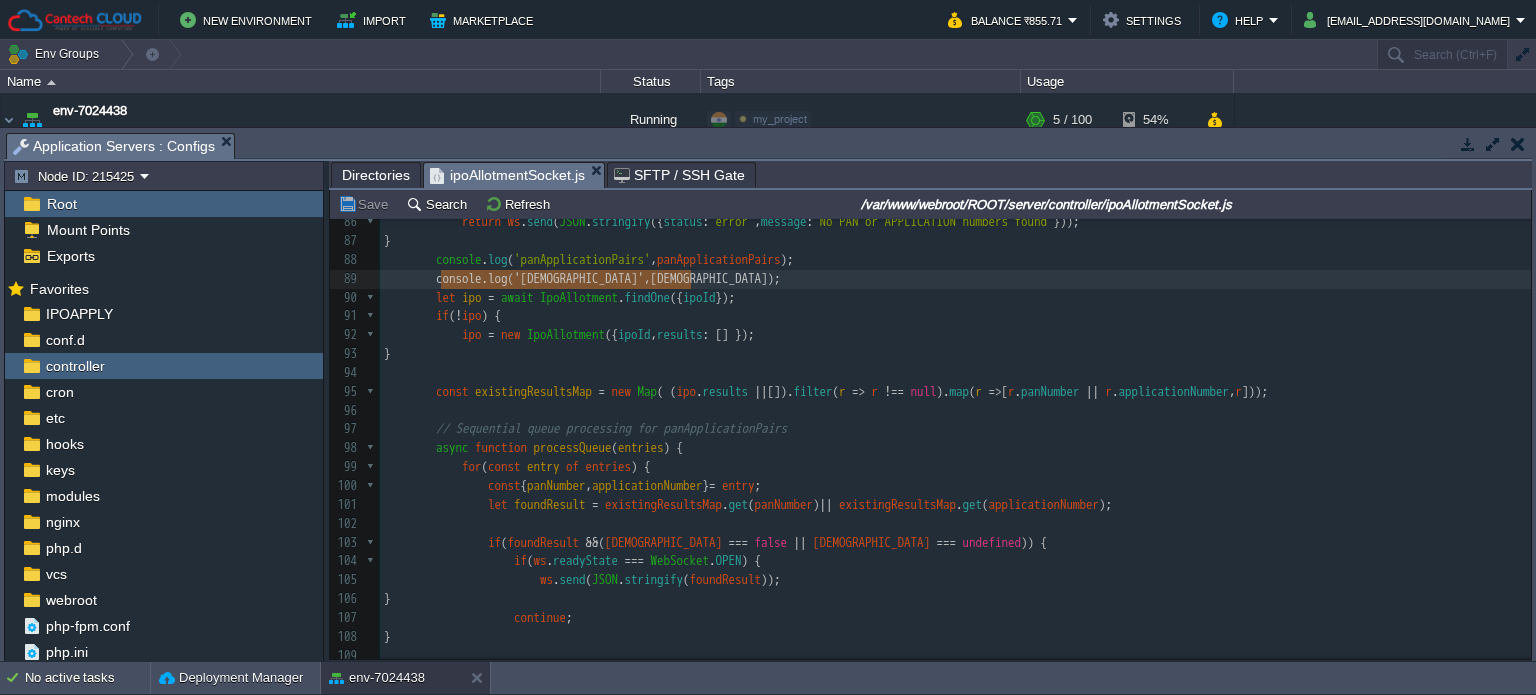drag, startPoint x: 439, startPoint y: 276, endPoint x: 734, endPoint y: 275, distance: 295.0017 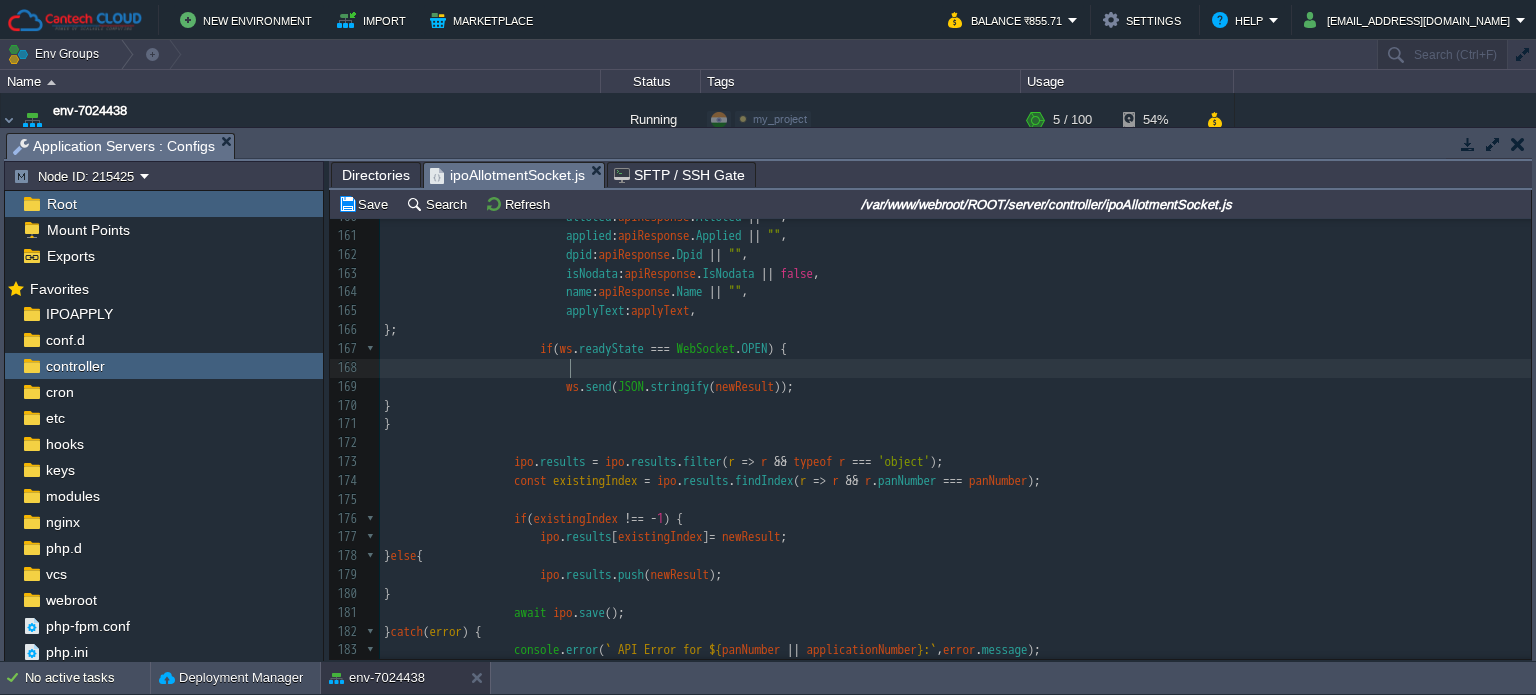paste on "newResult" 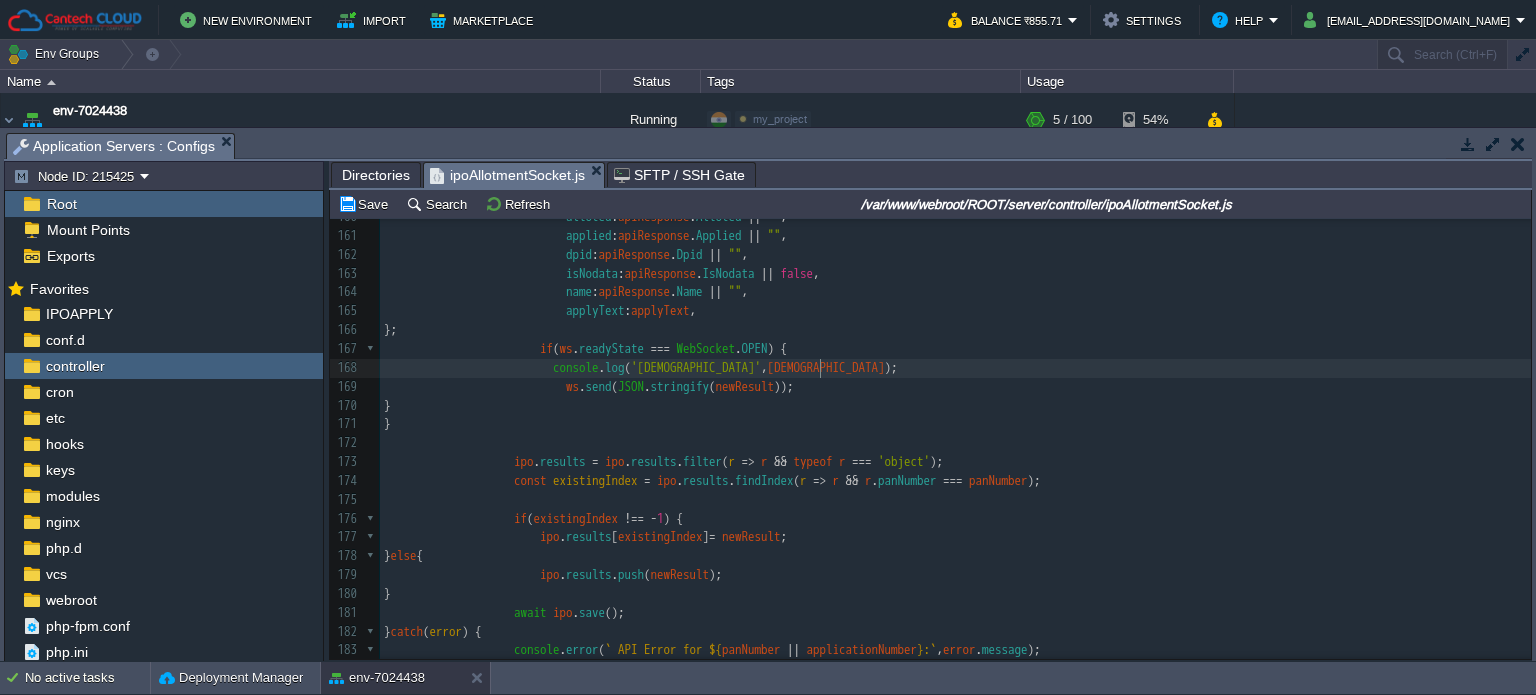 click on "newResult" at bounding box center (745, 386) 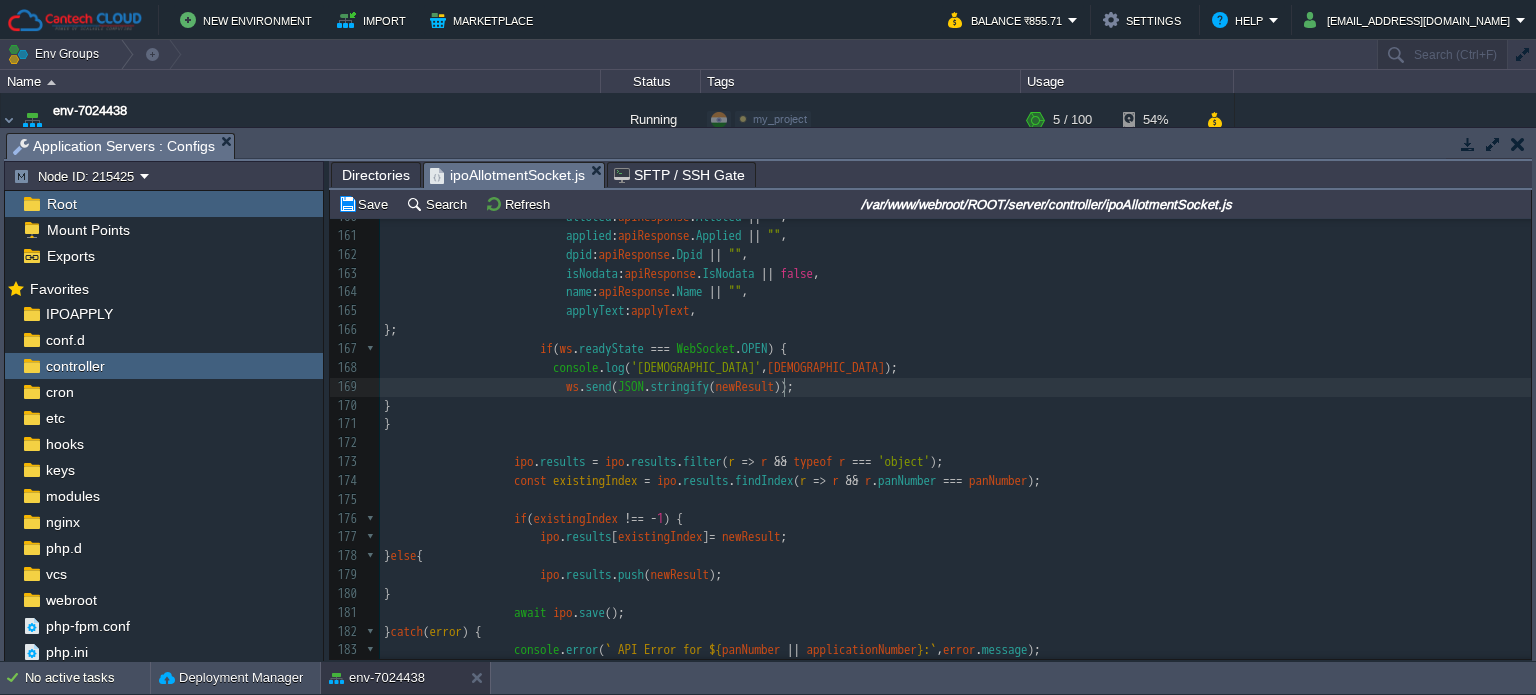 type on "newResult" 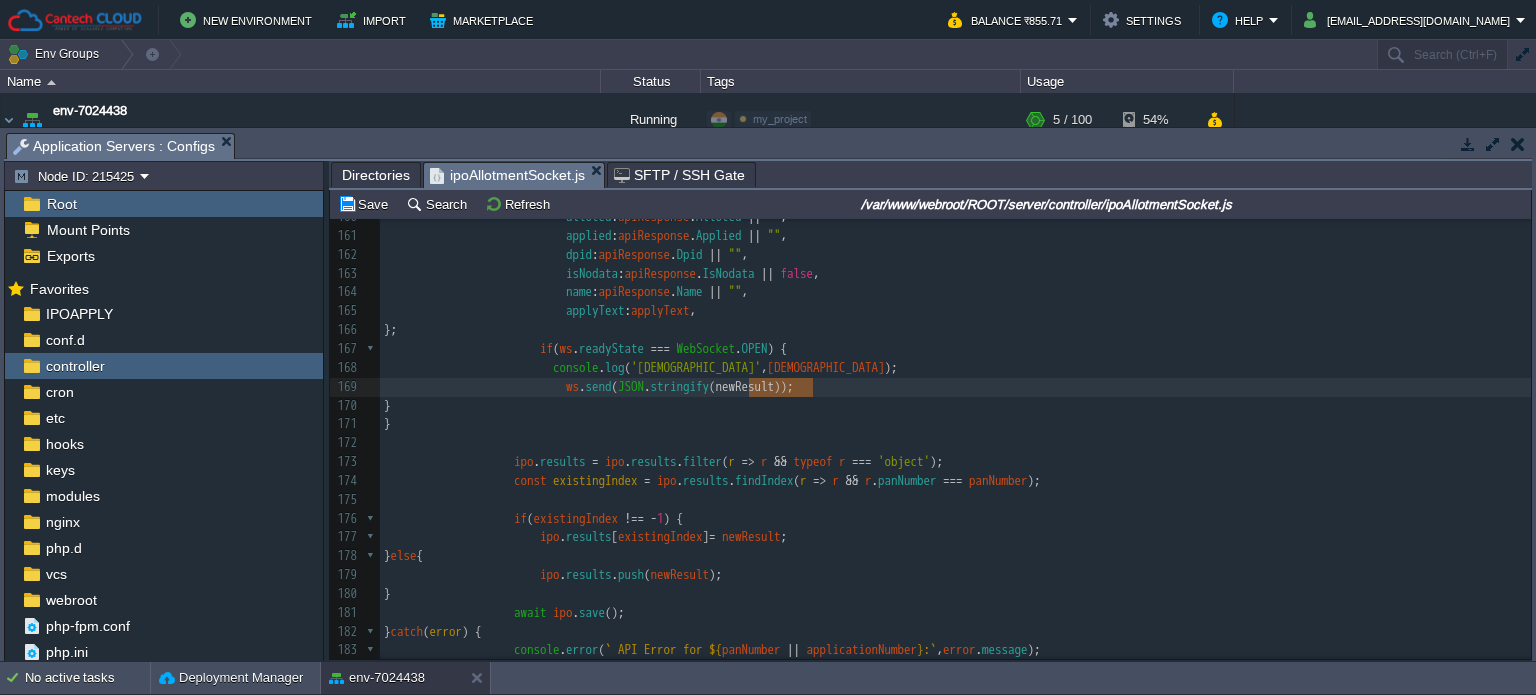 click on "xxxxxxxxxx                            console . log ( 'isRefresh' , isRefresh ); 150                      else { 151                          const   response   =   await   axios . post ( apiUrl ,  requestData ); 152                          const   apiResponse   =   response . data ; 153                          const   existing   =   await   bid_master . findOne ({  pan_no :  panNumber ,  ipo_id :  ipoId  }); 154                          const   applyText   =   existing   ?   'Applied'  :  'Not Applied' ; 155 ​ 156                          newResult   =  { 157                              panNumber :  panNumber   ||   null , 158                              applicationNumber :  apiResponse . ApplicationNo   ||   applicationNumber   ||   null , 159                              isAlloted :  apiResponse . IsAlloted   ||   false , 160                              alloted :  . Alloted" at bounding box center [955, 434] 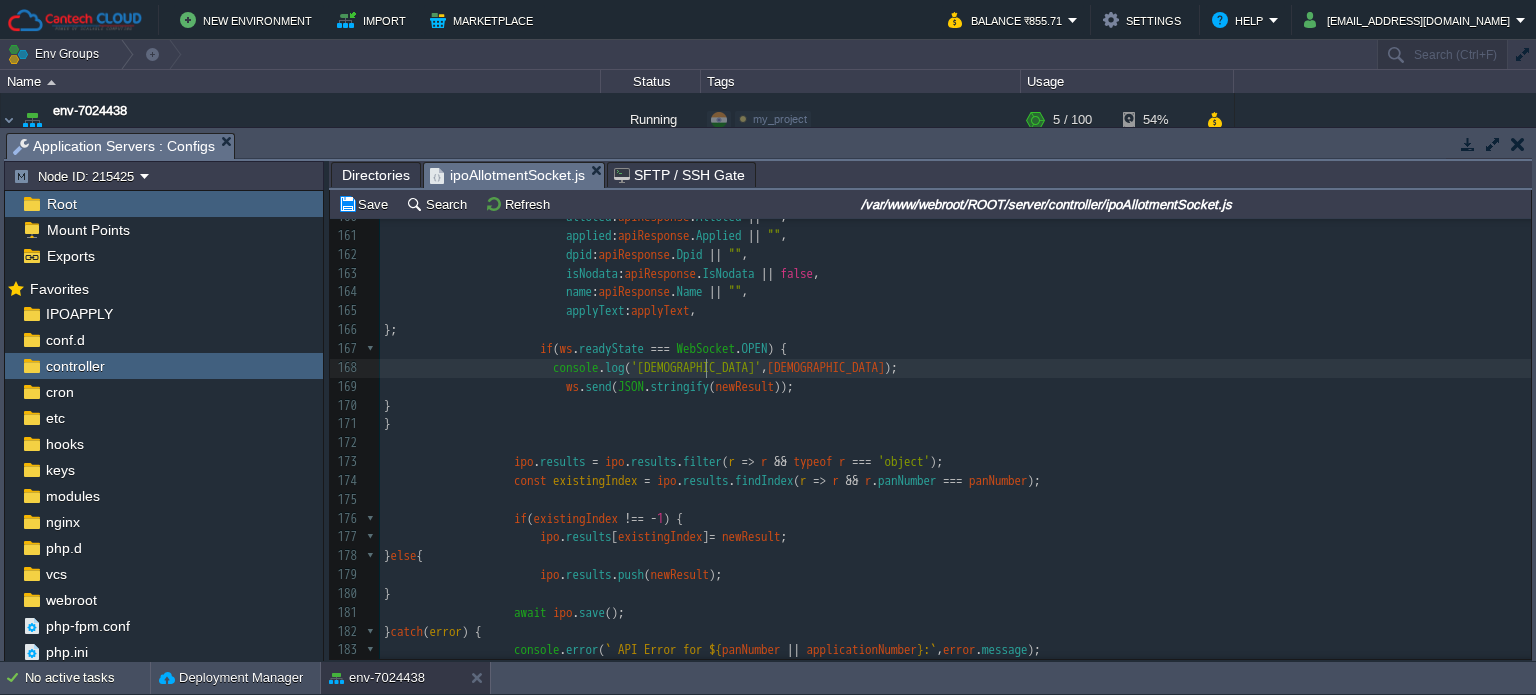 type on "[DEMOGRAPHIC_DATA]" 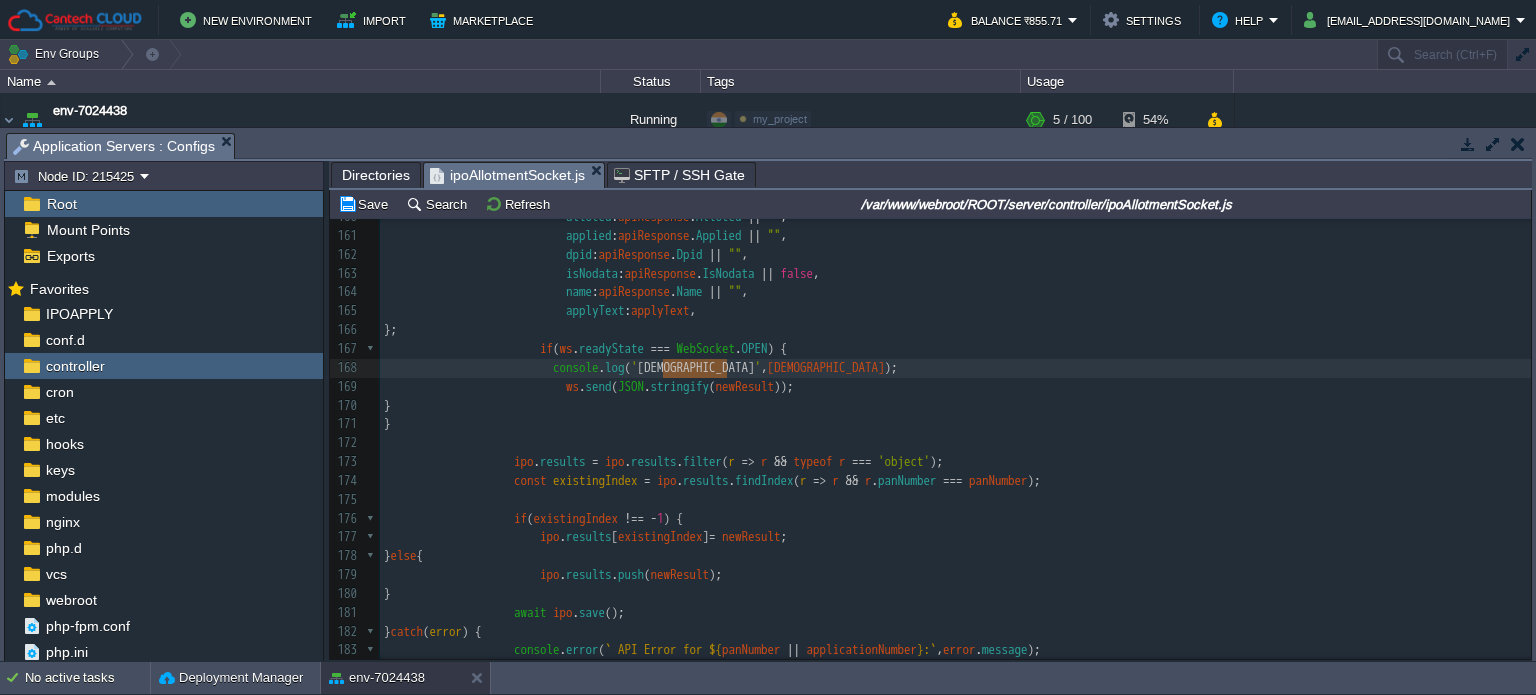 paste 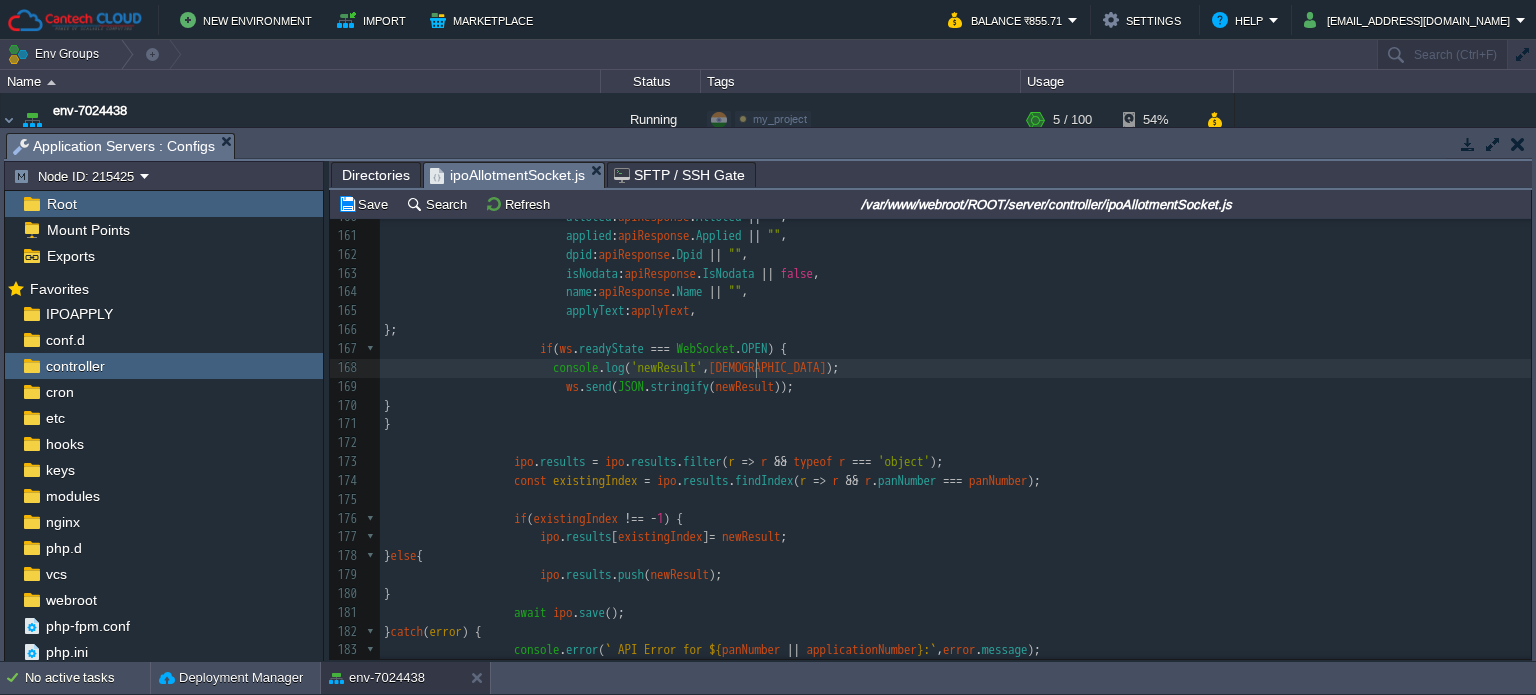 click on "[DEMOGRAPHIC_DATA]" at bounding box center [767, 367] 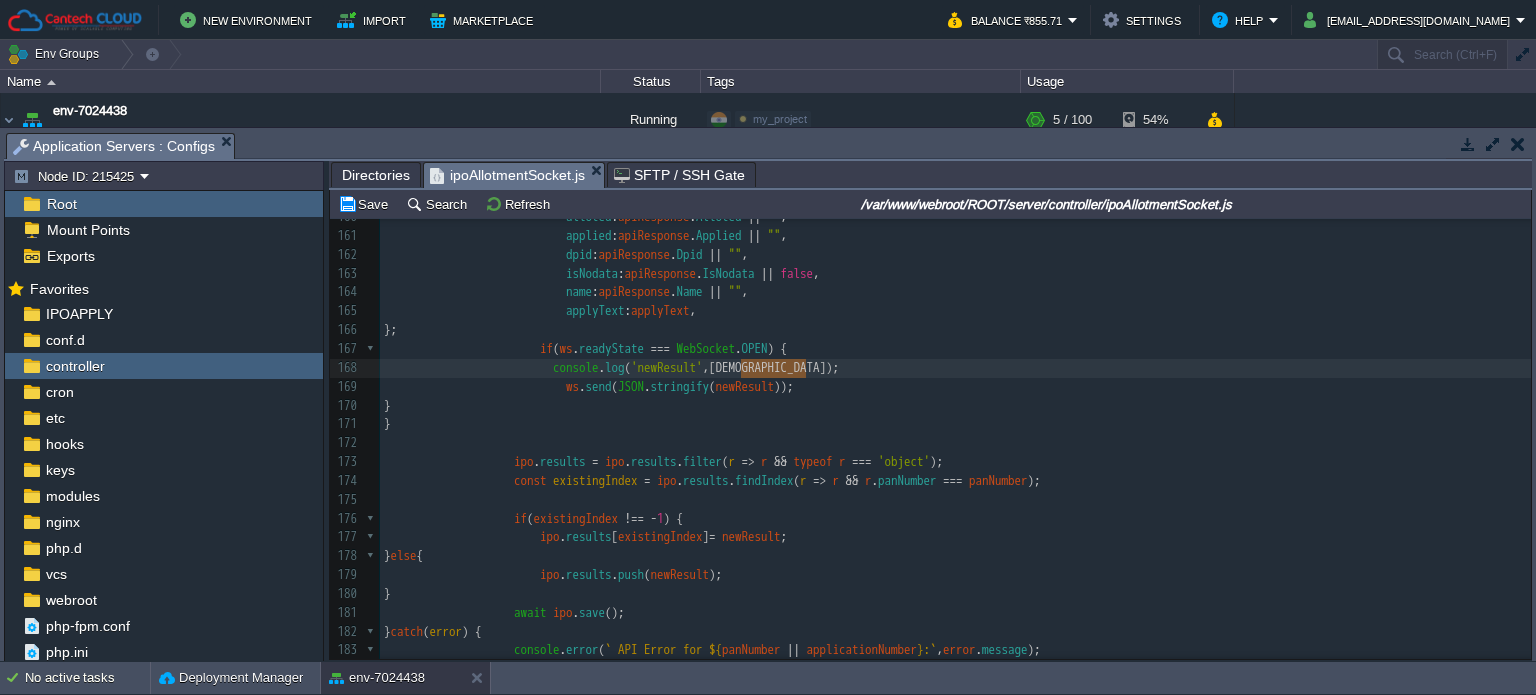 paste 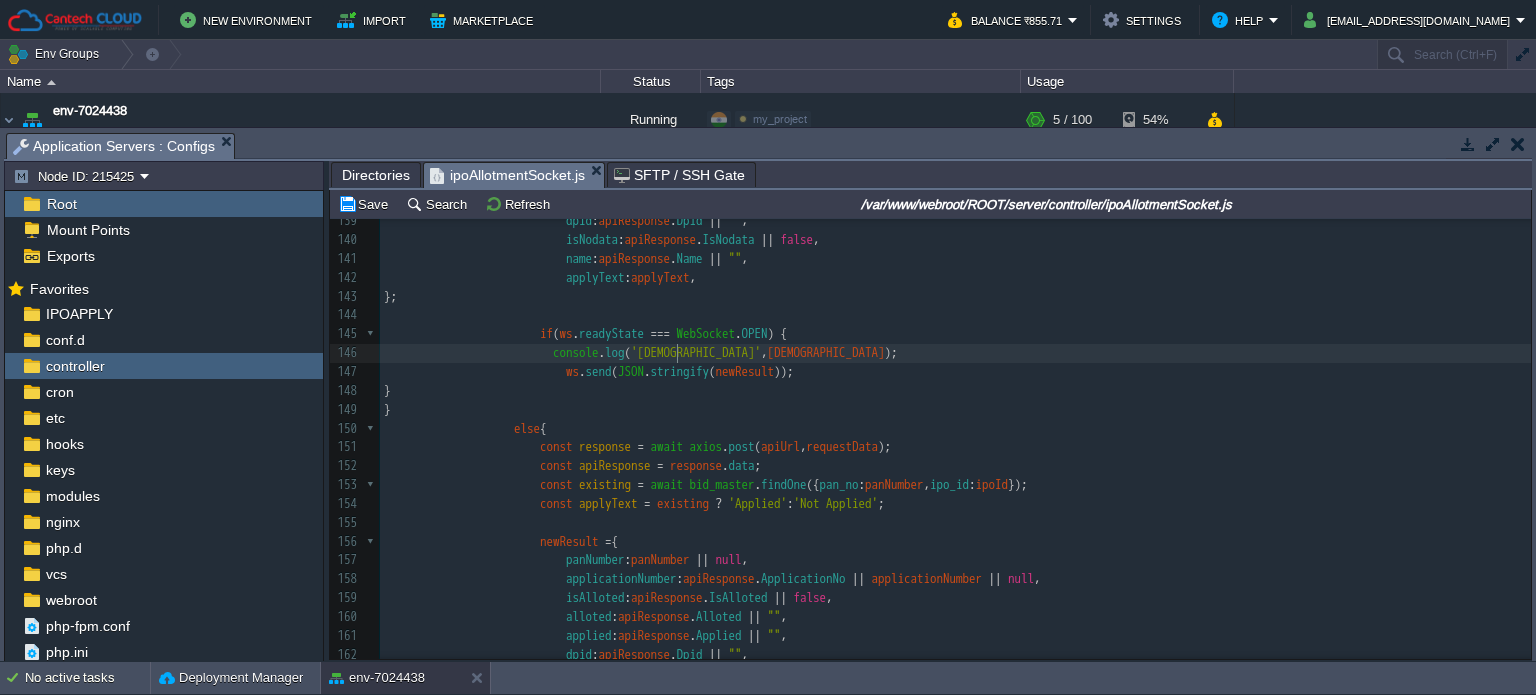 click on "'[DEMOGRAPHIC_DATA]'" at bounding box center [696, 352] 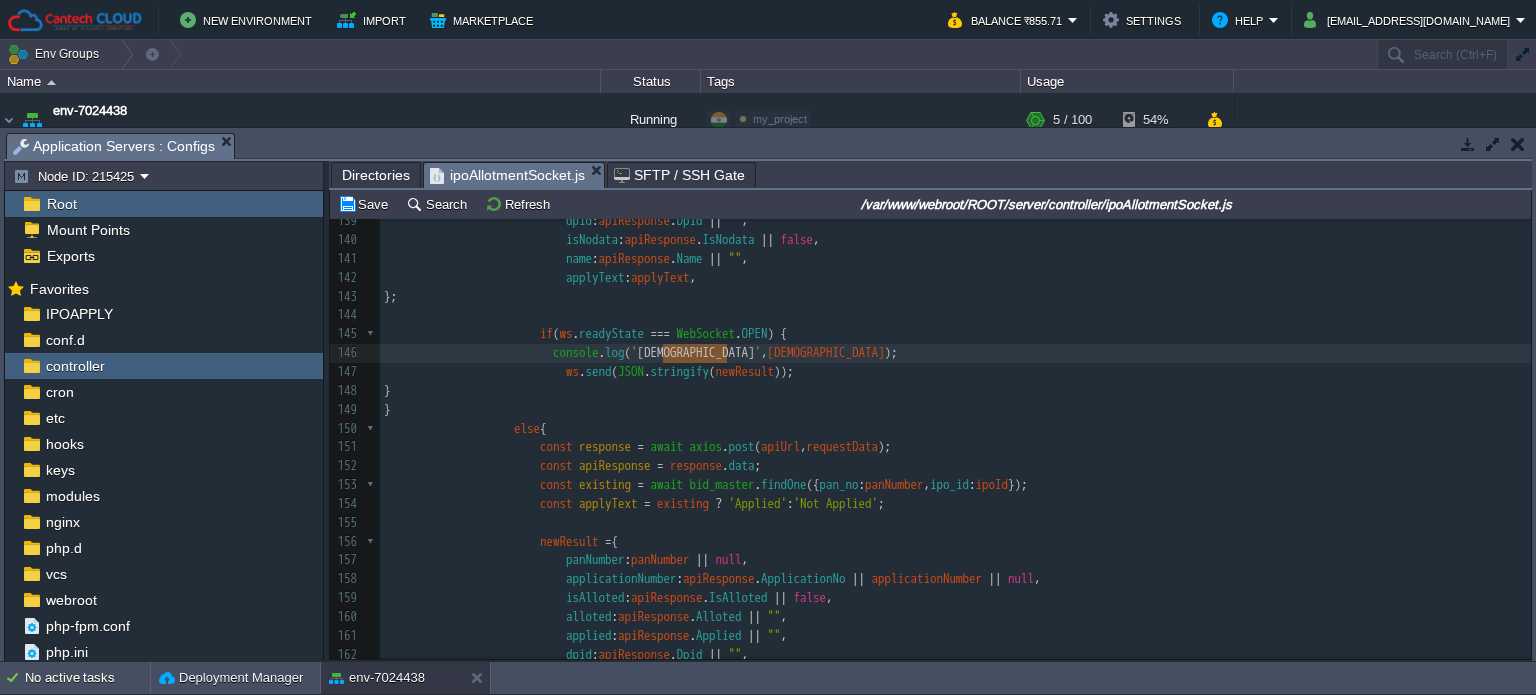 paste 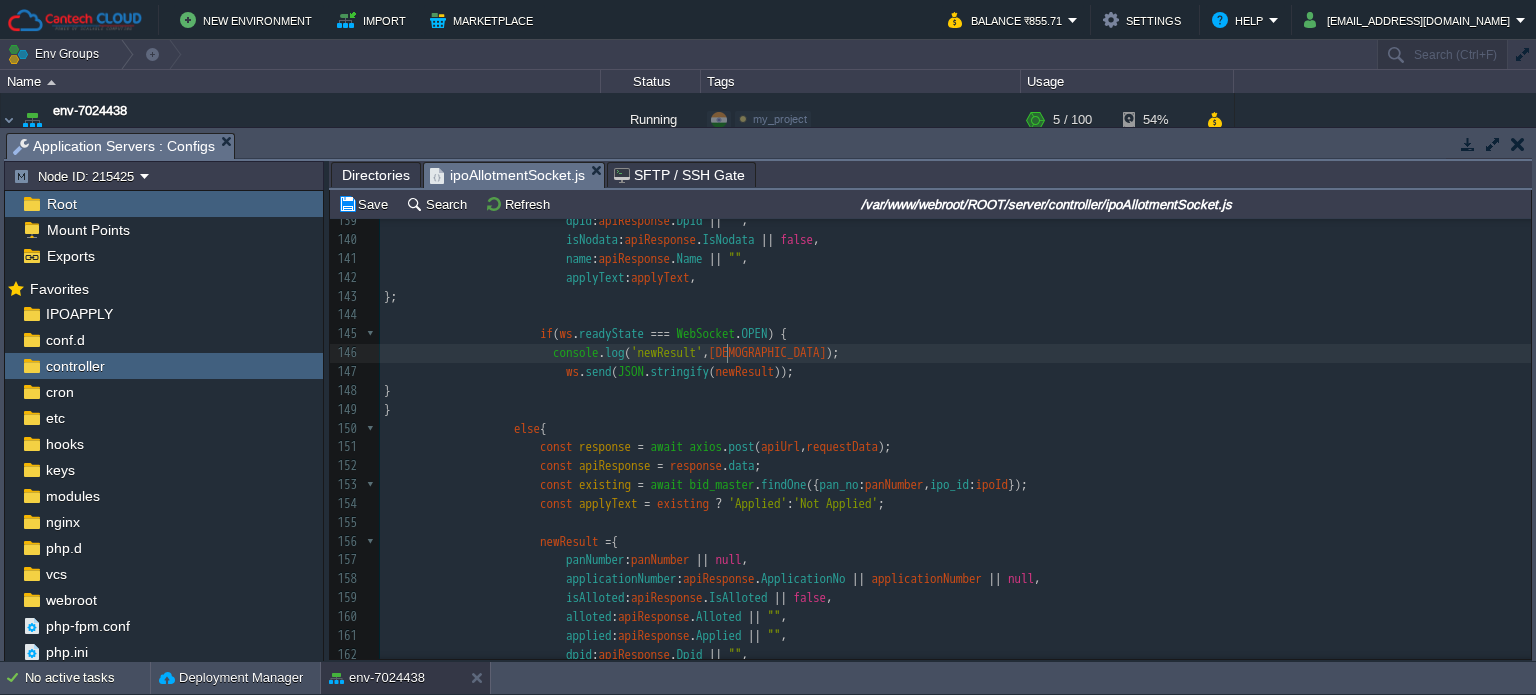 click on "xxxxxxxxxx                            console . log ( 'isRefresh' , isRefresh );   129                          console . log ( "Python script result:" ,  result ); 130                          const   apiResponse   =   result ; 131                          const   existing   =   await   bid_master . findOne ({  pan_no :  panNumber ,  ipo_id :  ipoId  }); 132                          const   applyText   =   existing   ?   'Applied'  :  'Not Applied' ; 133                          newResult   =  { 134                              panNumber :  panNumber   ||   null , 135                              applicationNumber :  apiResponse . ApplicationNo   ||   applicationNumber   ||   null , 136                              isAlloted :  apiResponse . IsAlloted   ||   false , 137                              alloted :  apiResponse . Alloted   ||   "" ,  138                              ." at bounding box center [955, 429] 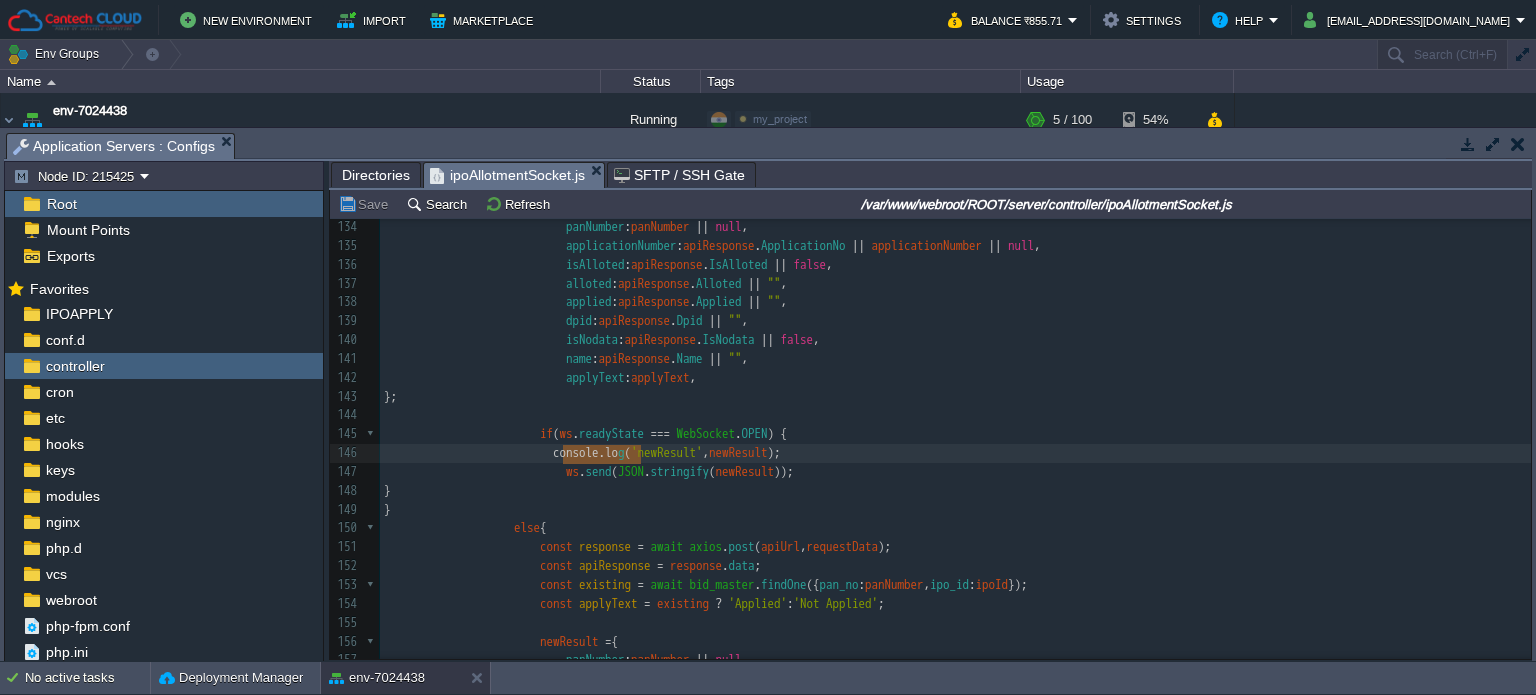 type on "console.log(" 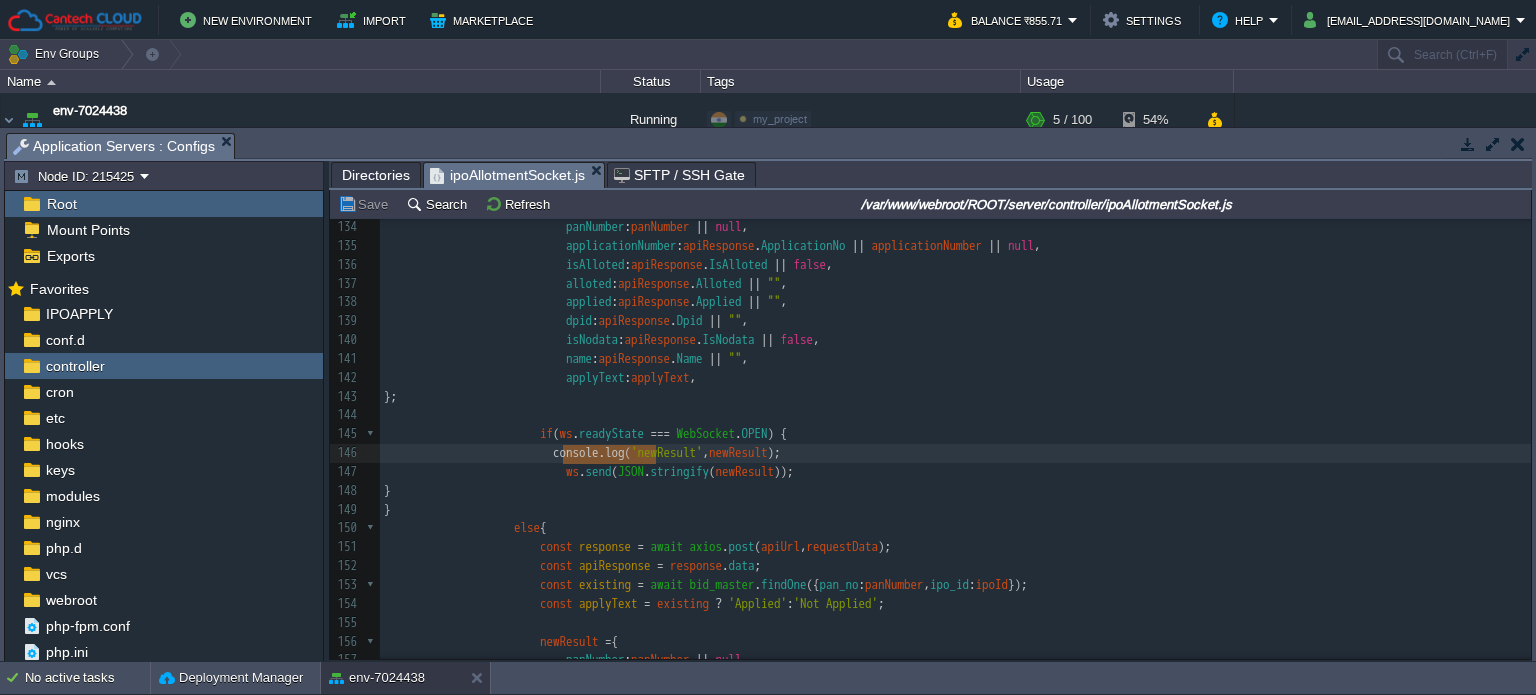 drag, startPoint x: 564, startPoint y: 455, endPoint x: 656, endPoint y: 479, distance: 95.07891 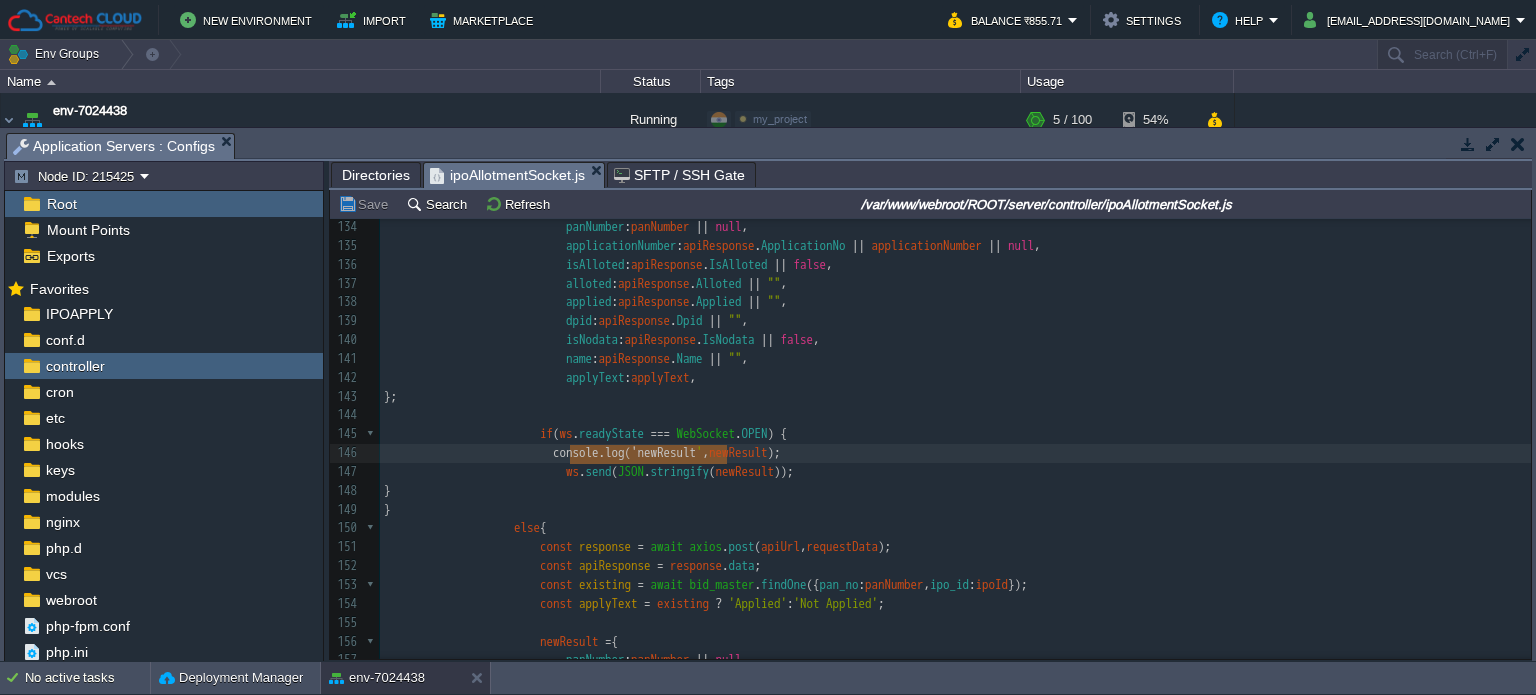 type on "console.log('newResult'," 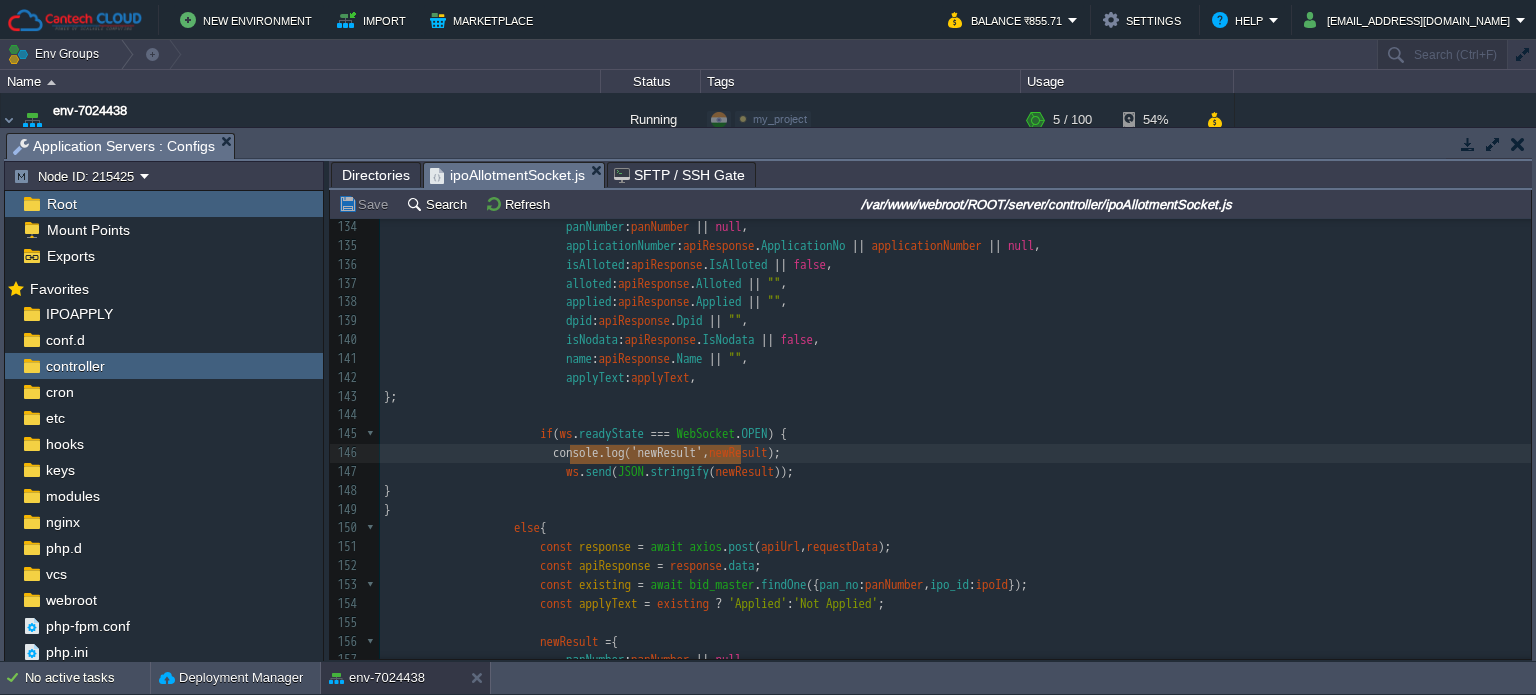 drag, startPoint x: 569, startPoint y: 456, endPoint x: 739, endPoint y: 458, distance: 170.01176 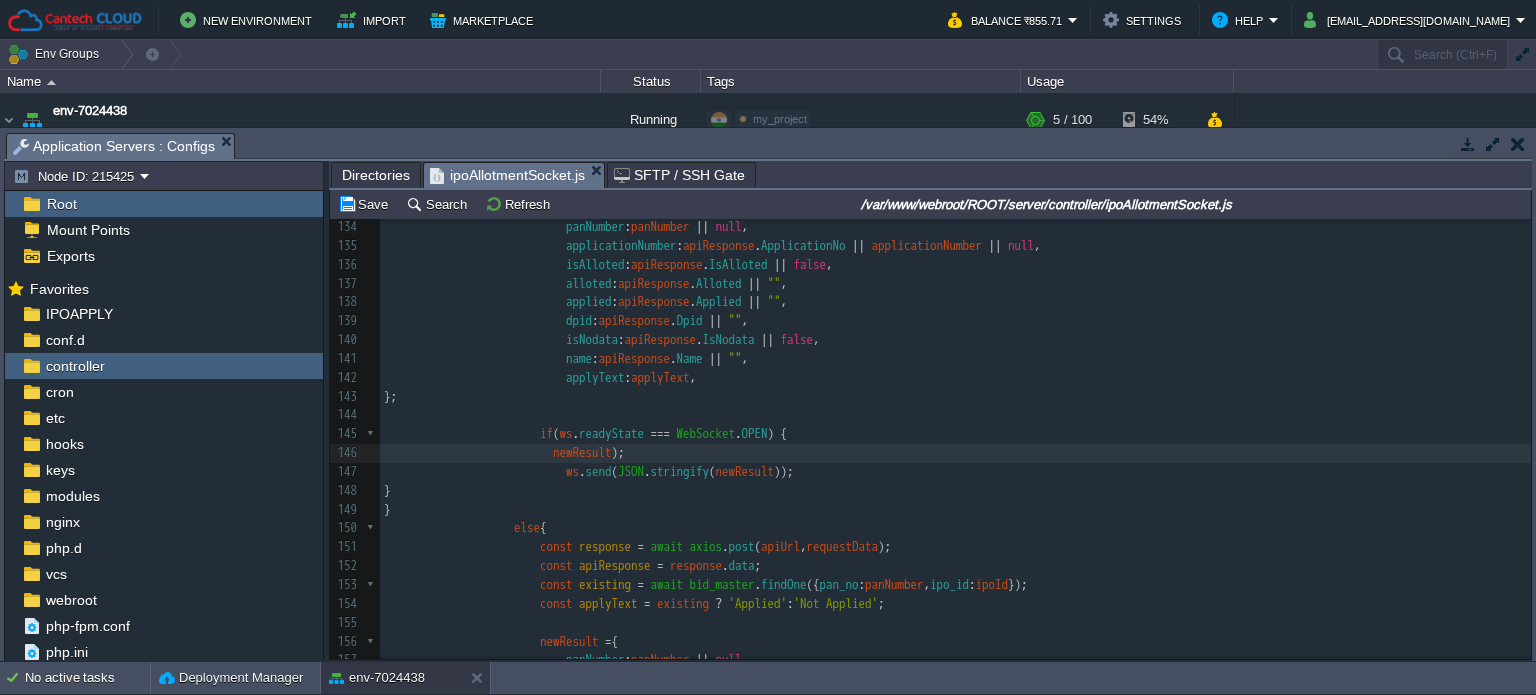 click on "xxxxxxxxxx                            console . log ( 'isRefresh' , isRefresh );   124                          const   result   =   await   runPythonScriptAsync ( "/home/data_api/final3.py" , { 125                              companyName :  companyName . toUpperCase (), 126                              panNumber :  panNumber 127                         }); 128 ​ 129                          console . log ( "Python script result:" ,  result ); 130                          const   apiResponse   =   result ; 131                          const   existing   =   await   bid_master . findOne ({  pan_no :  panNumber ,  ipo_id :  ipoId  }); 132                          const   applyText   =   existing   ?   'Applied'  :  'Not Applied' ; 133                          newResult   =  { 134                              panNumber :  panNumber   ||   null , 135 applicationNumber :  apiResponse" at bounding box center [955, 482] 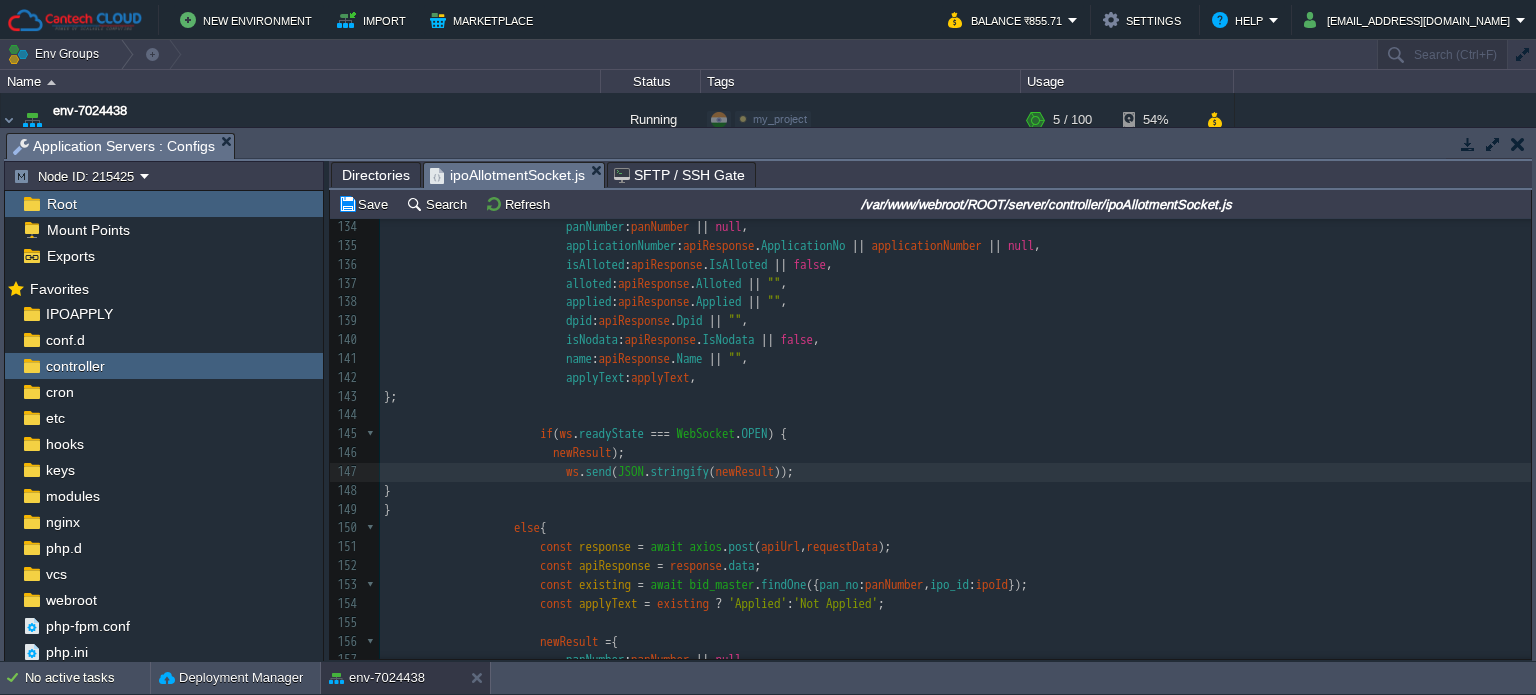 paste 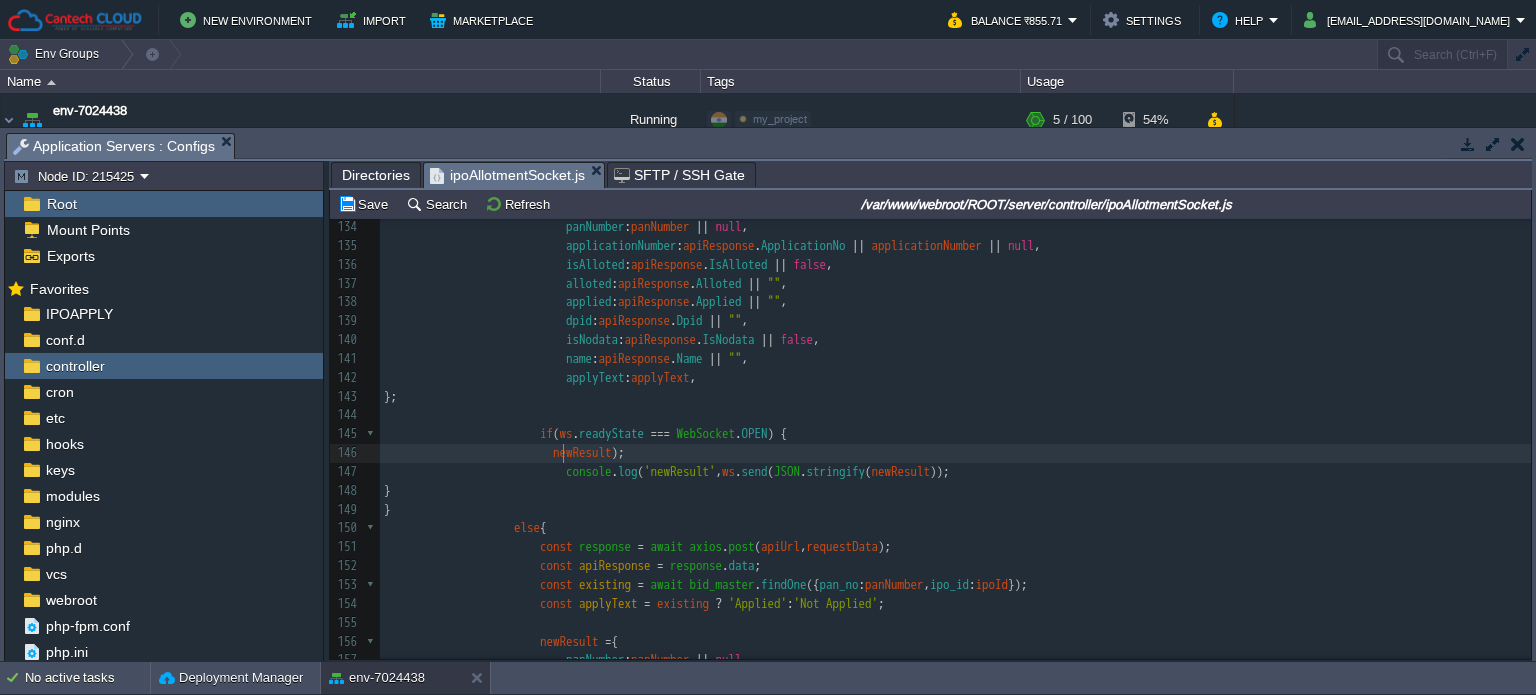 type on "newResult);" 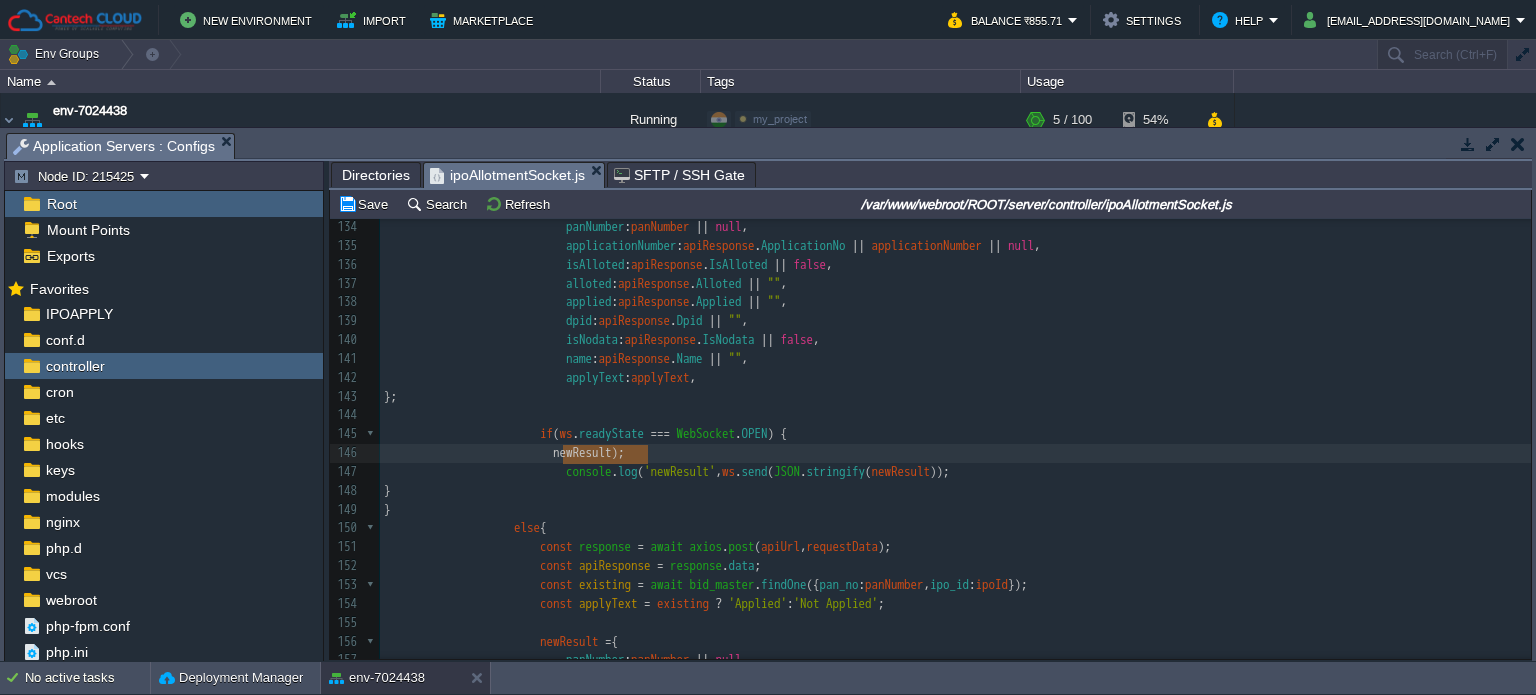 drag, startPoint x: 562, startPoint y: 458, endPoint x: 718, endPoint y: 460, distance: 156.01282 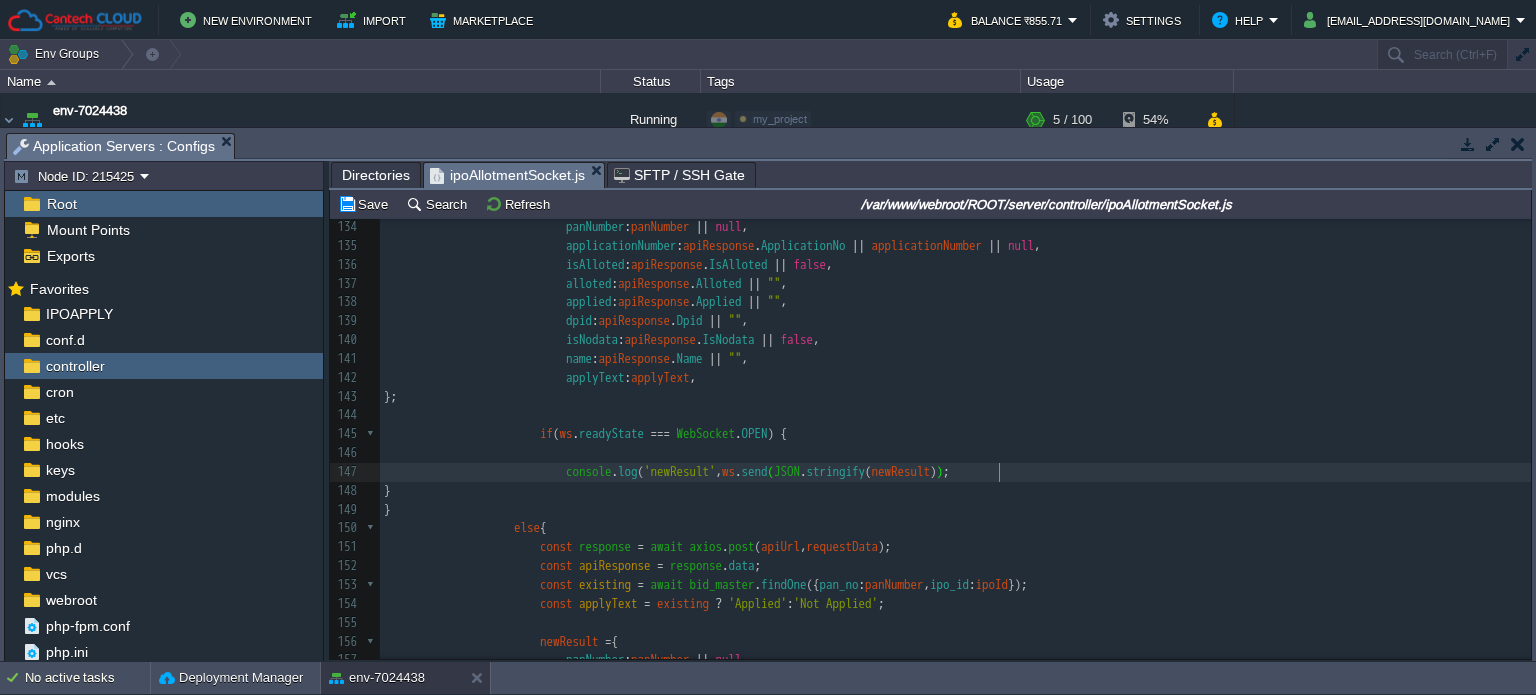 type on ")" 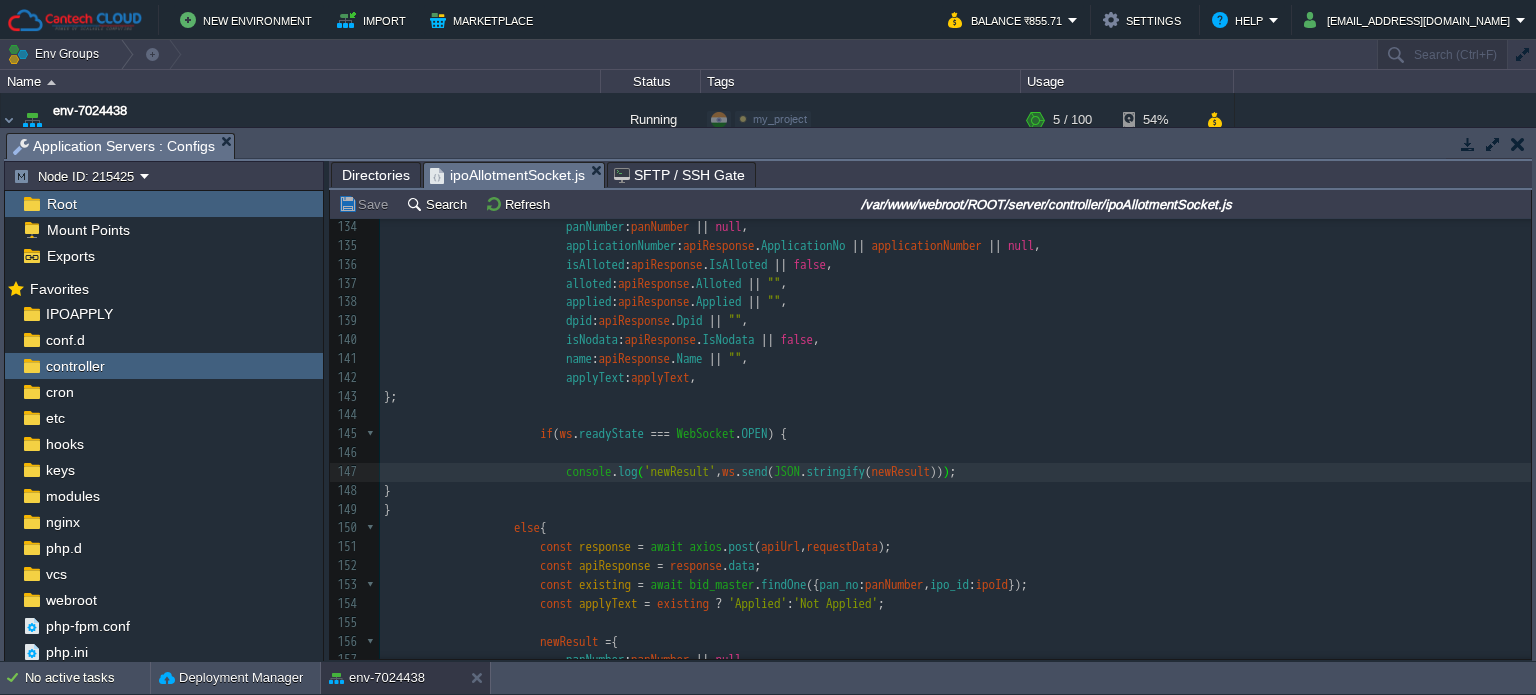 scroll, scrollTop: 2812, scrollLeft: 0, axis: vertical 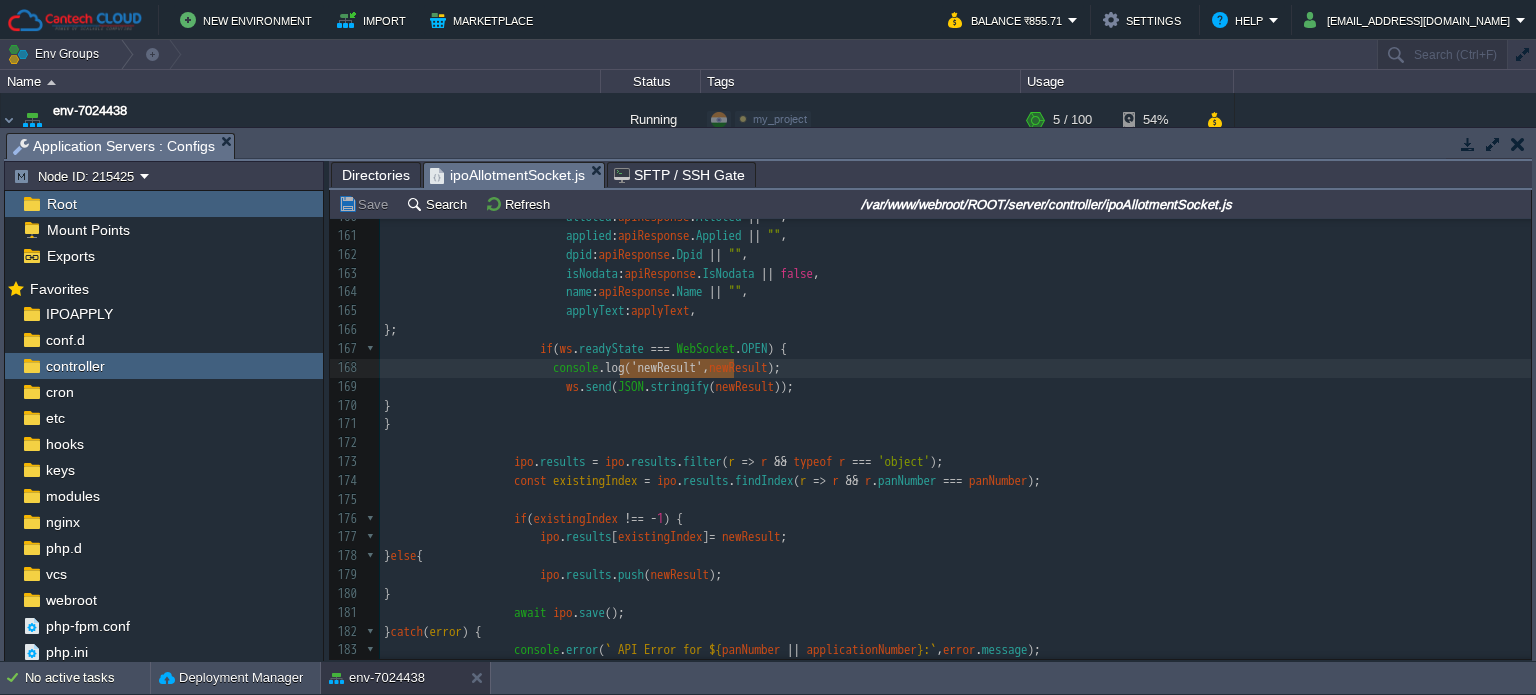 type on "nsole.log('newResult'" 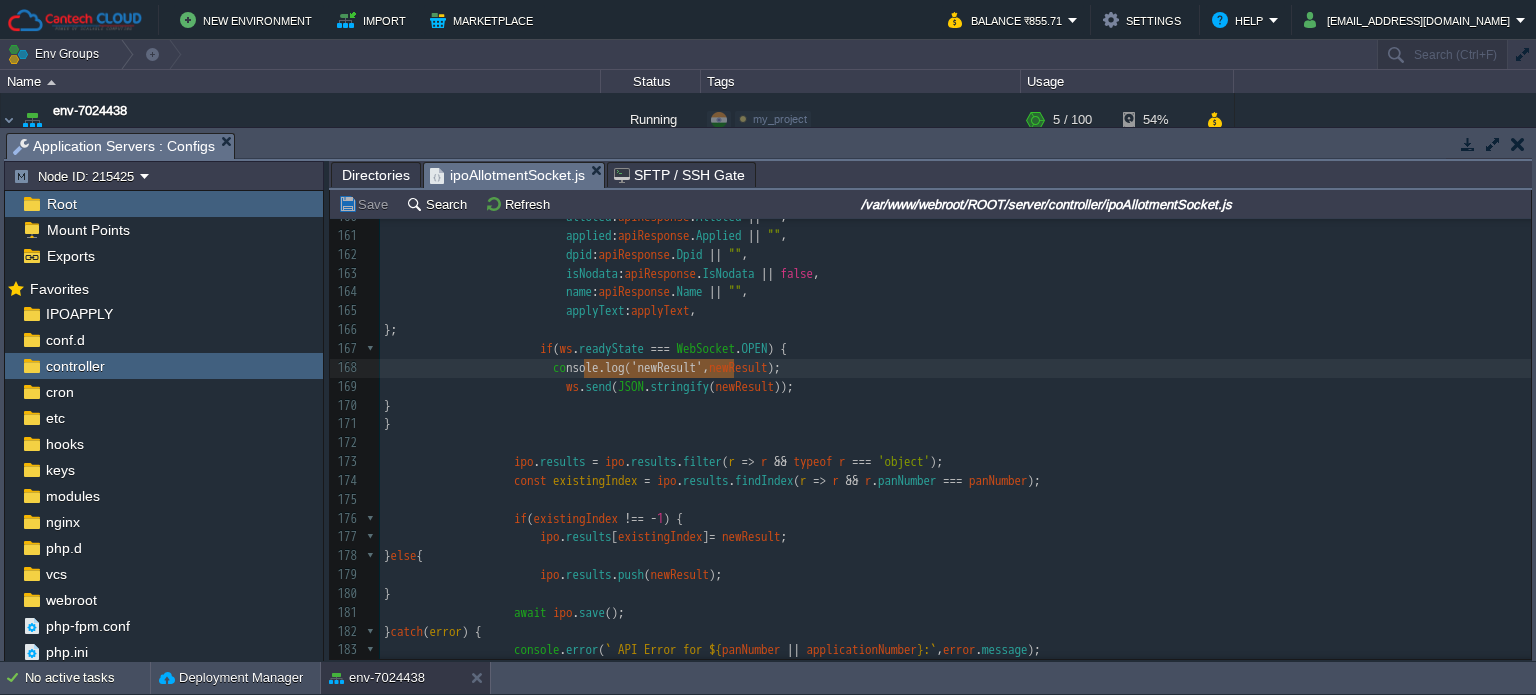 drag, startPoint x: 737, startPoint y: 367, endPoint x: 584, endPoint y: 370, distance: 153.0294 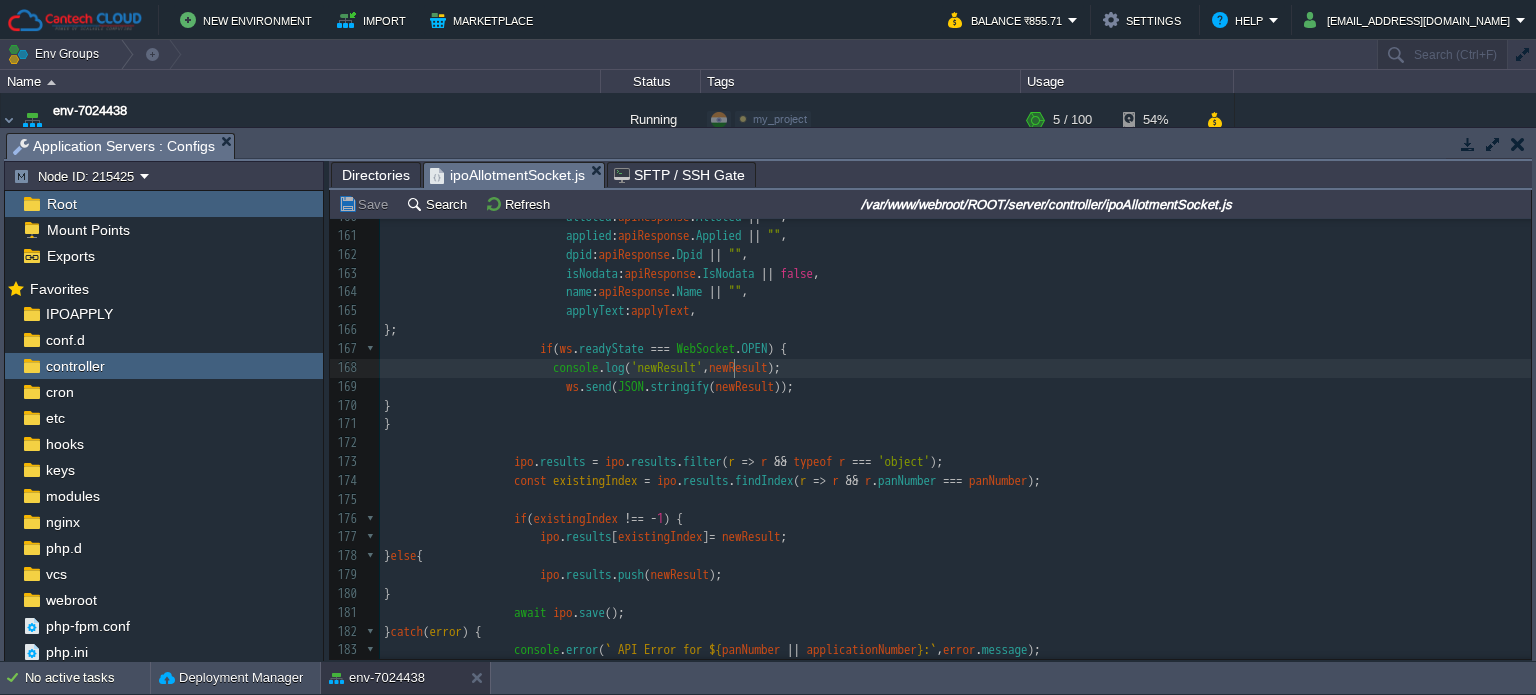 type on "," 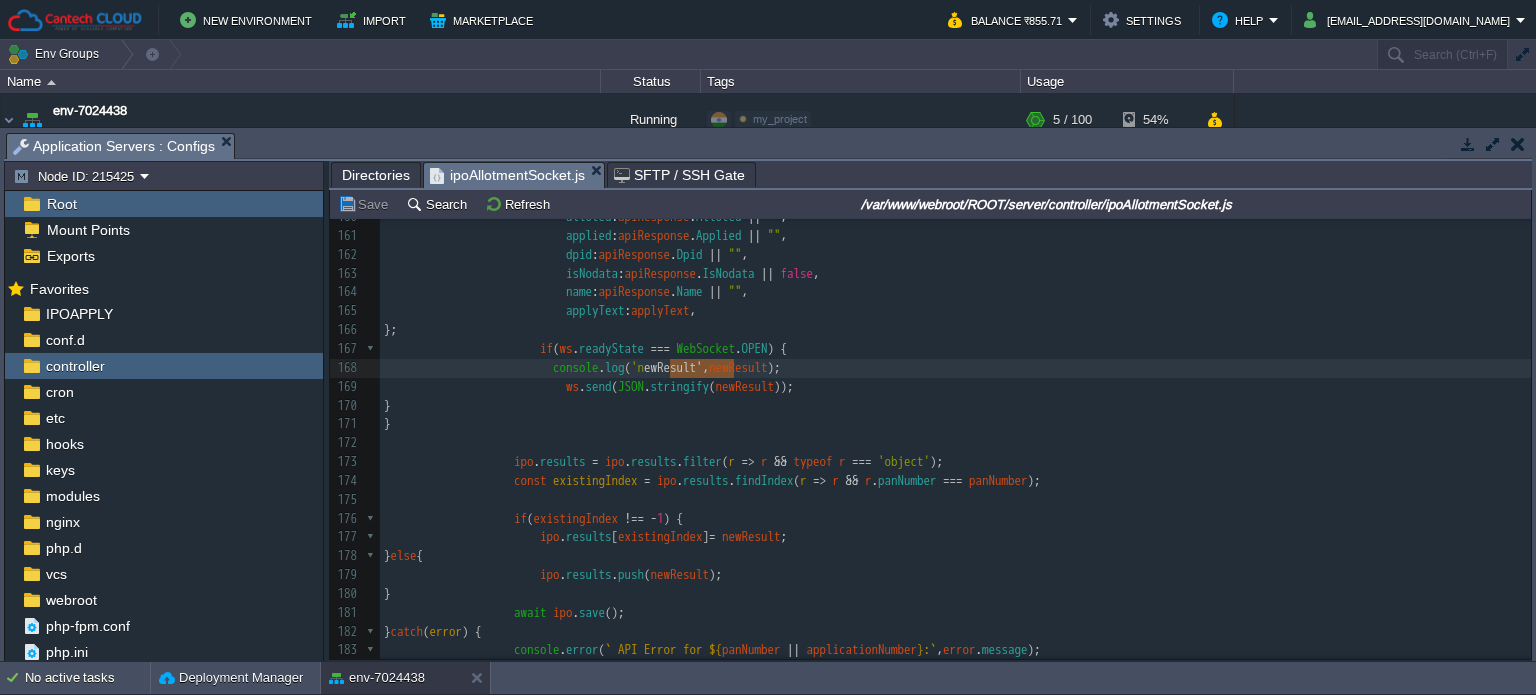 type on "e.log('newResult'" 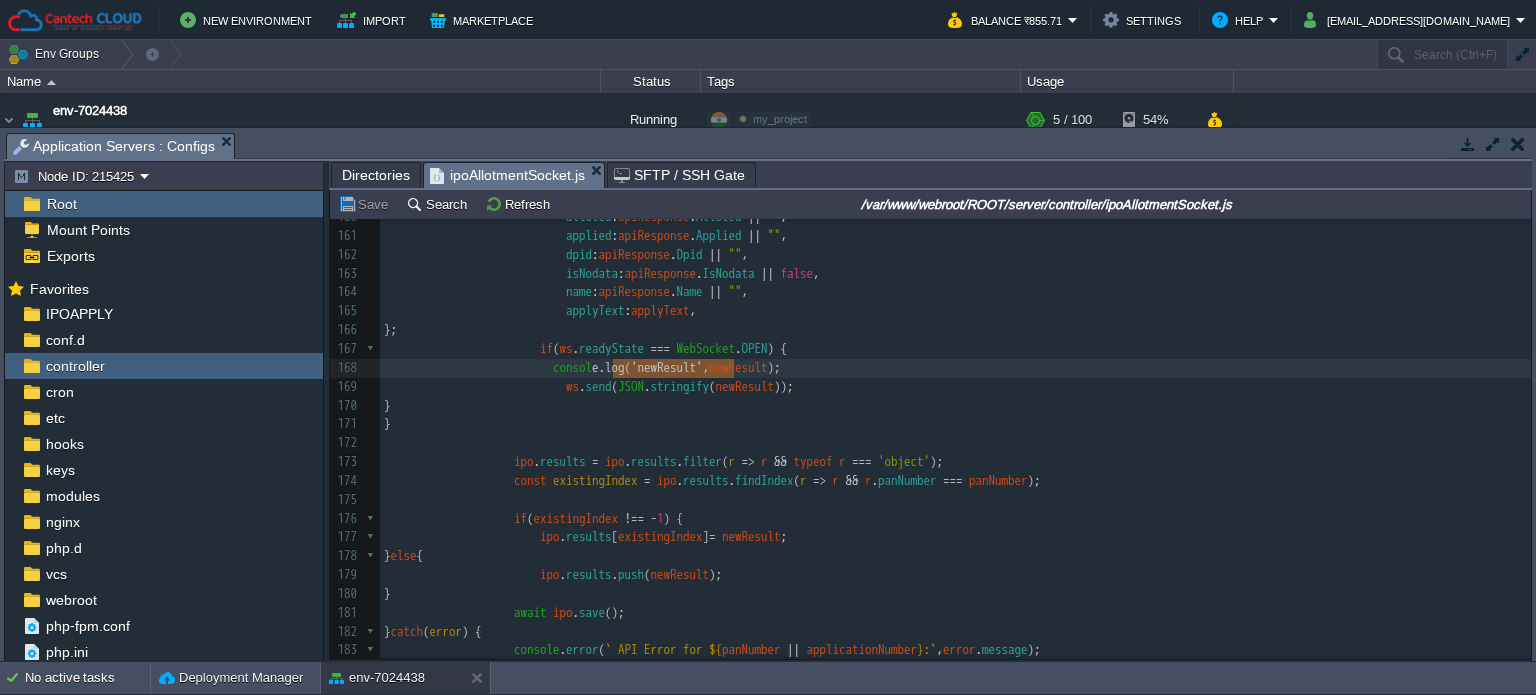 drag, startPoint x: 737, startPoint y: 365, endPoint x: 651, endPoint y: 365, distance: 86 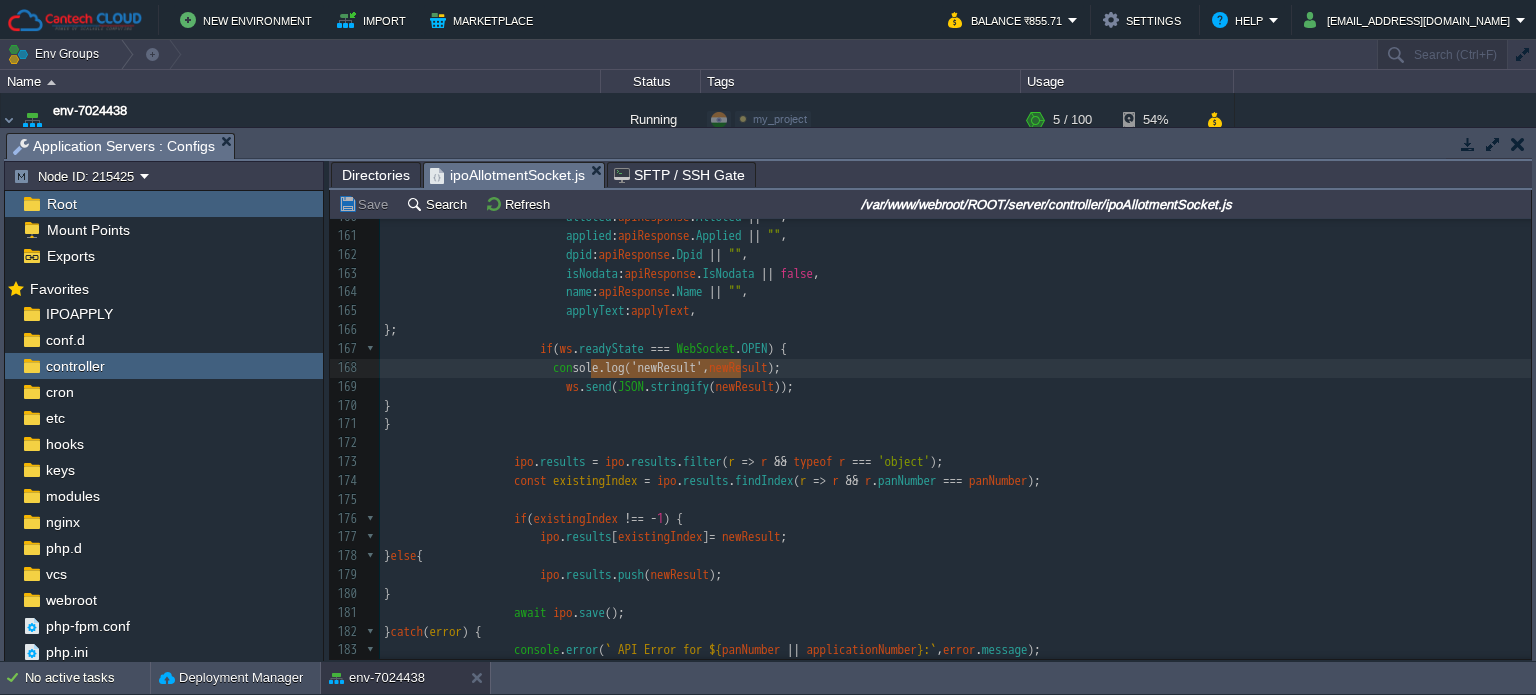 type on "console.log('newResult'," 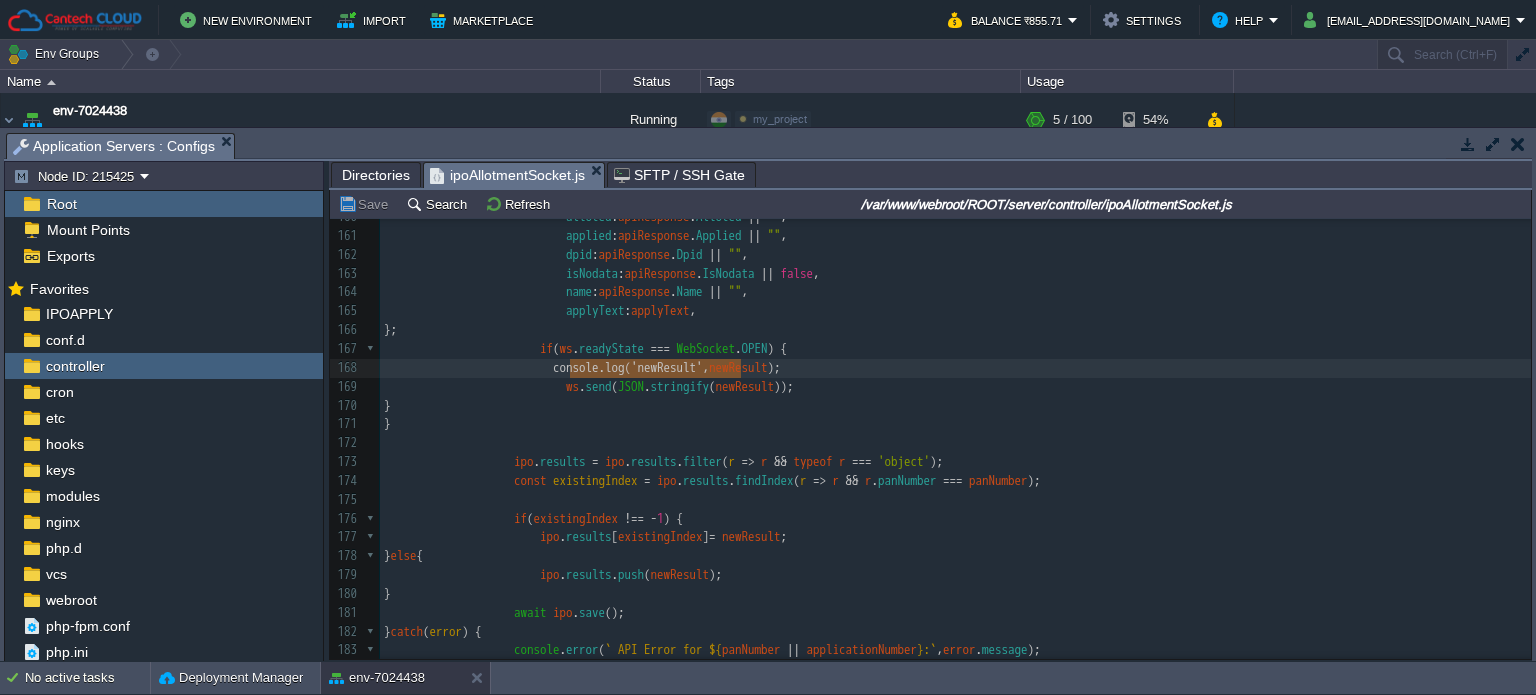 drag, startPoint x: 740, startPoint y: 367, endPoint x: 570, endPoint y: 375, distance: 170.18813 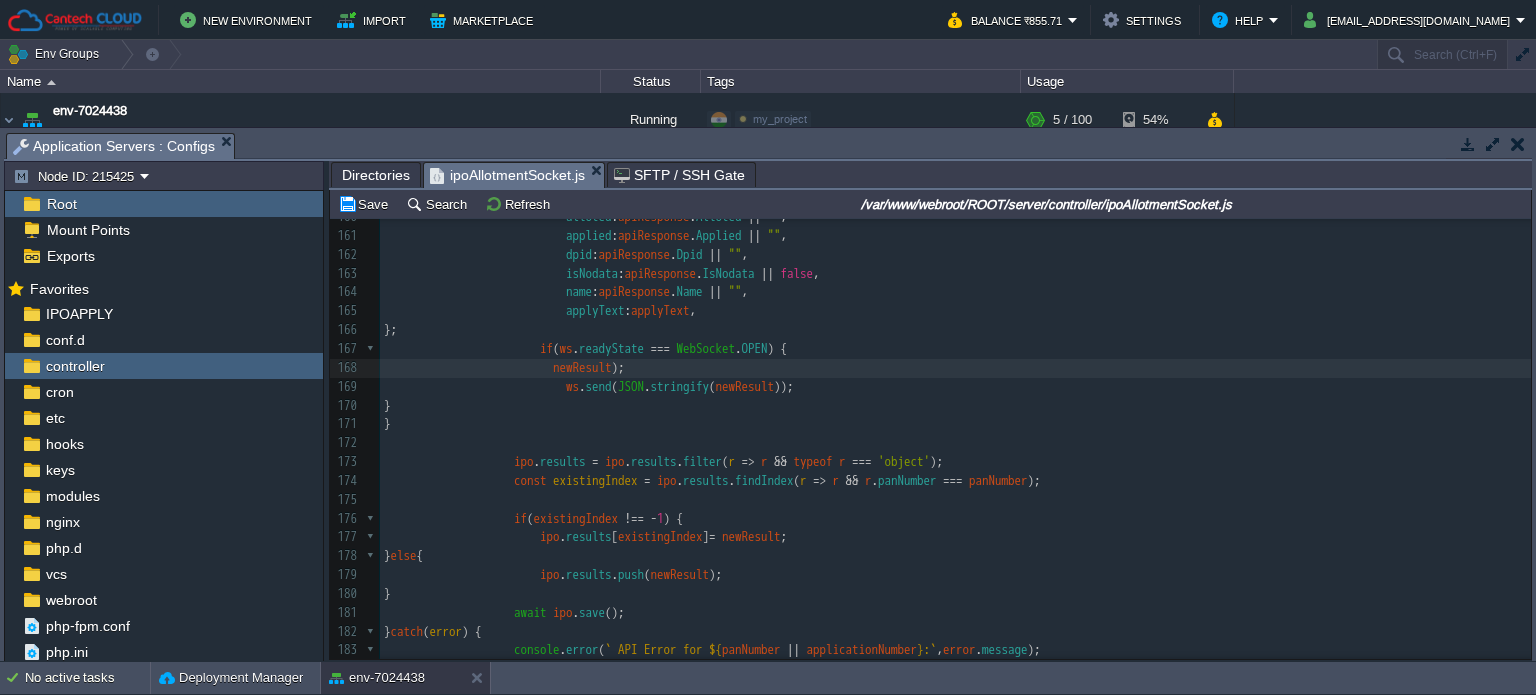 click at bounding box center [475, 386] 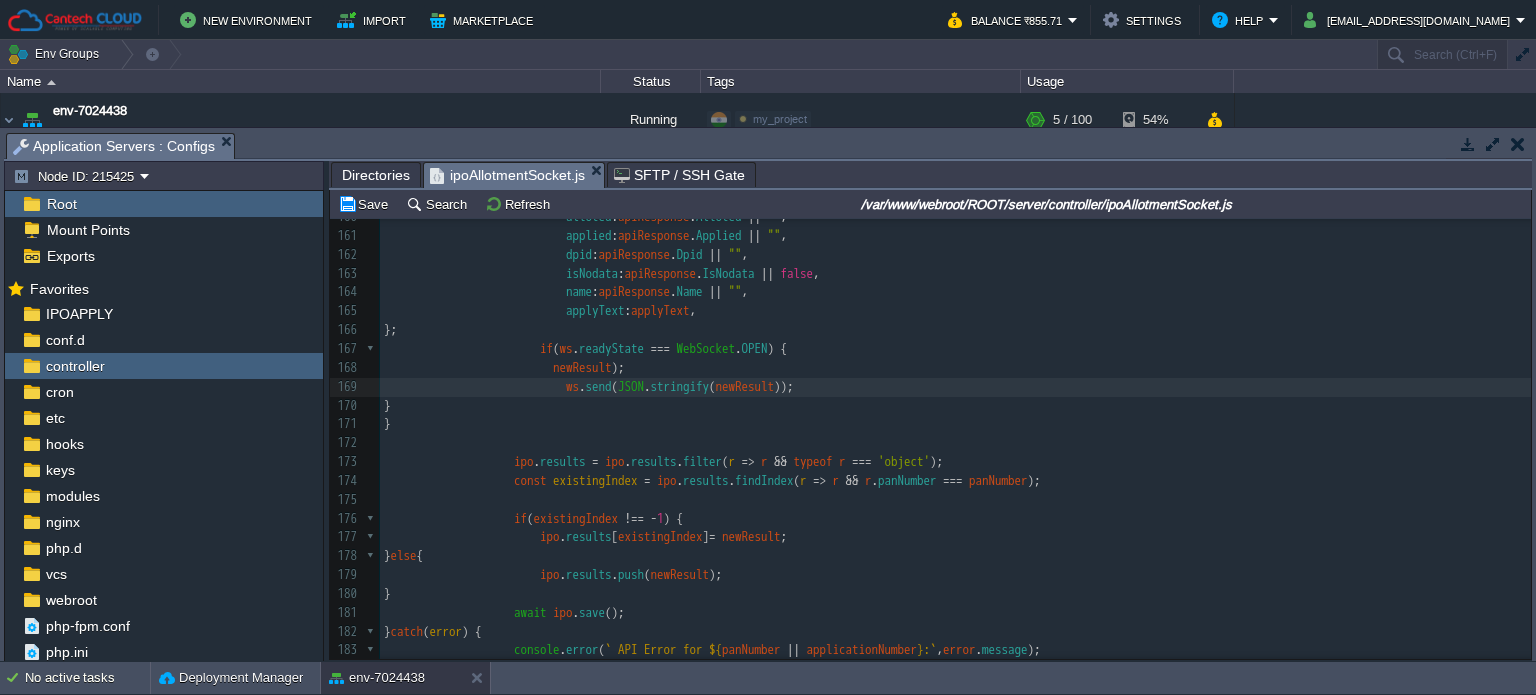 paste on "n" 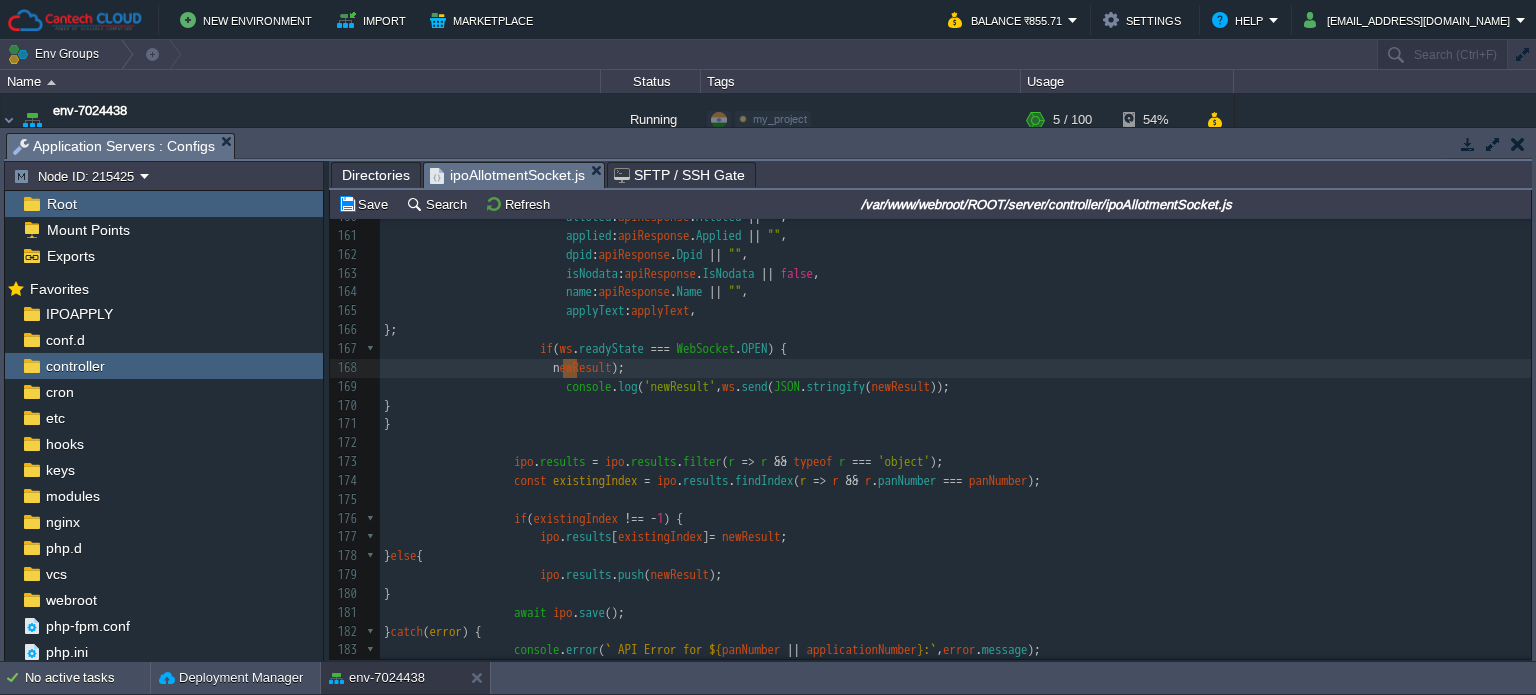 type on "newResult);" 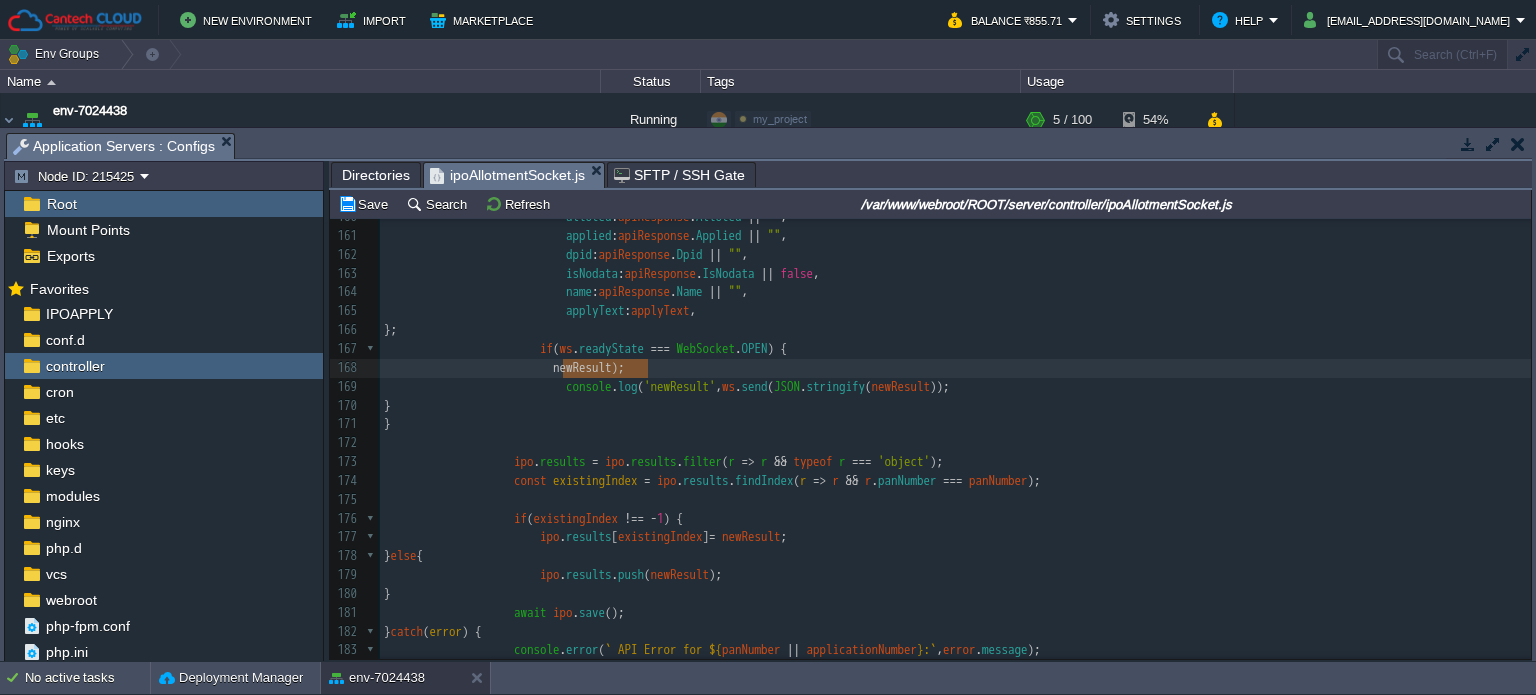 drag, startPoint x: 565, startPoint y: 372, endPoint x: 691, endPoint y: 373, distance: 126.00397 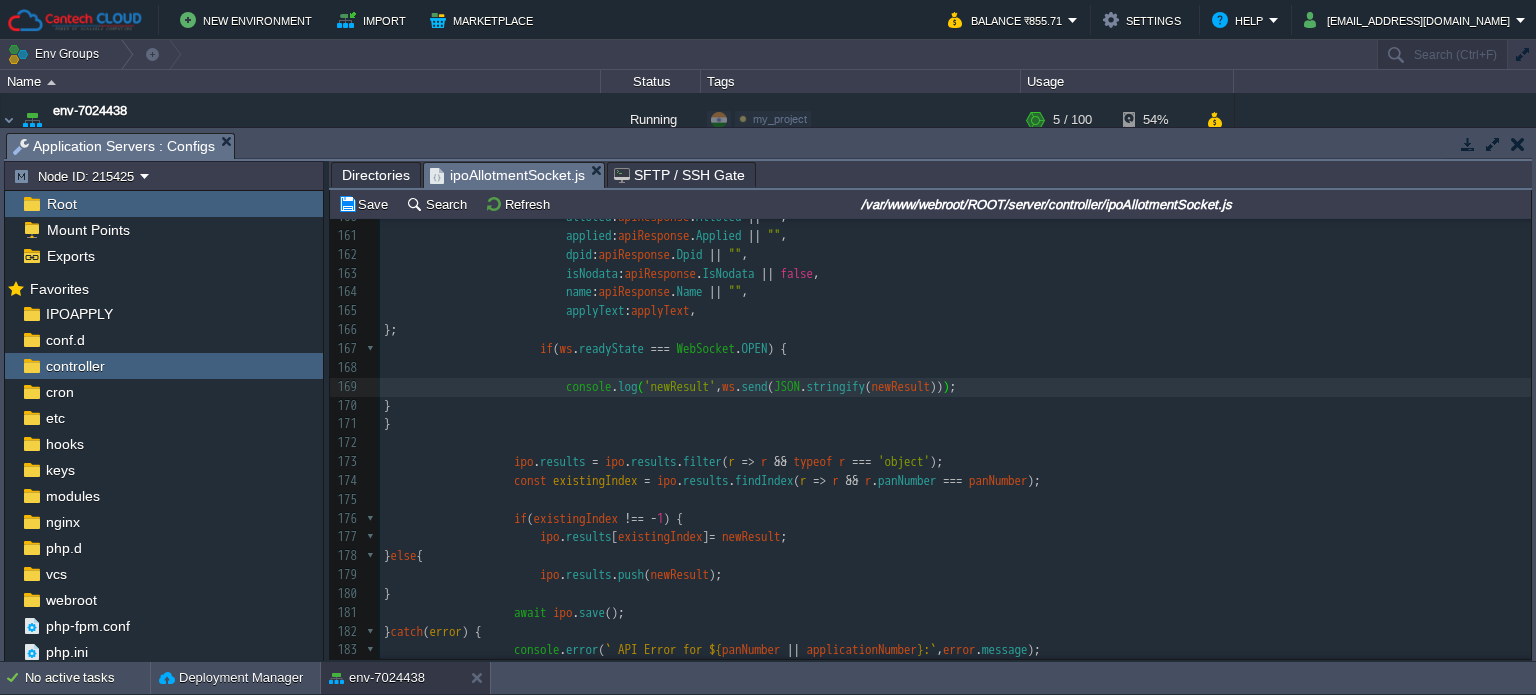 scroll, scrollTop: 2741, scrollLeft: 0, axis: vertical 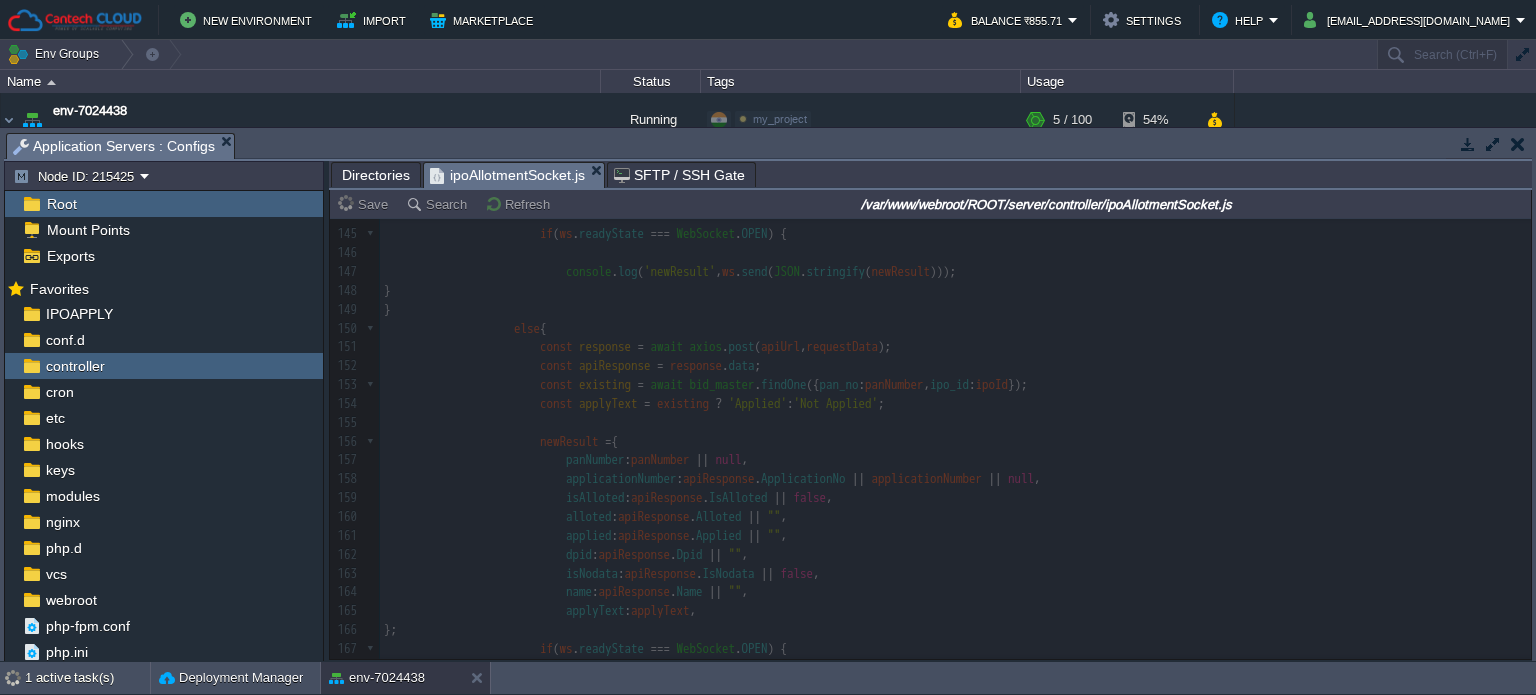 type on ")" 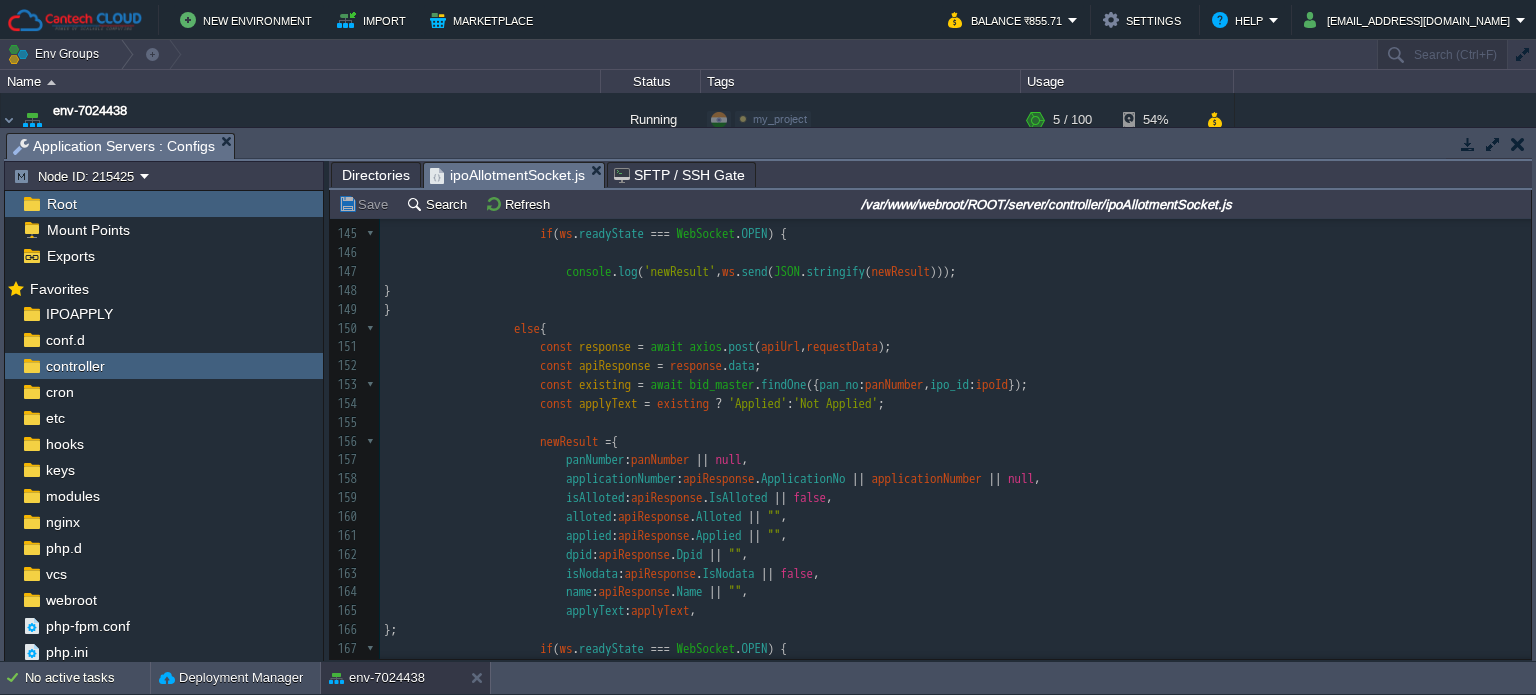 scroll, scrollTop: 2812, scrollLeft: 0, axis: vertical 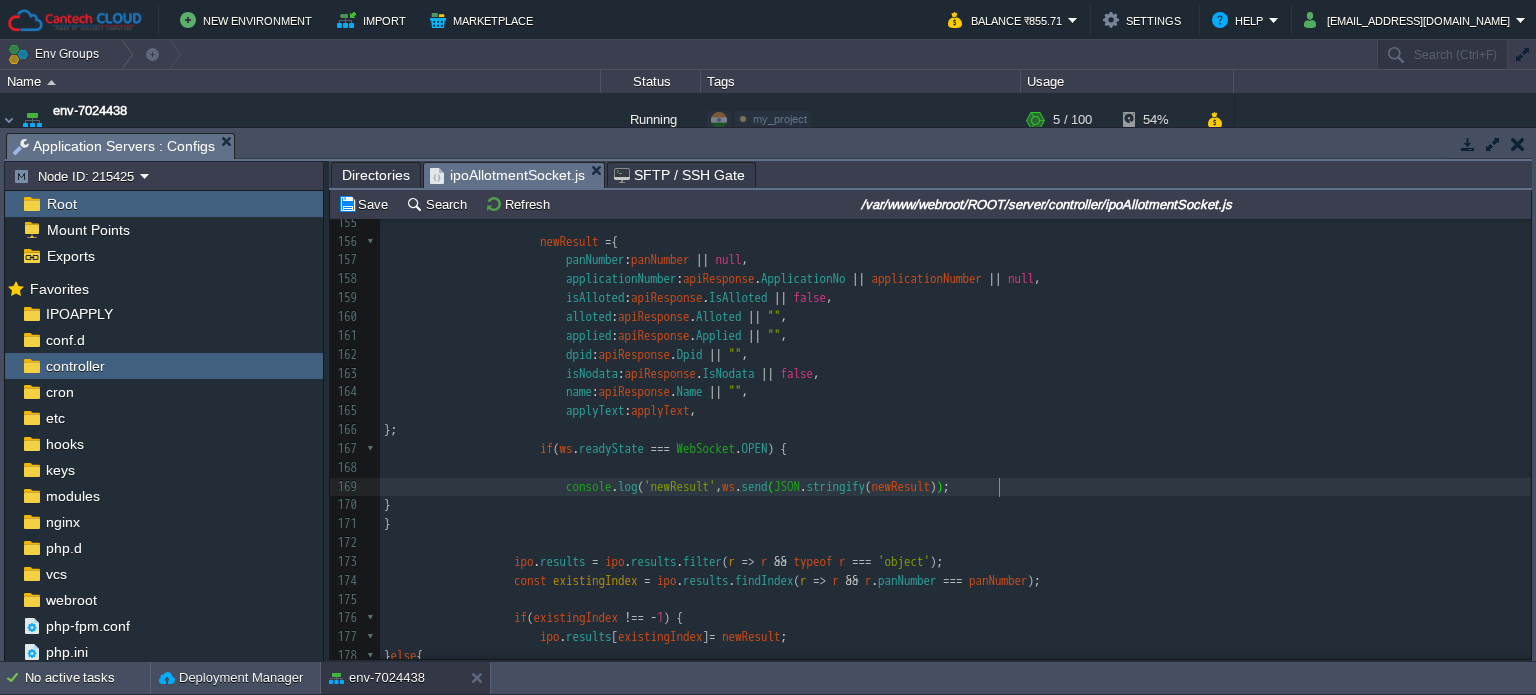 type on "newResult);" 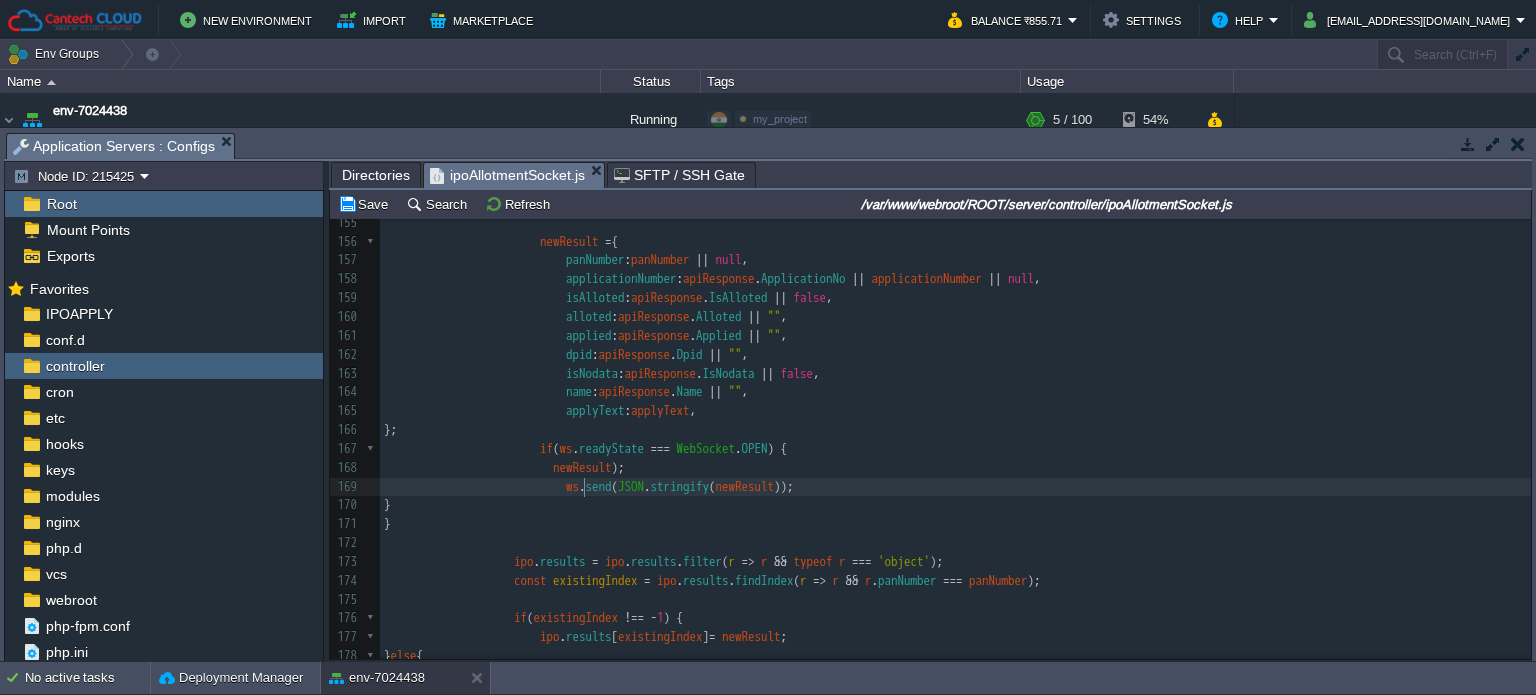 type on "console.log('newResult'," 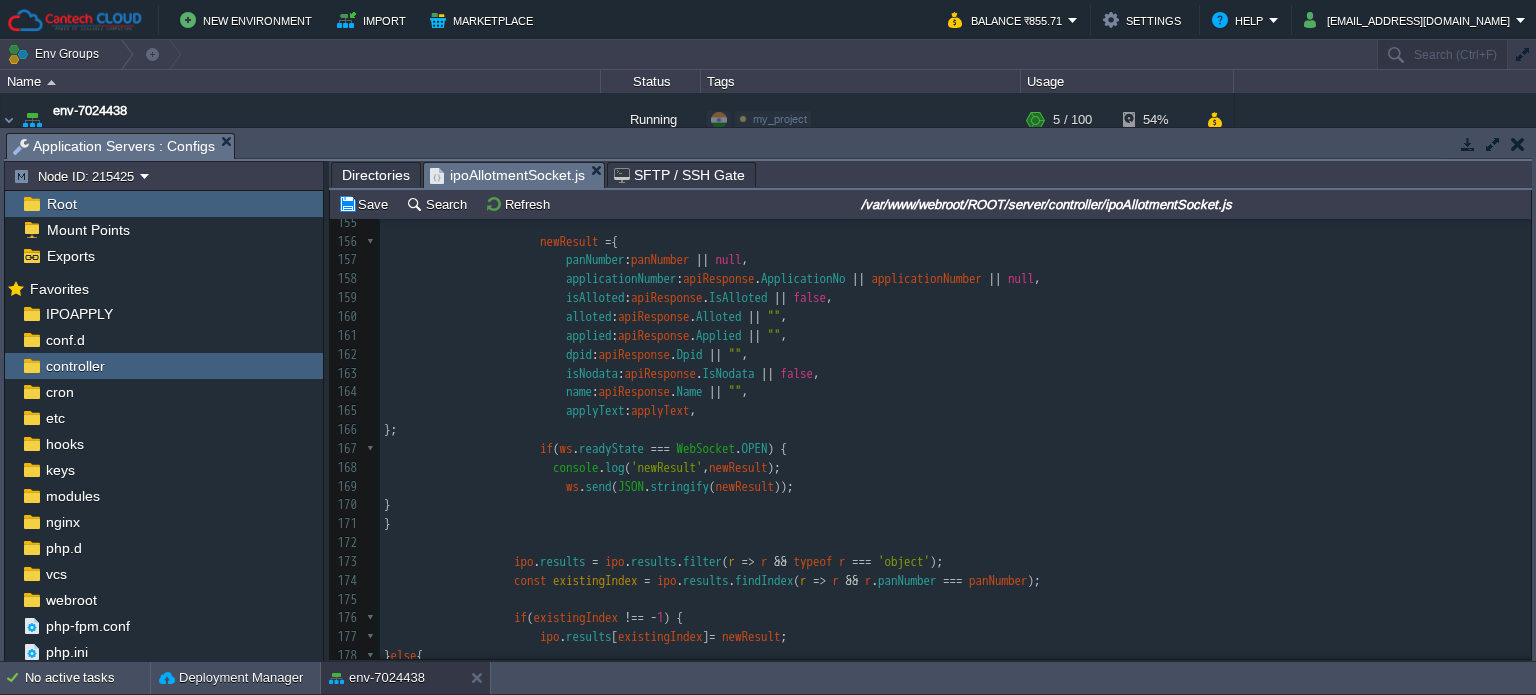 scroll, scrollTop: 2756, scrollLeft: 0, axis: vertical 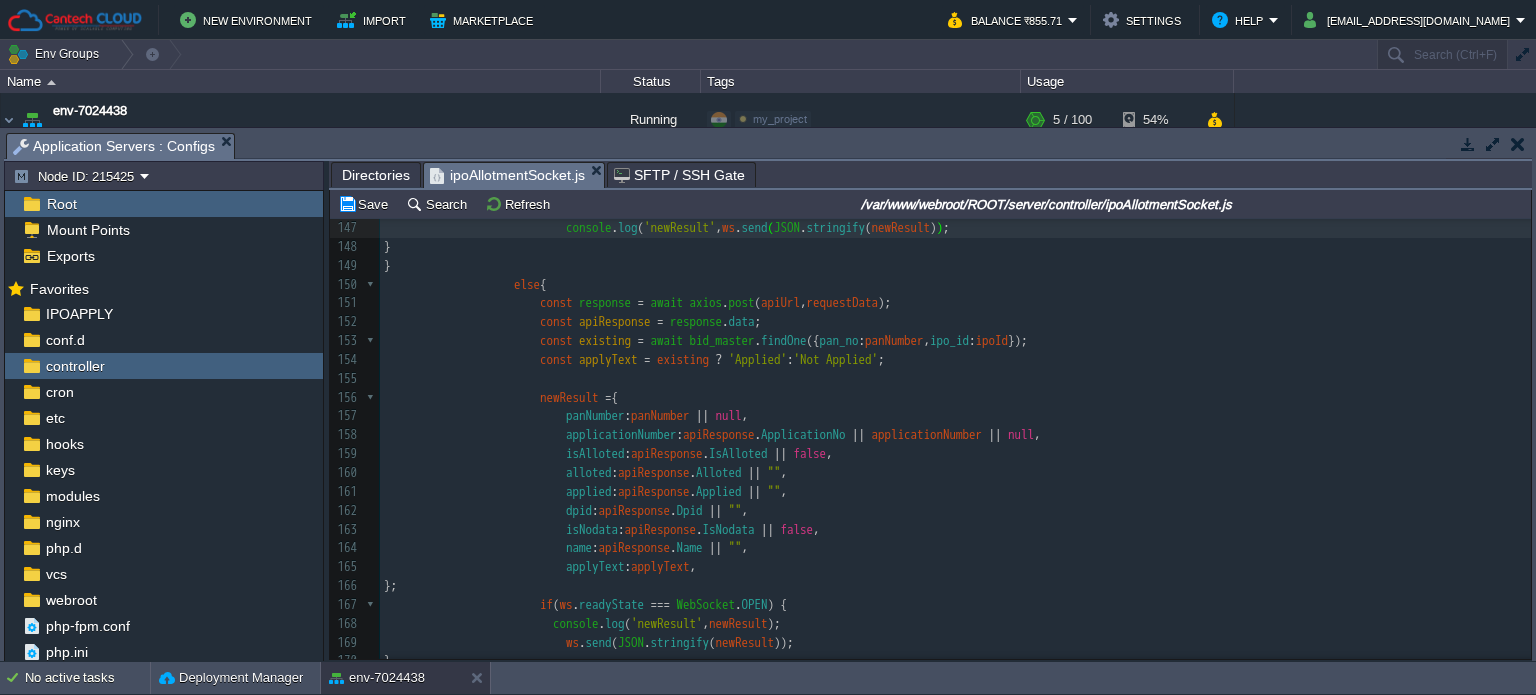 type on "newResult);" 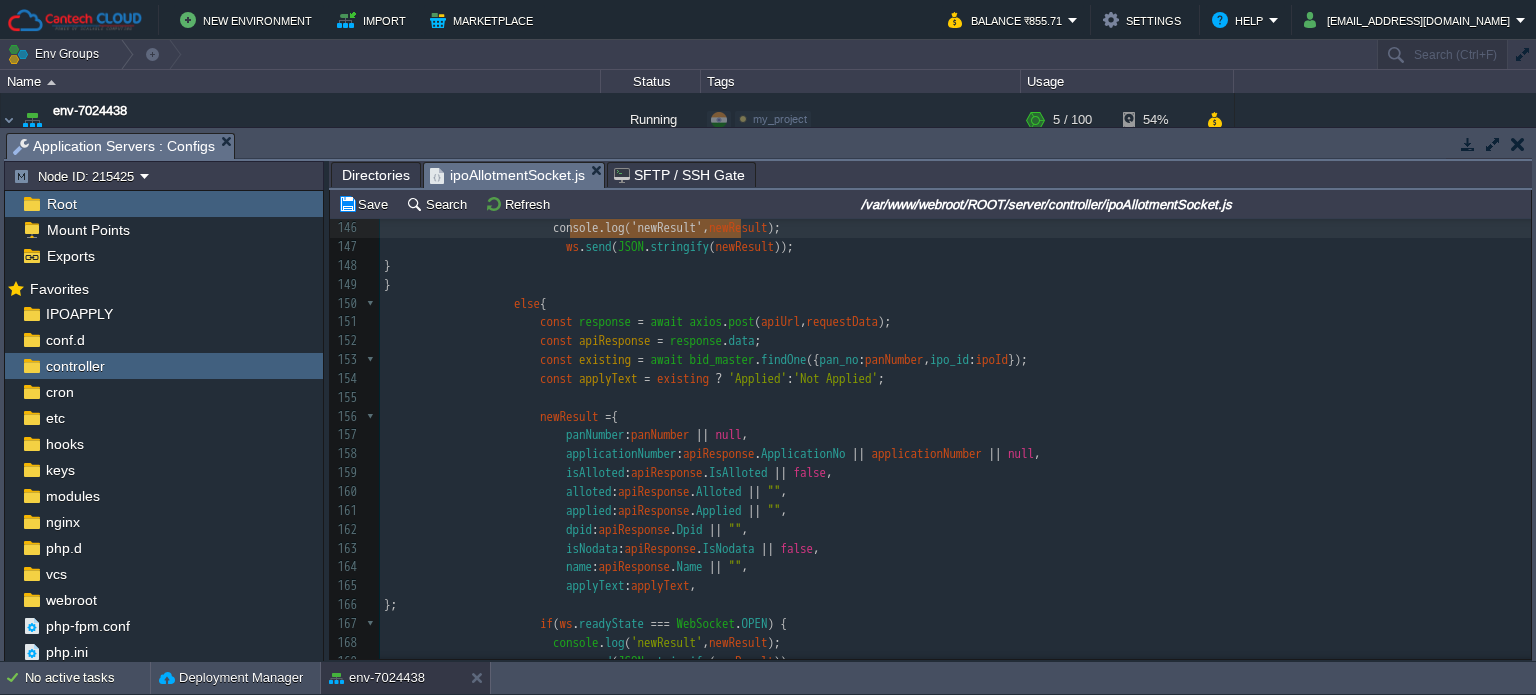 type on "[DEMOGRAPHIC_DATA]" 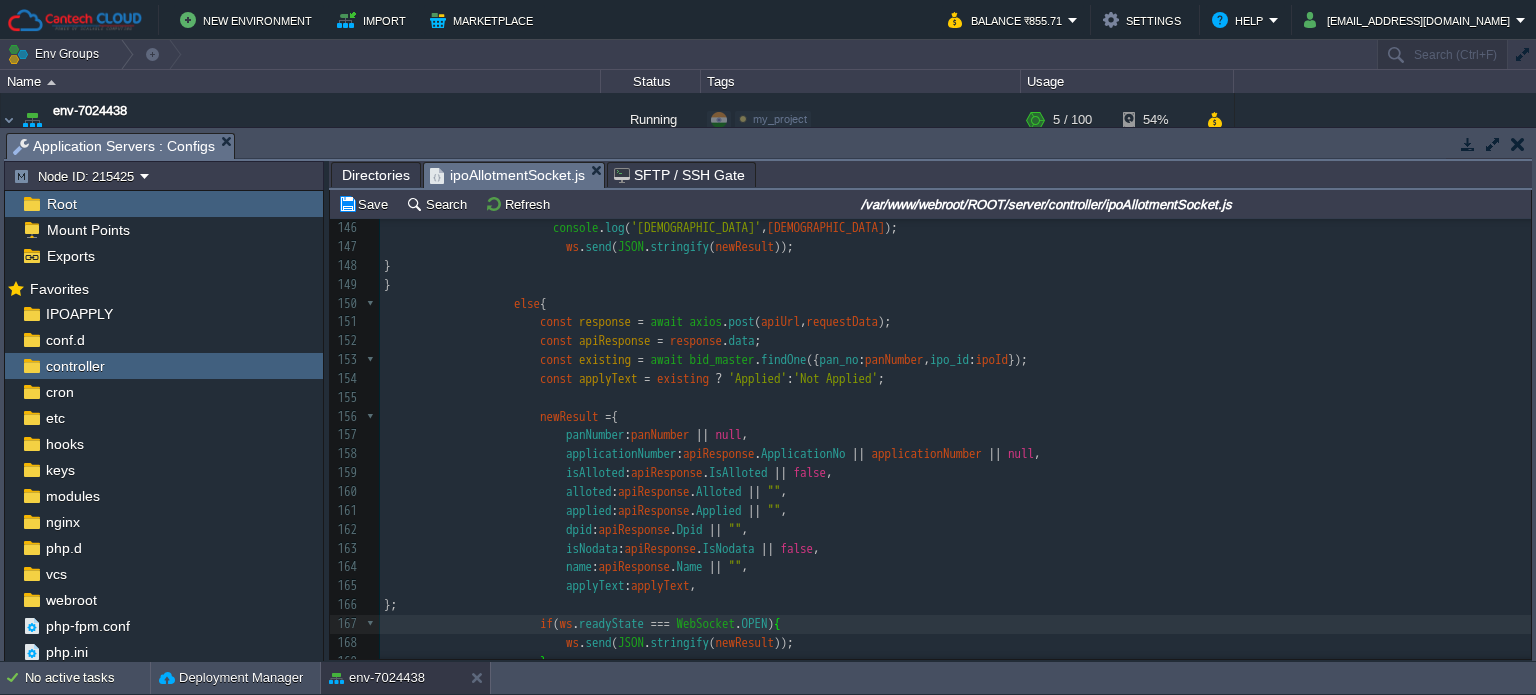 scroll, scrollTop: 2855, scrollLeft: 0, axis: vertical 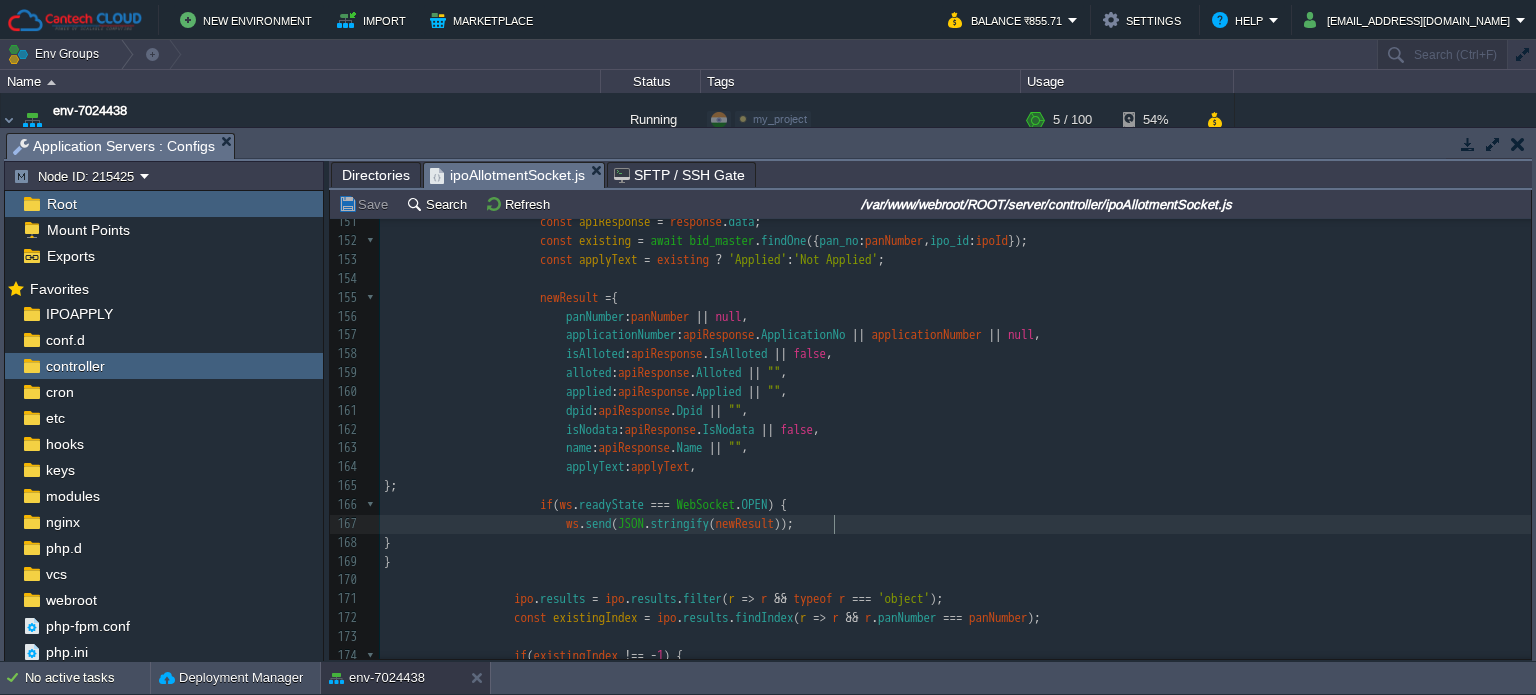 click on "ws . send ( JSON . stringify ( newResult ));" at bounding box center (955, 524) 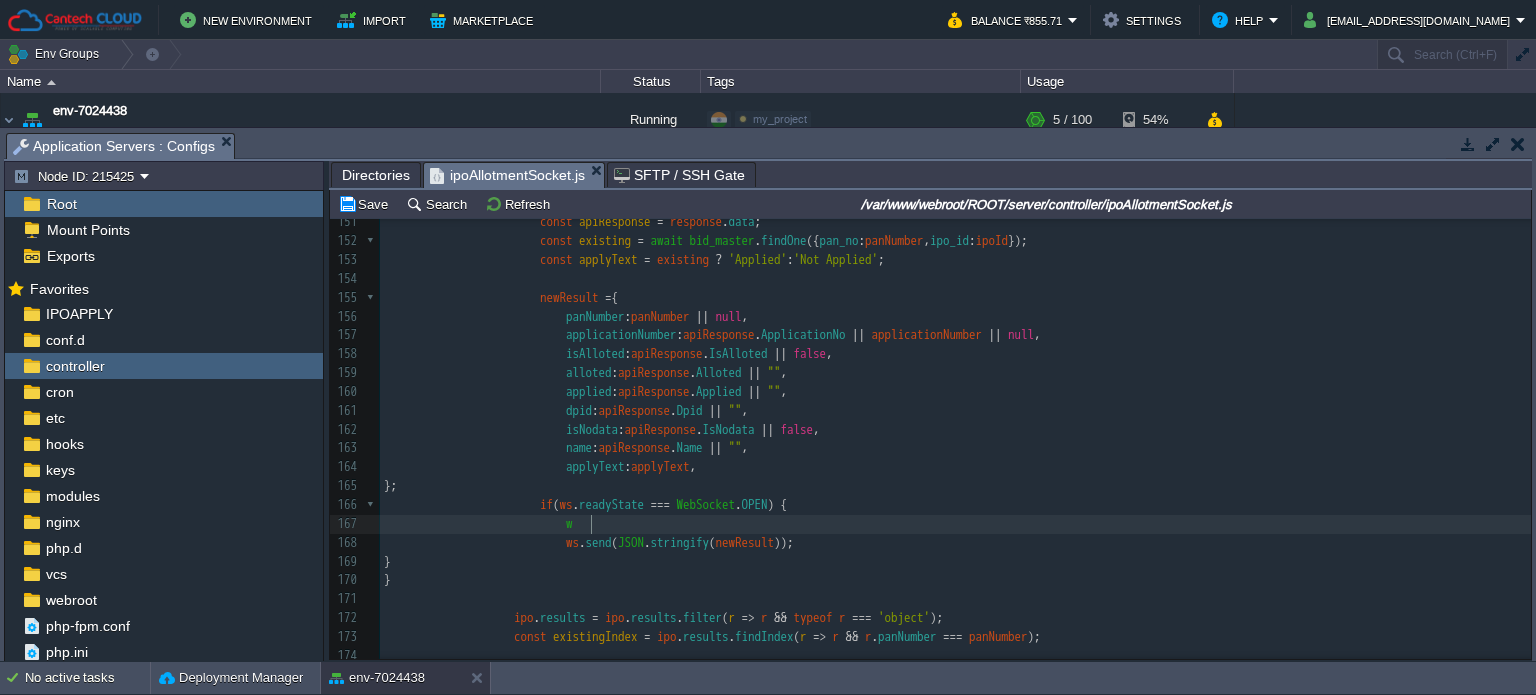 type on "we" 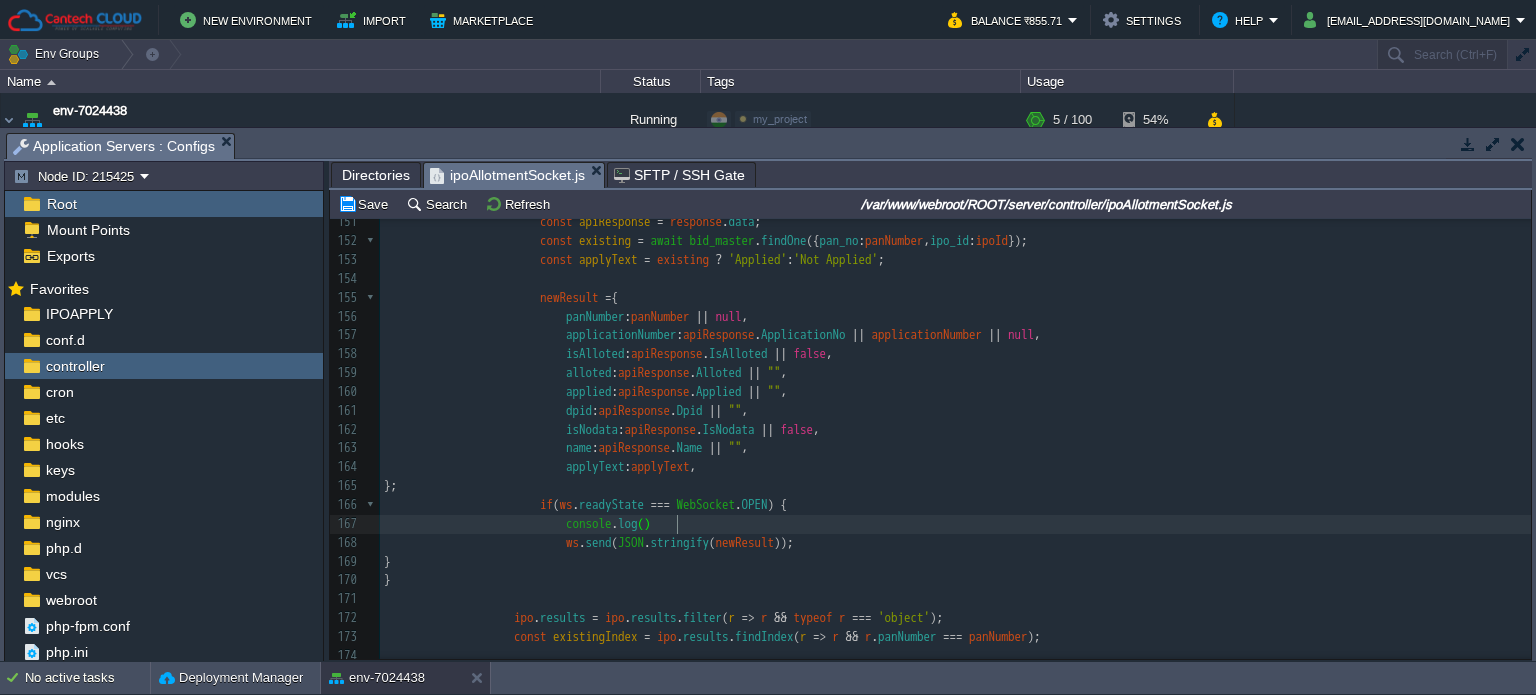 type on "console.log();" 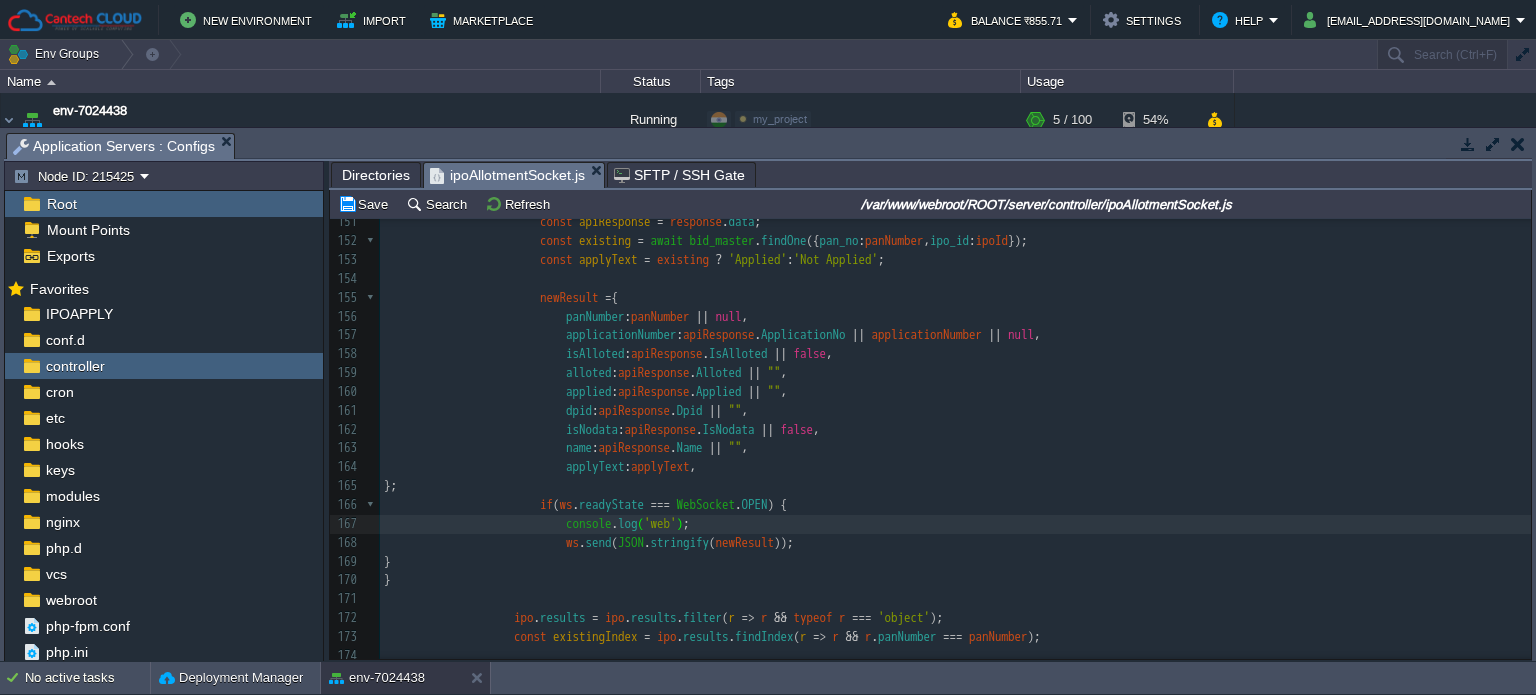 type on "'web'," 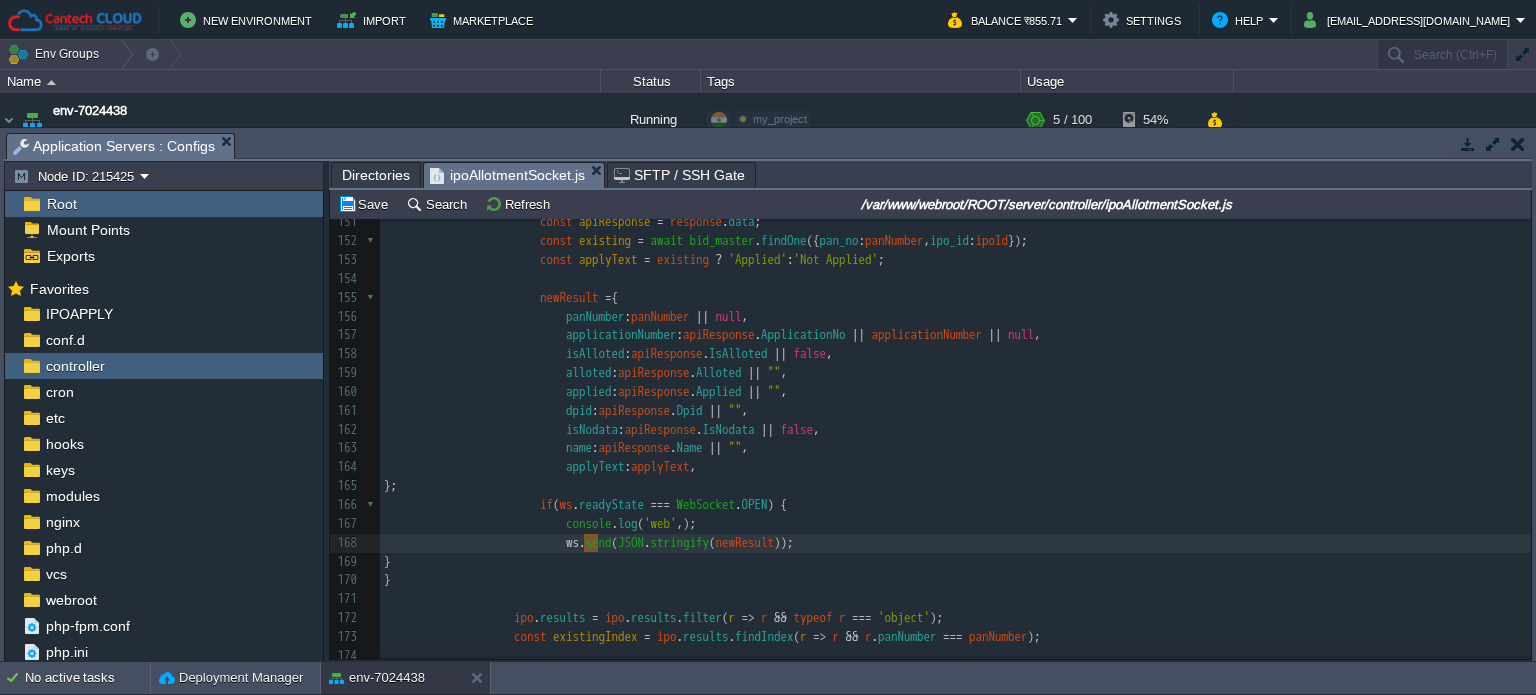 type on "ws.send(" 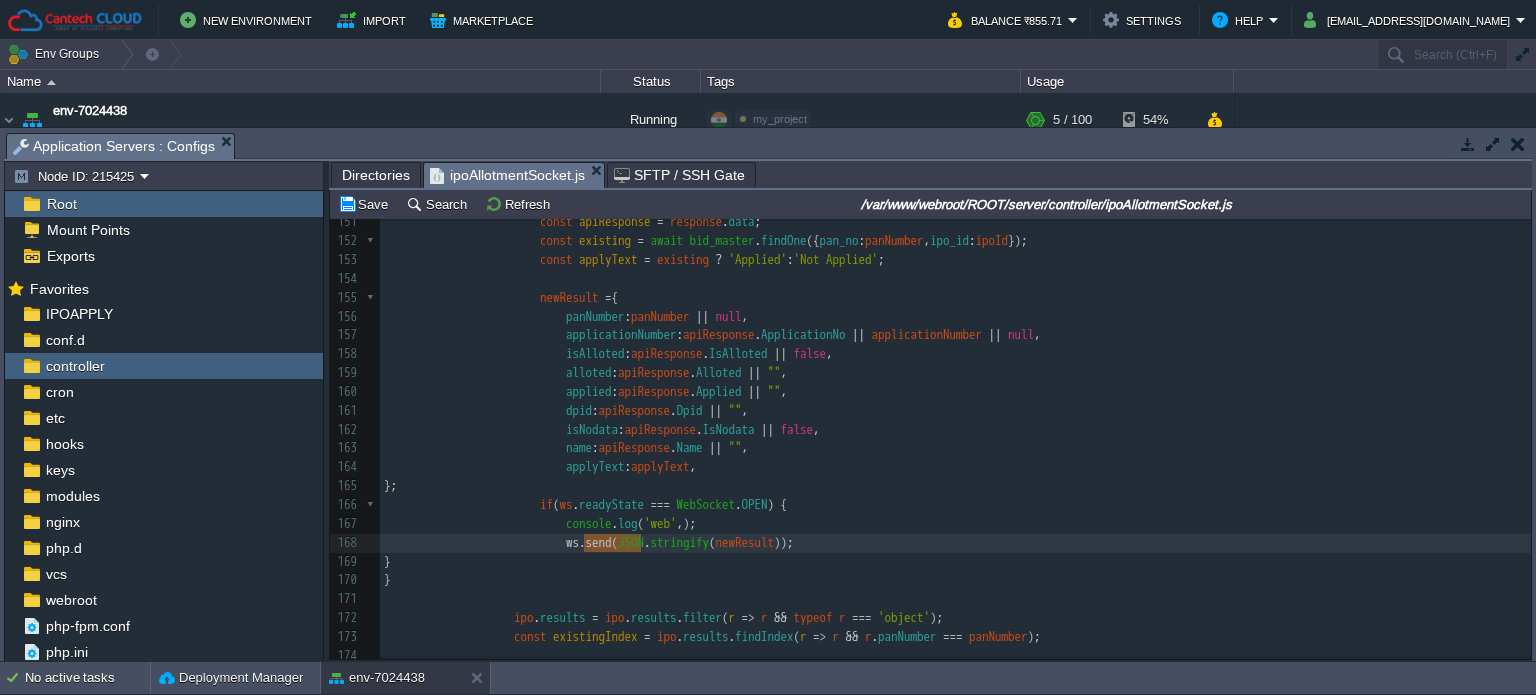 drag, startPoint x: 584, startPoint y: 549, endPoint x: 640, endPoint y: 555, distance: 56.32051 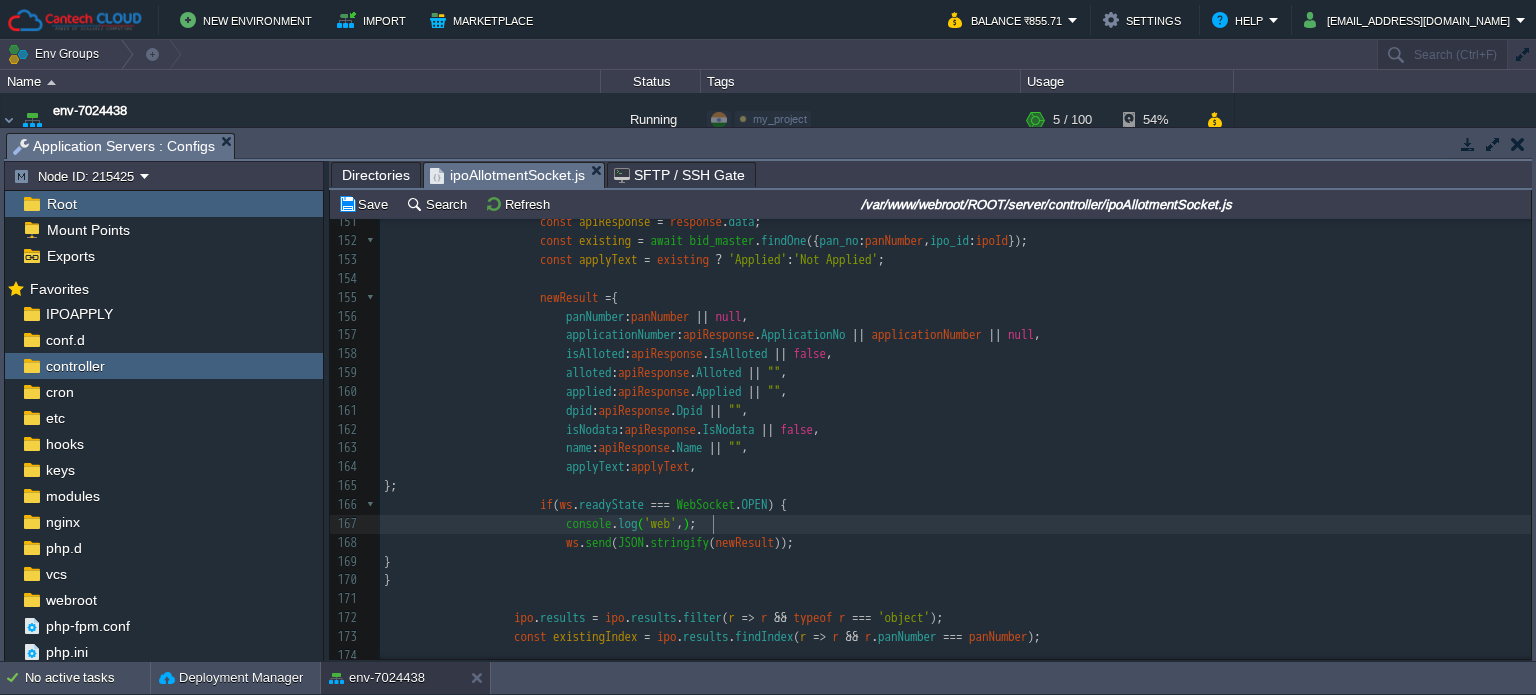 drag, startPoint x: 711, startPoint y: 523, endPoint x: 719, endPoint y: 550, distance: 28.160255 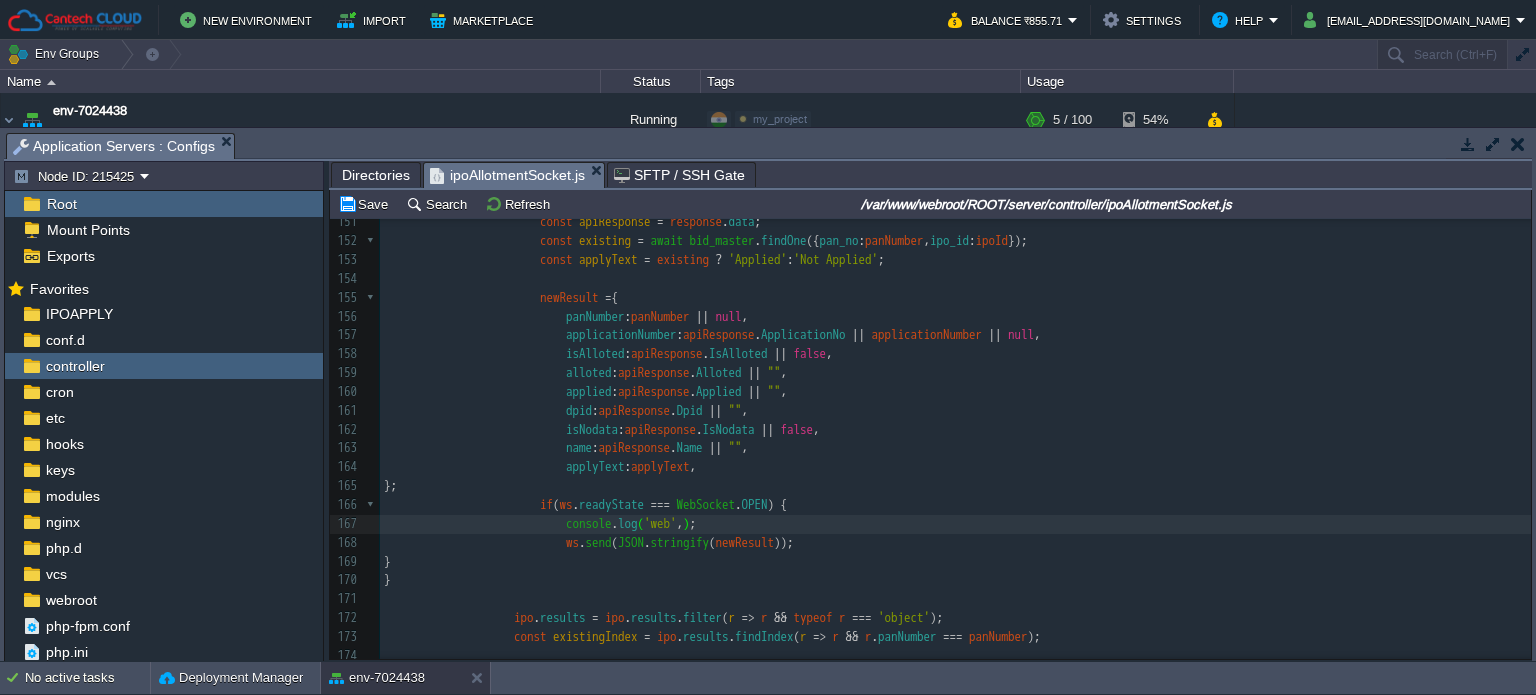 paste on ")" 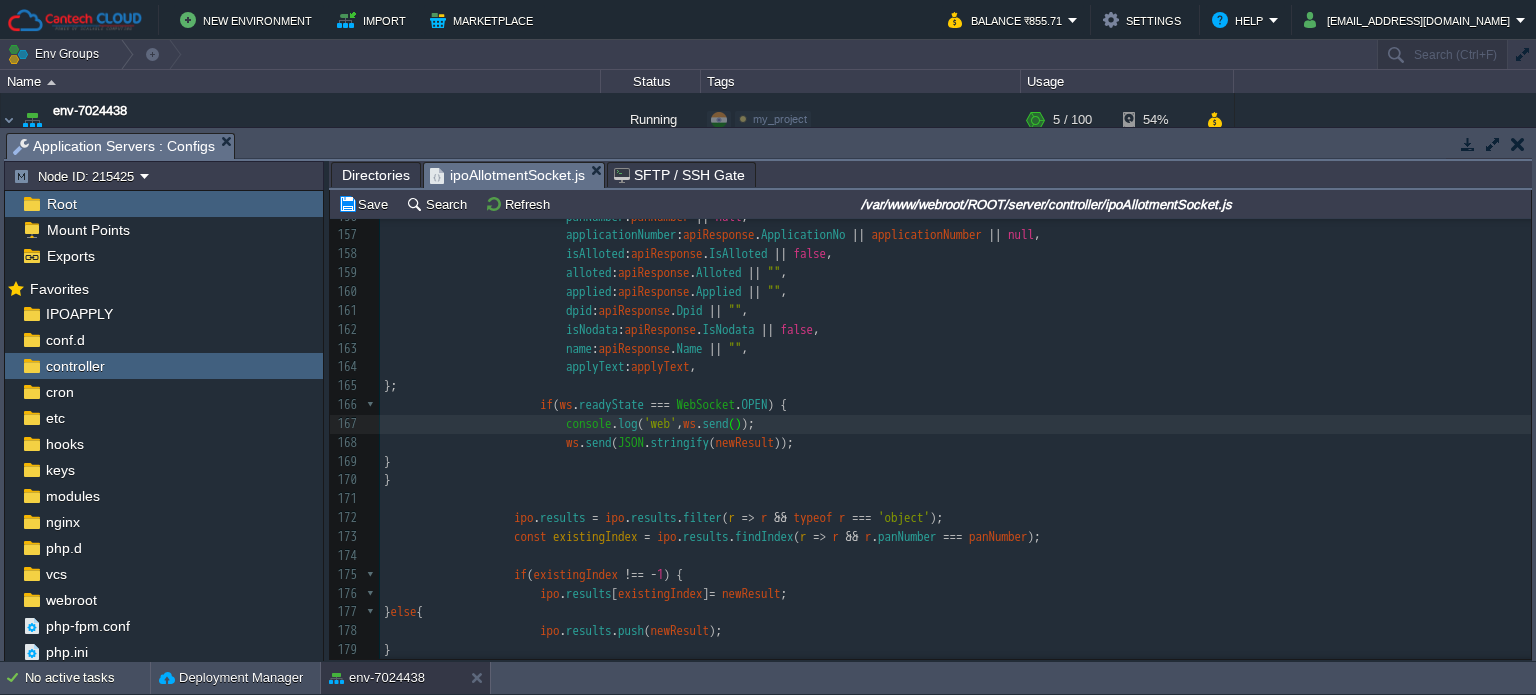 type on ")" 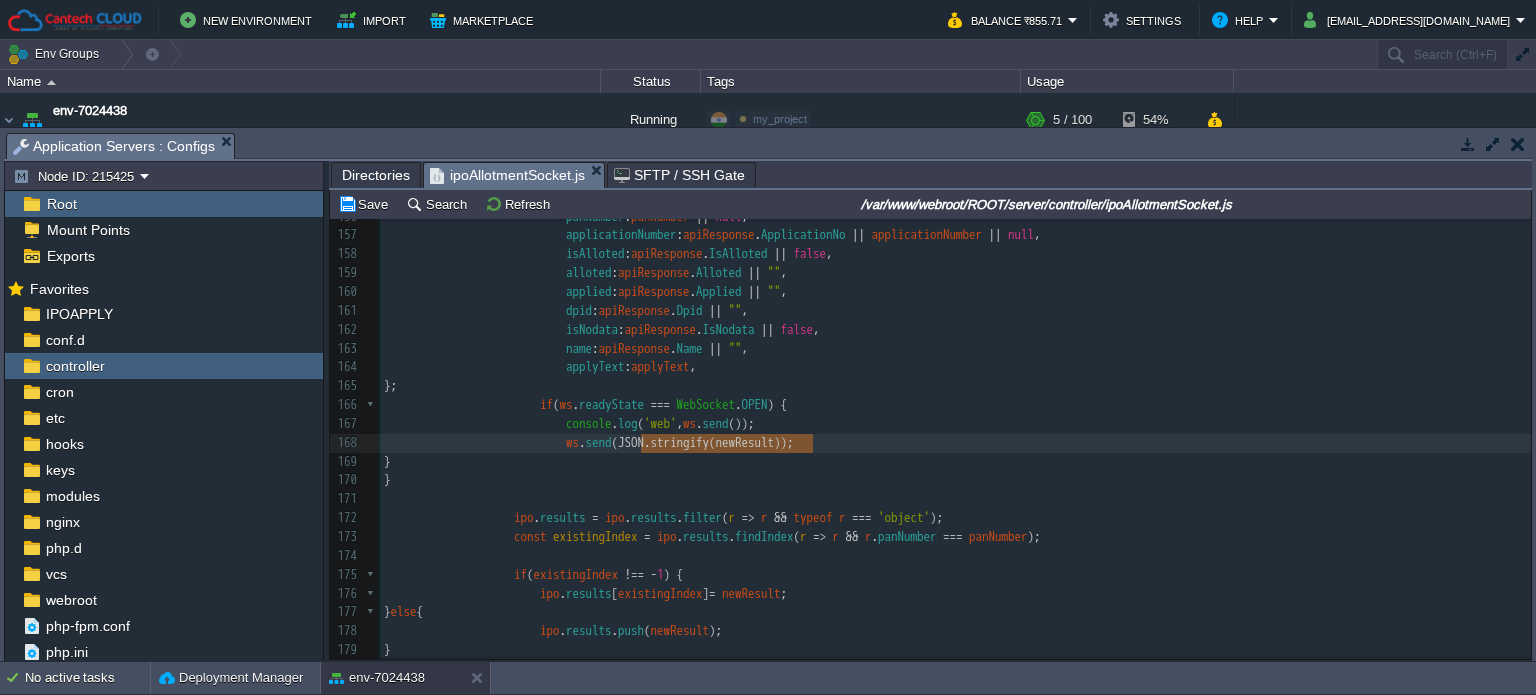 type on "JSON.stringify(newResult)" 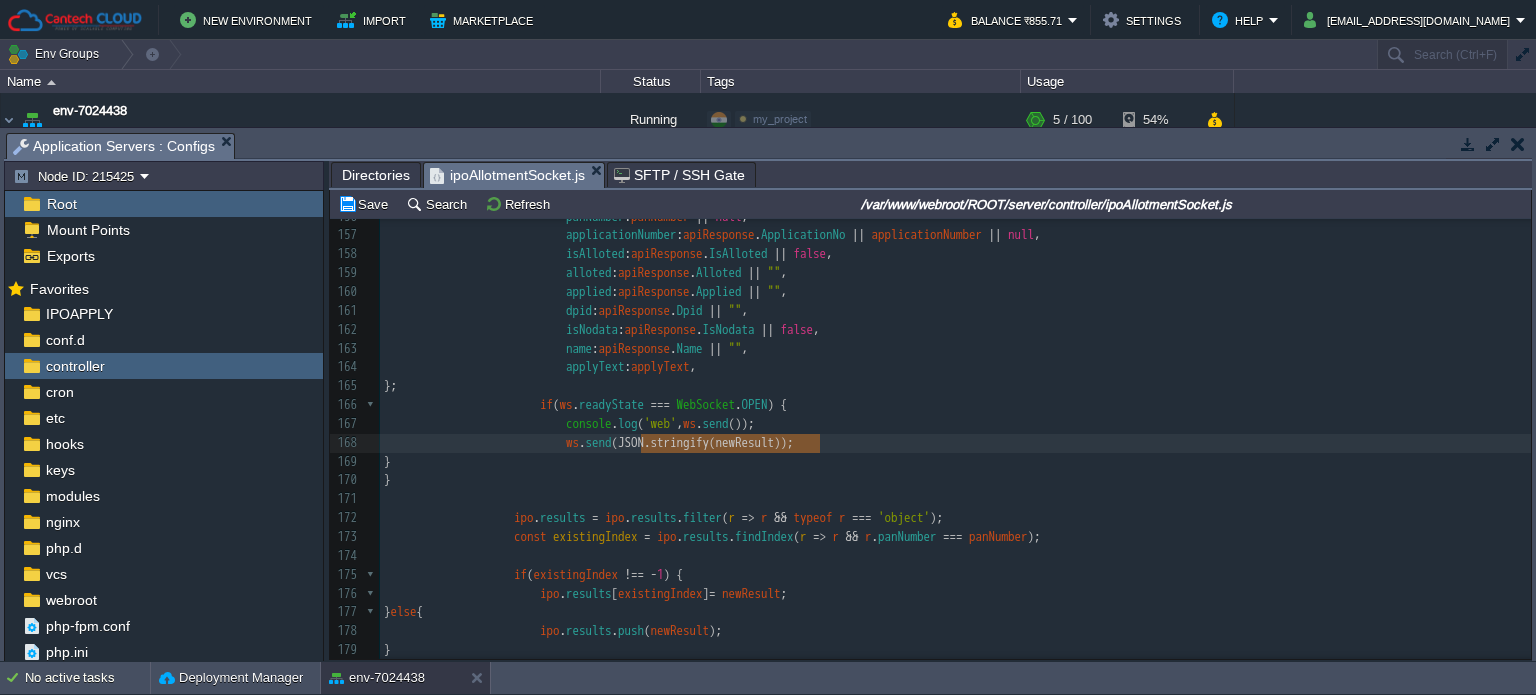 drag, startPoint x: 644, startPoint y: 440, endPoint x: 817, endPoint y: 444, distance: 173.04623 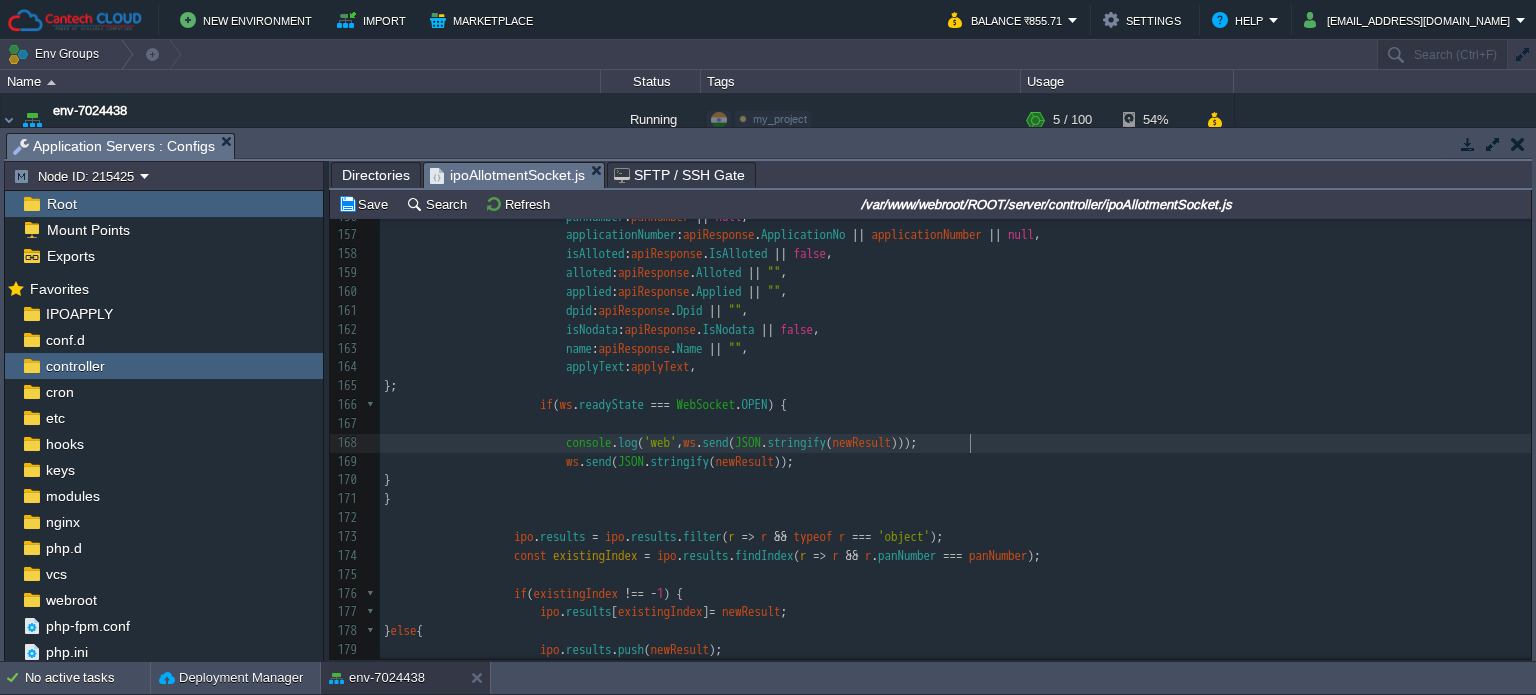 type on "console.log('web',ws.send(JSON.stringify(newResult)));" 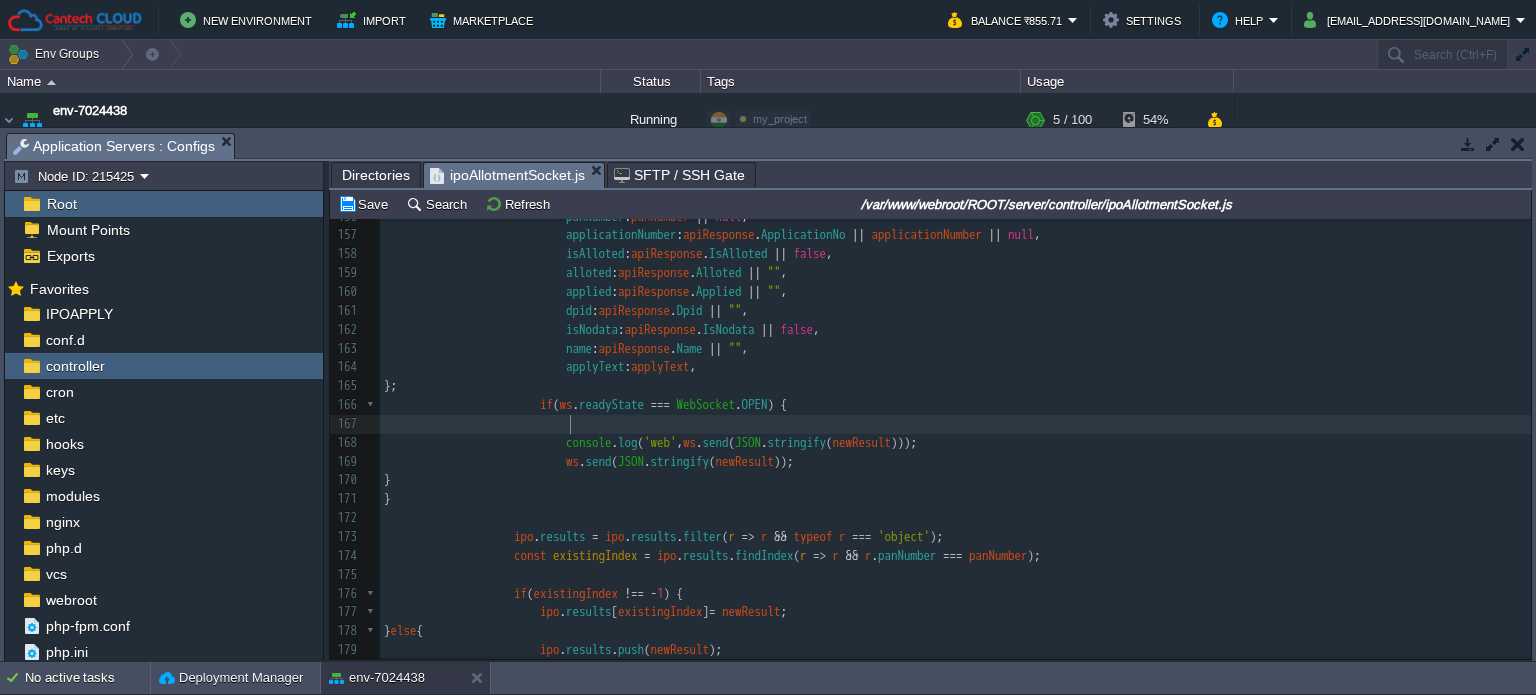 paste on "newResult" 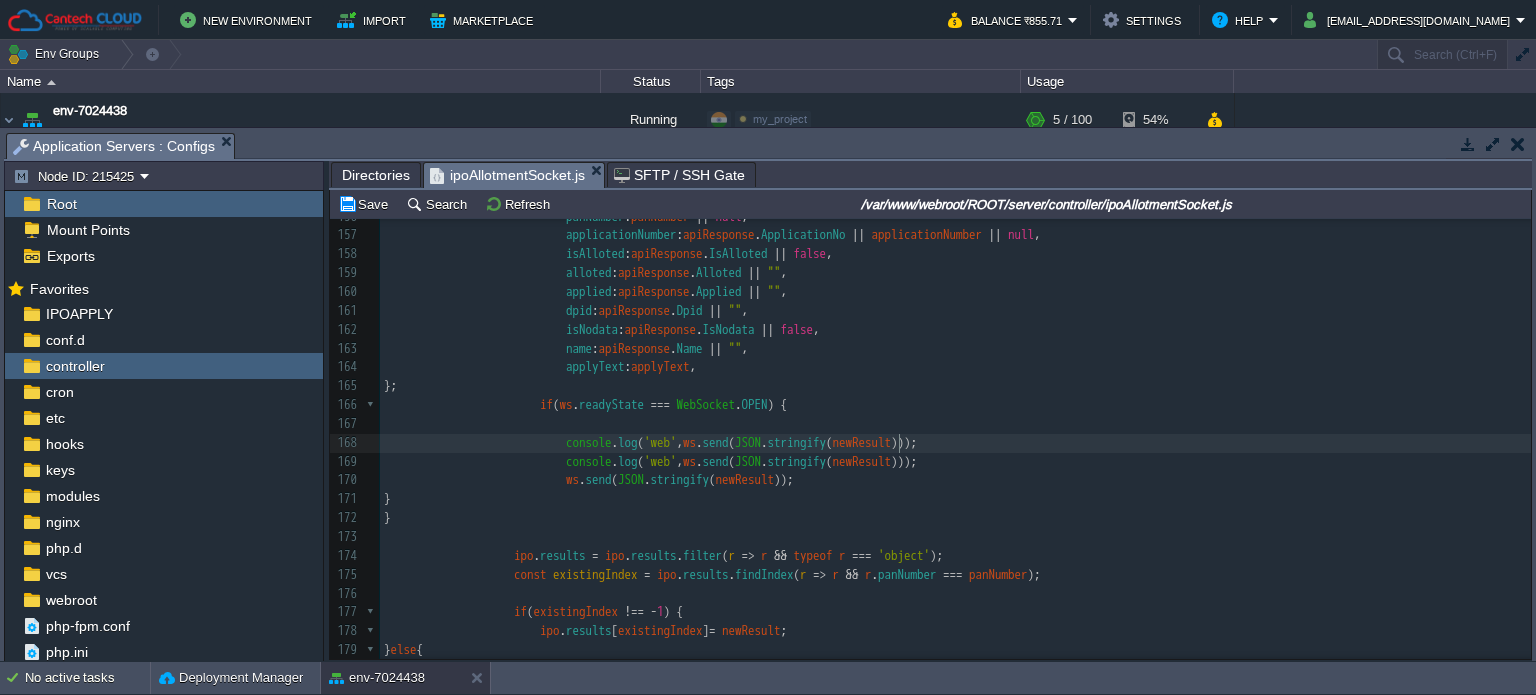 click on "xxxxxxxxxx   139                              dpid :  apiResponse . Dpid   ||   "" , 140                              isNodata :  apiResponse . IsNodata   ||   false , 141                              name :  apiResponse . Name   ||   "" , 142                              applyText :  applyText , 143                         }; 144                         145                          if  ( ws . readyState   ===   WebSocket . OPEN ) { 146                              ws . send ( JSON . stringify ( newResult )); 147                         } 148                     } 149                      else { 150                          const   response   =   await   axios . post ( apiUrl ,  requestData ); 151                          const   apiResponse   =   response . data ; 152                          const   existing   =   await   bid_master . findOne ({  :" at bounding box center (955, 377) 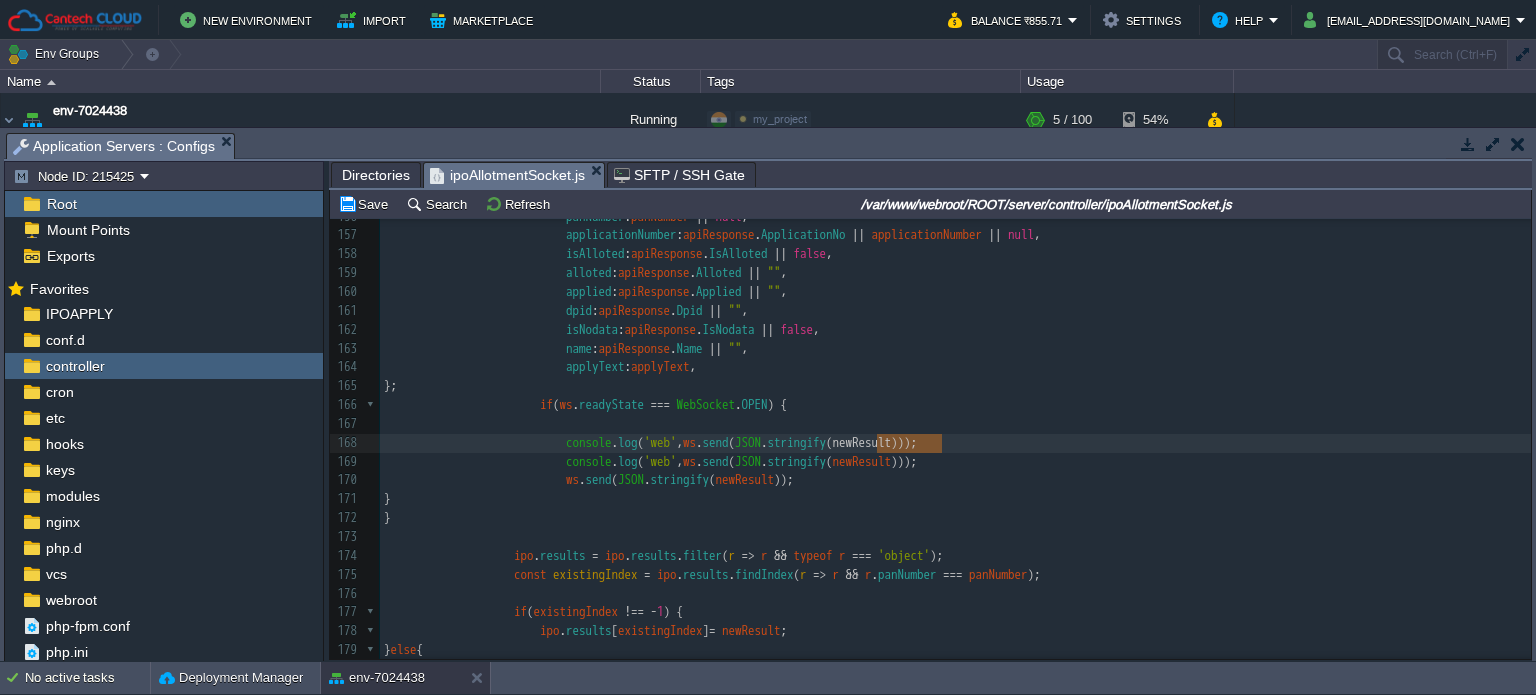 type on "web" 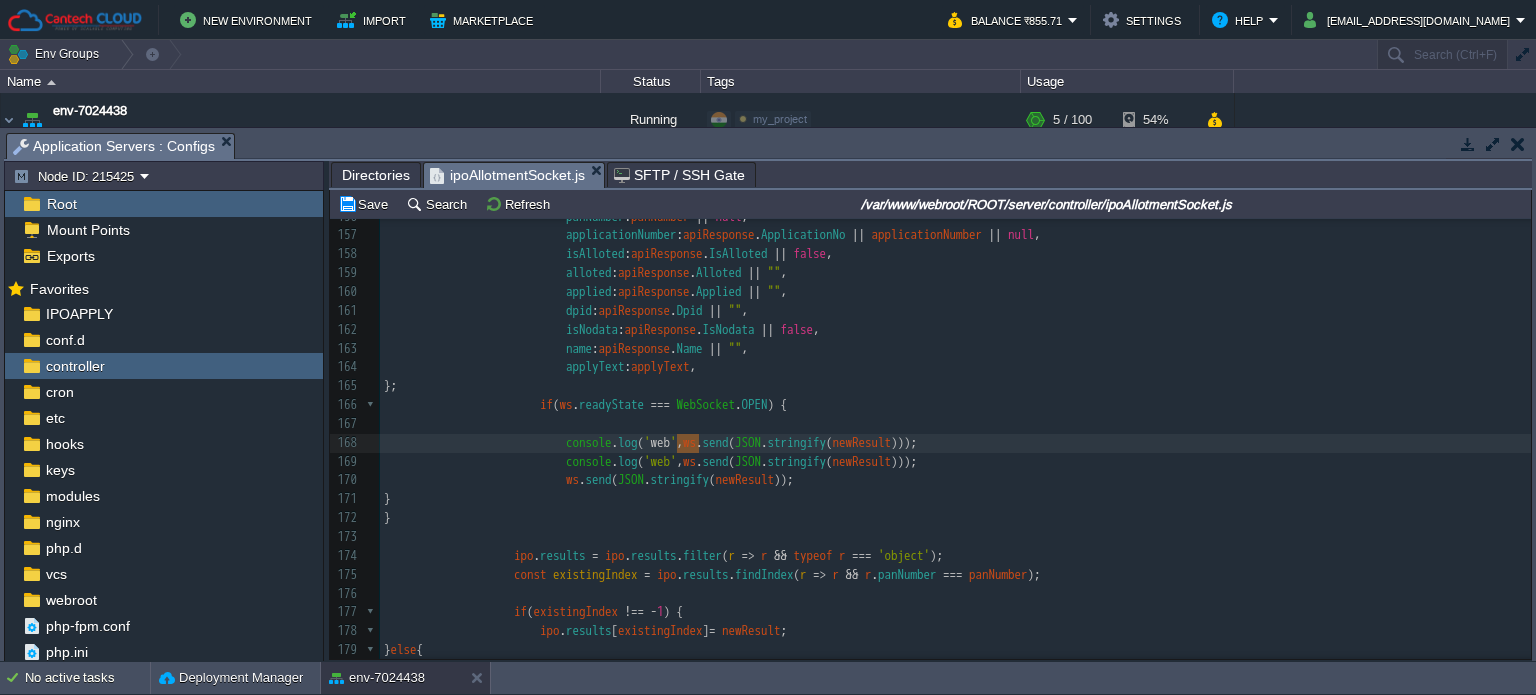 paste 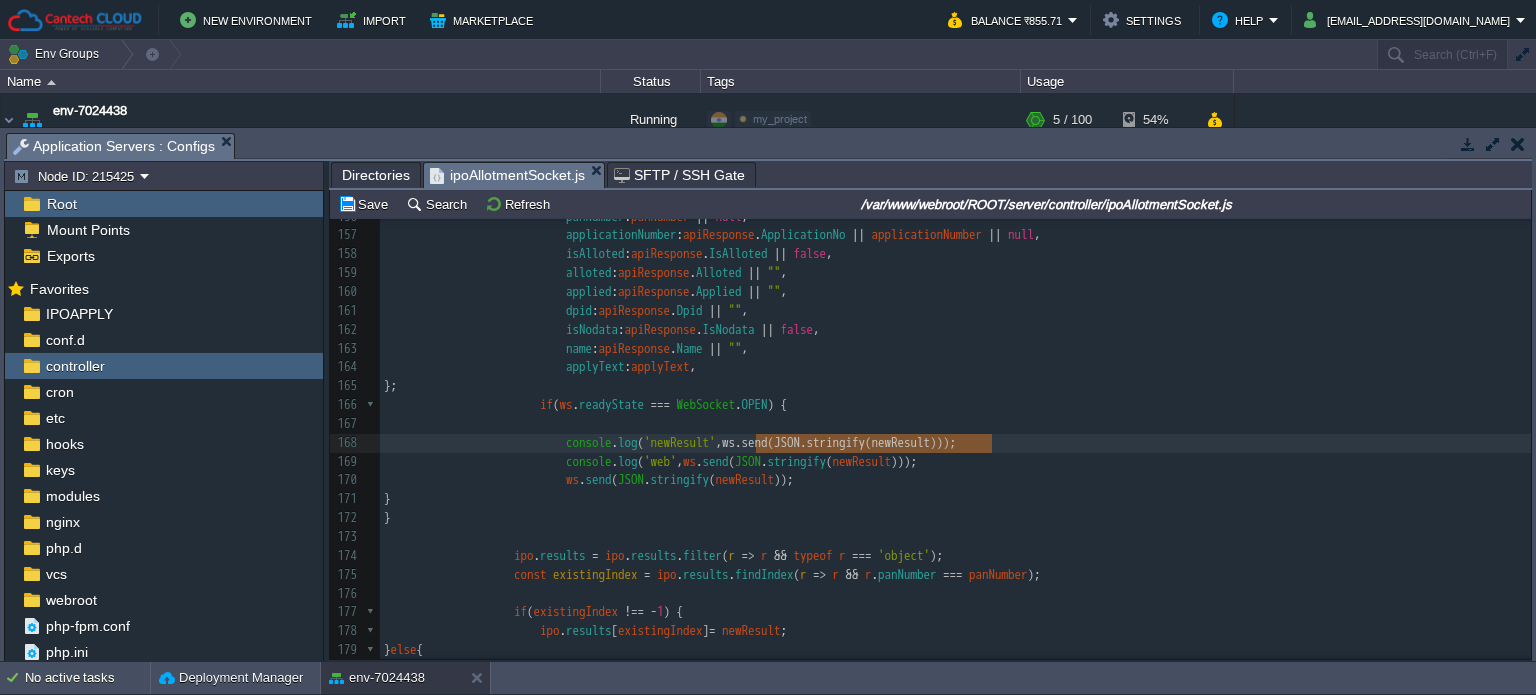 type on "ws.send(JSON.stringify(newResult))" 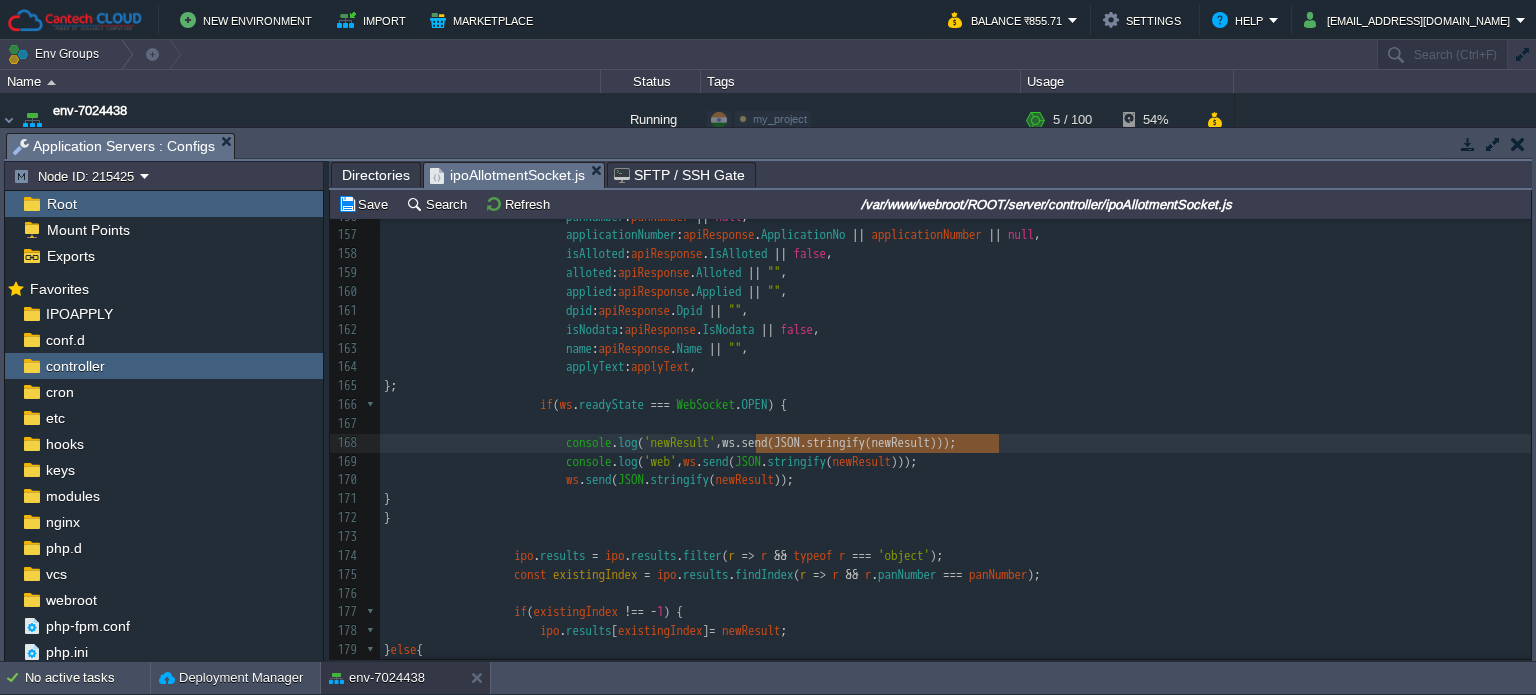 drag, startPoint x: 756, startPoint y: 446, endPoint x: 995, endPoint y: 443, distance: 239.01883 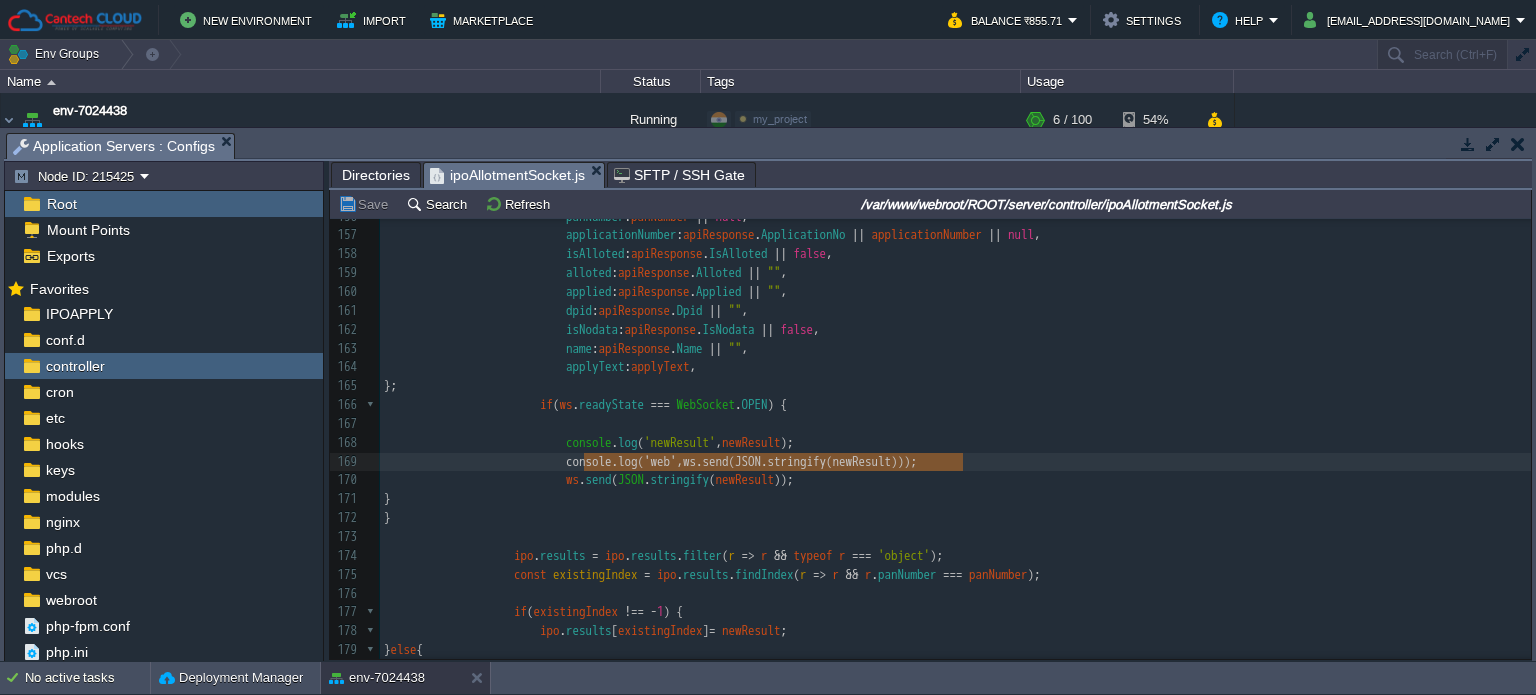 type on "console.log('web',ws.send(JSON.stringify(newResult)));" 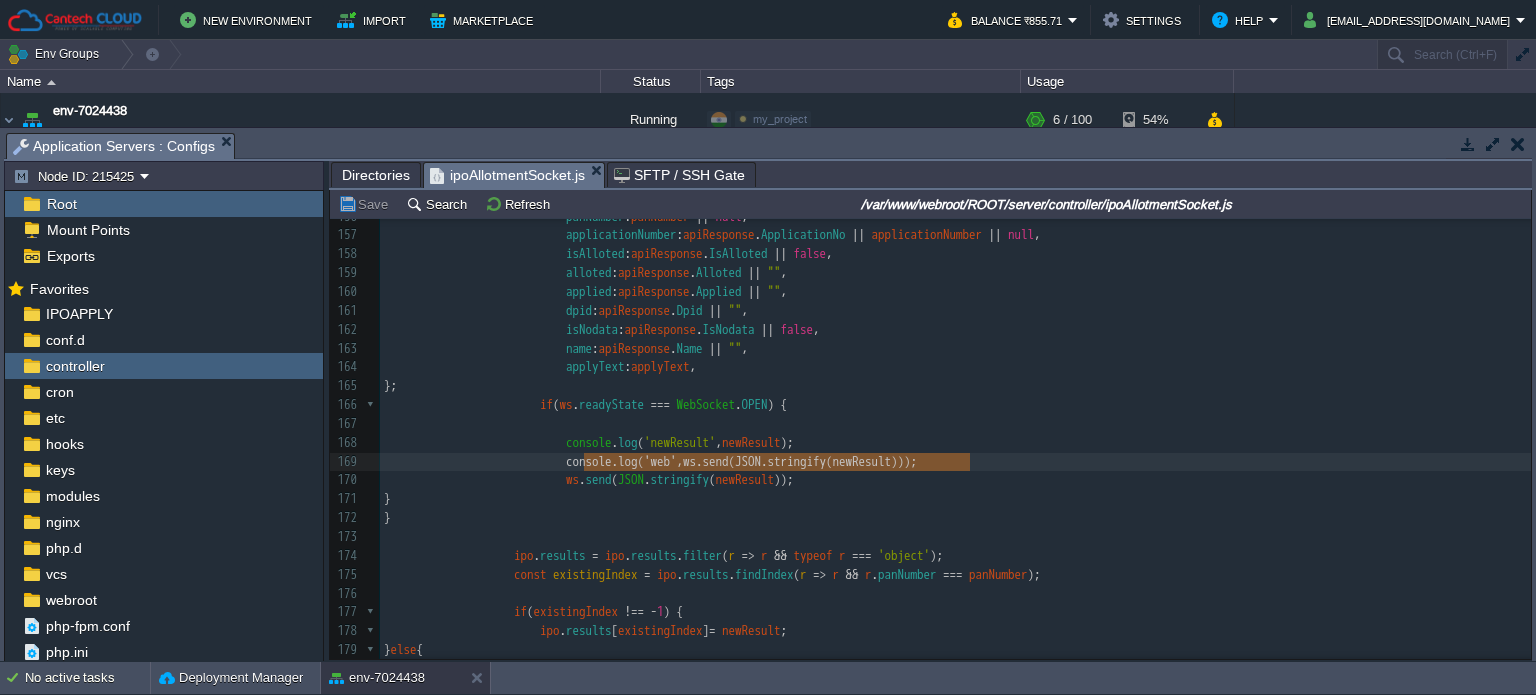 drag, startPoint x: 579, startPoint y: 465, endPoint x: 978, endPoint y: 463, distance: 399.005 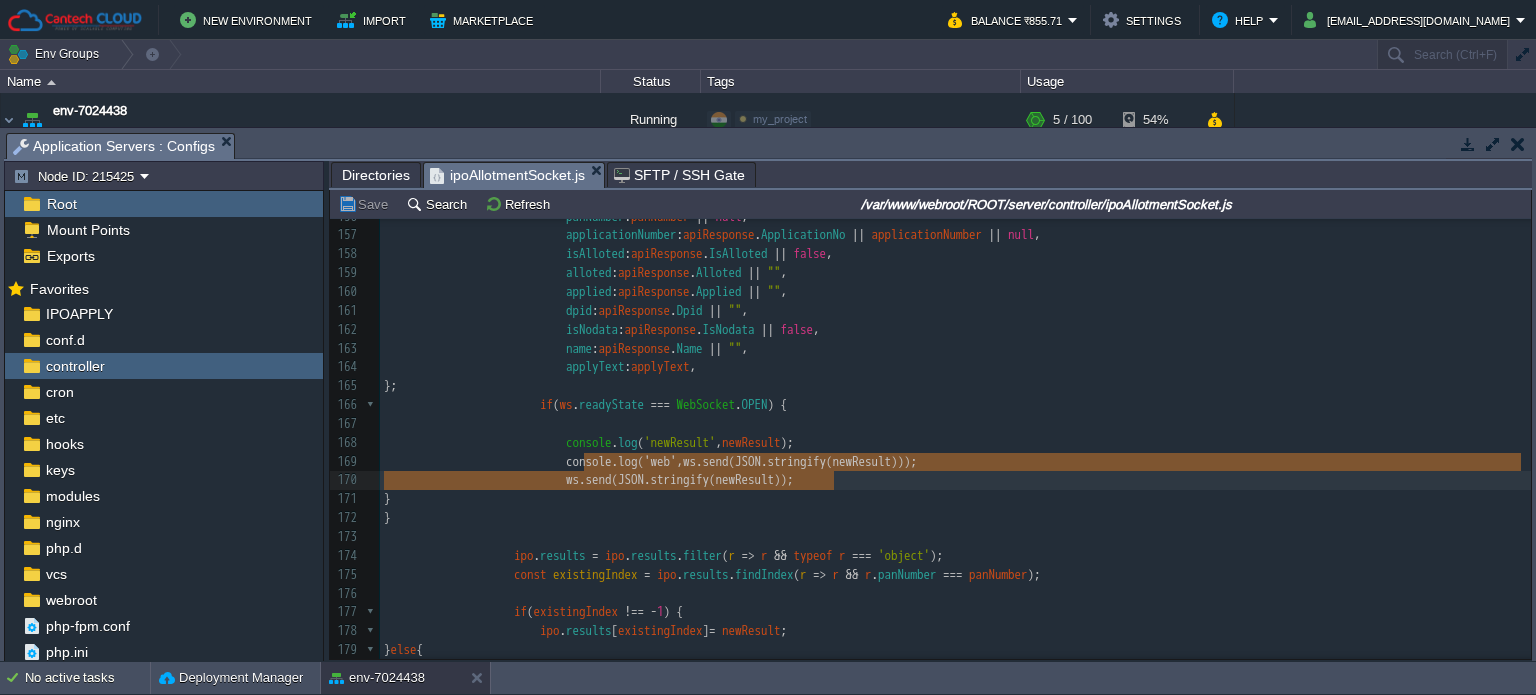 type on "console.log('web',ws.send(JSON.stringify(newResult)));" 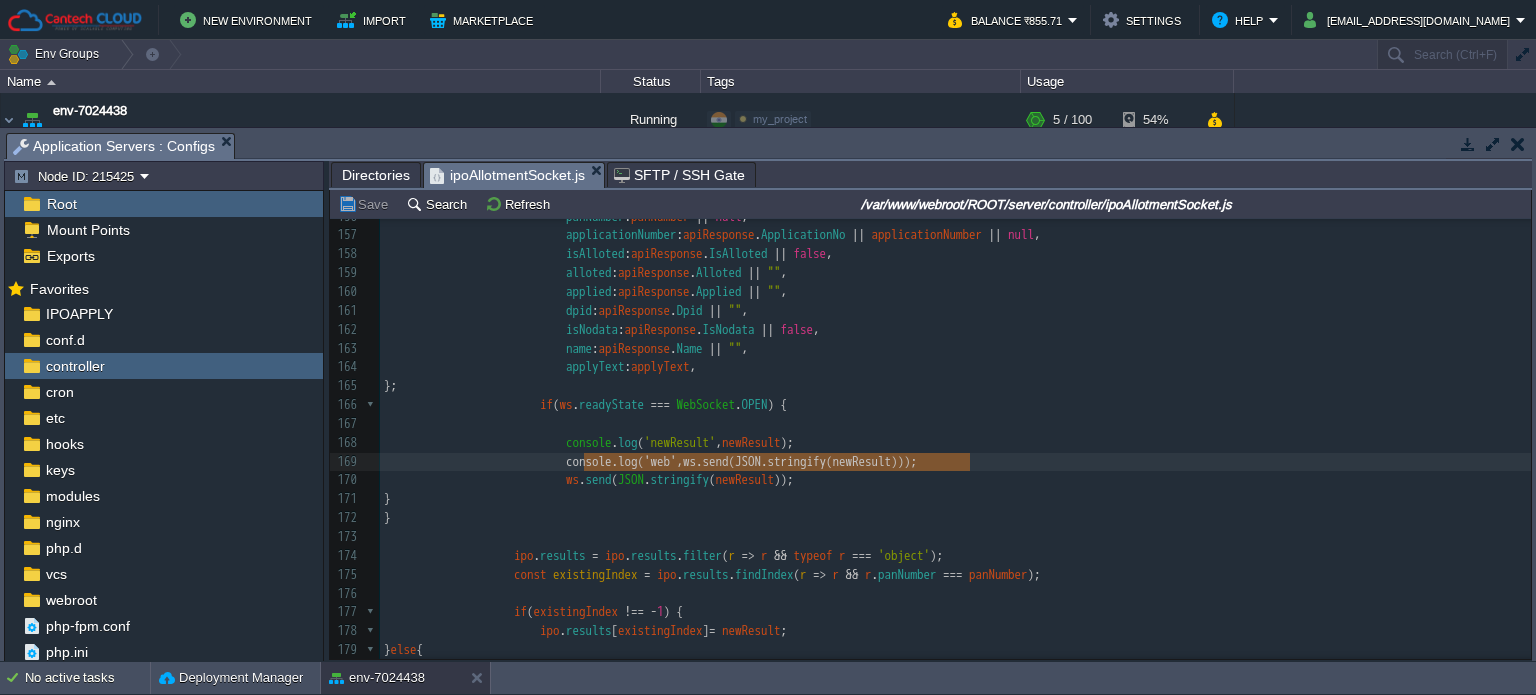 drag, startPoint x: 585, startPoint y: 465, endPoint x: 965, endPoint y: 472, distance: 380.06445 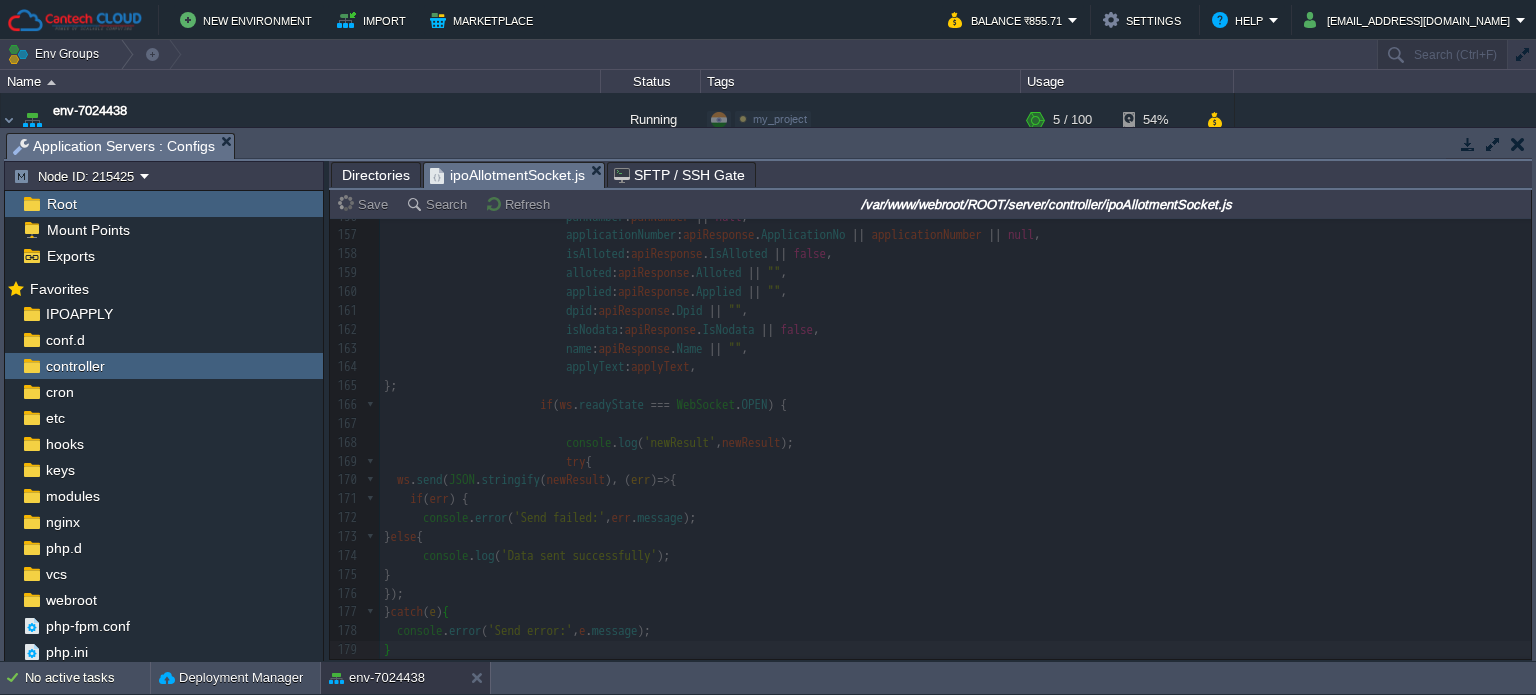 click at bounding box center (930, 439) 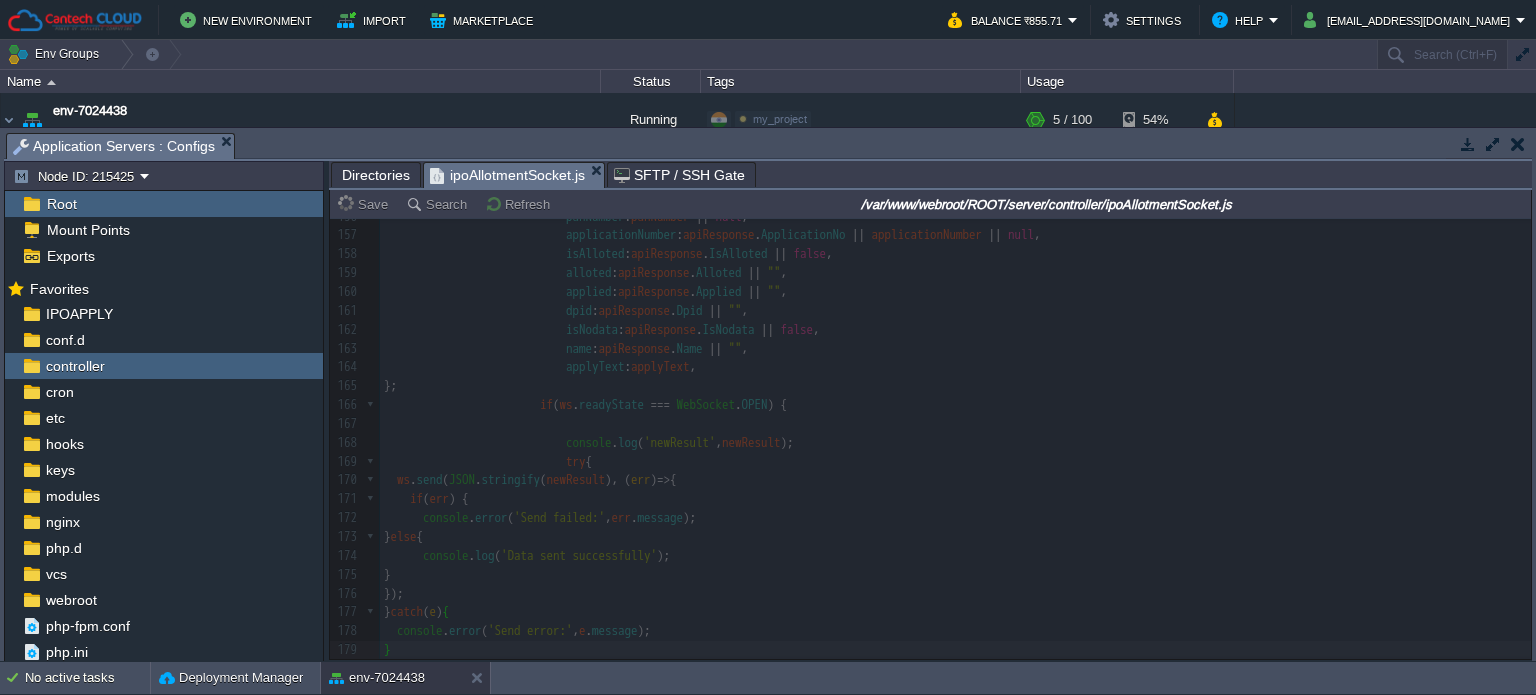 click at bounding box center (930, 439) 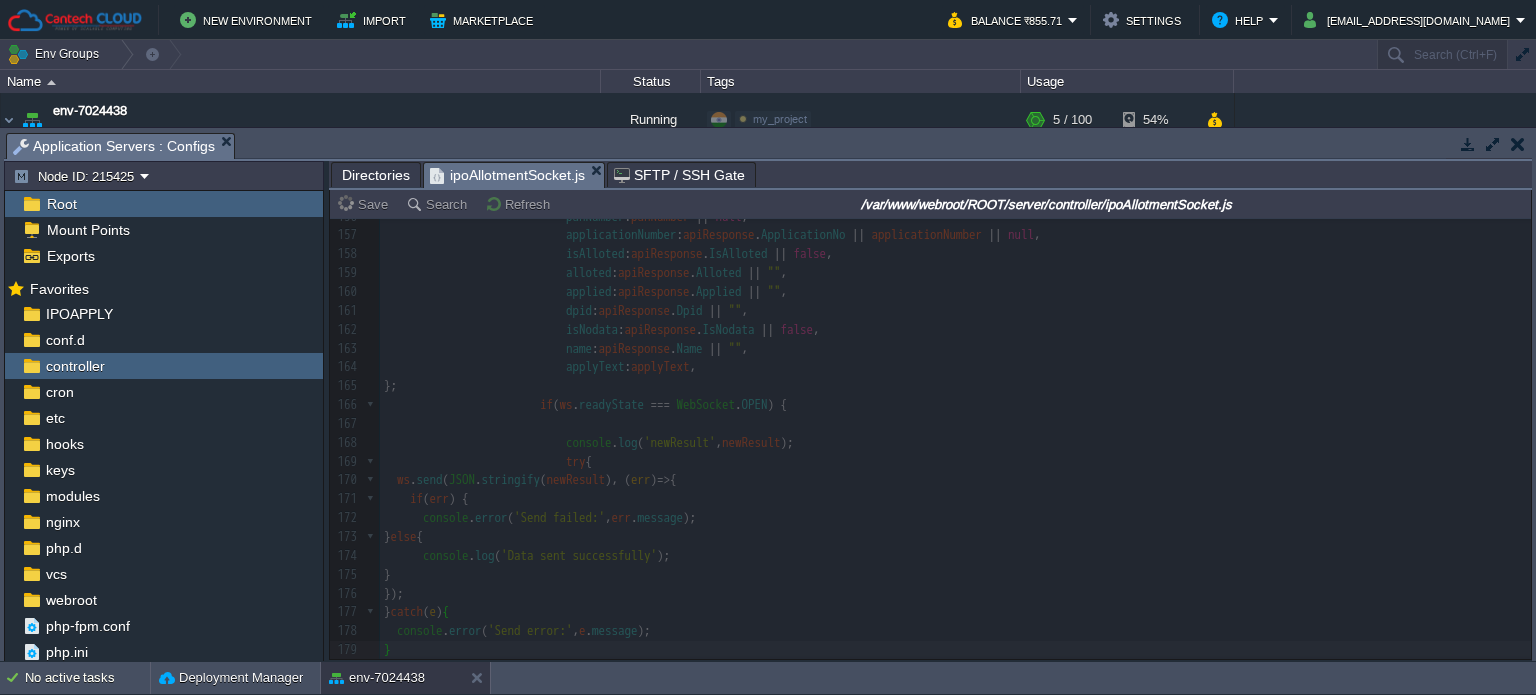 click at bounding box center [930, 439] 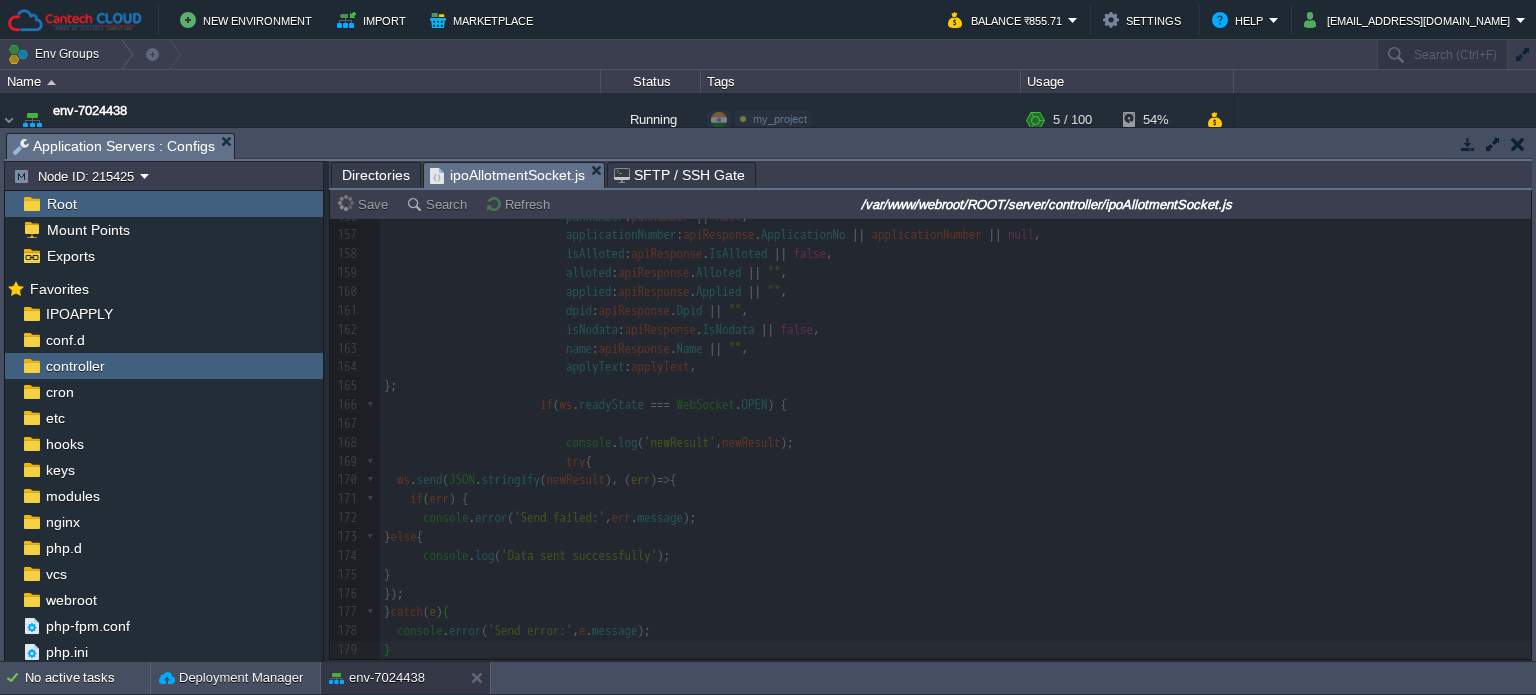 click at bounding box center [930, 439] 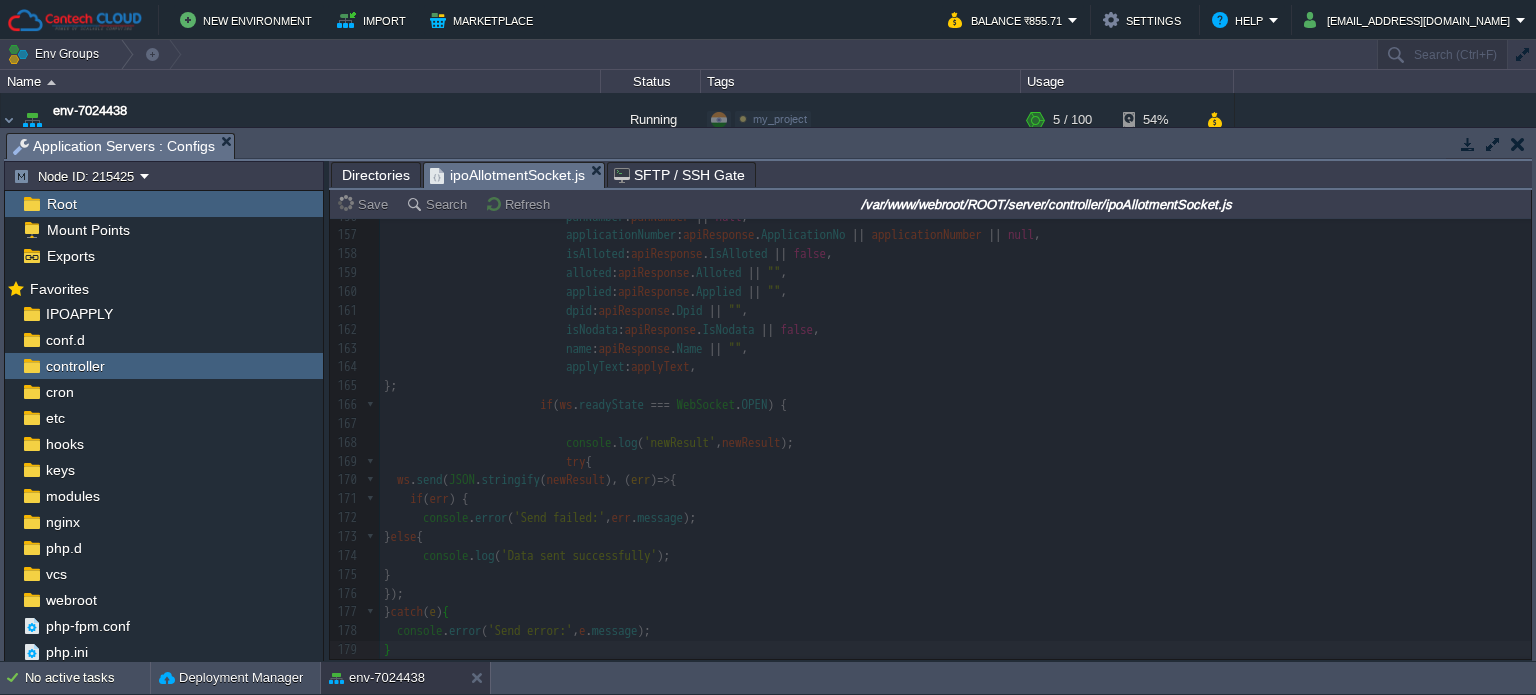 click on "Directories" at bounding box center [376, 175] 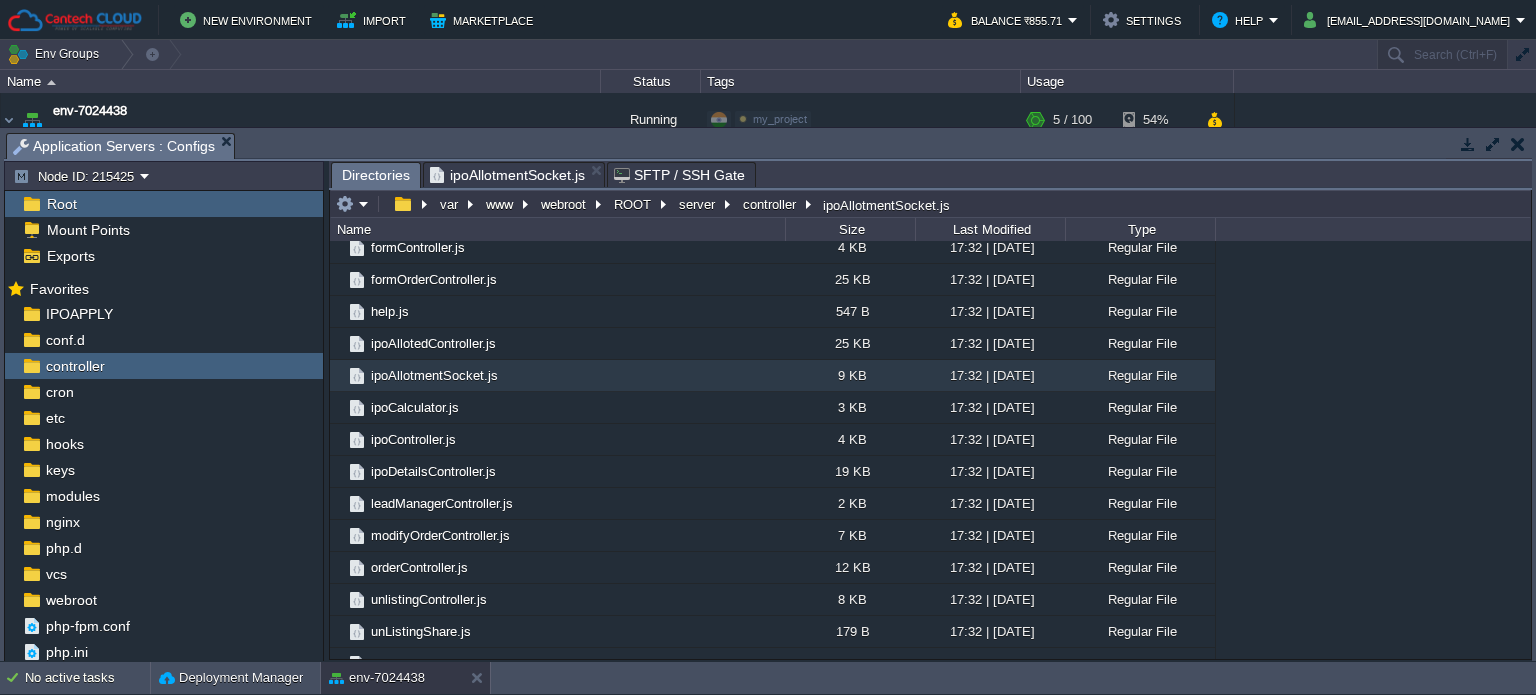 click on "ipoAllotmentSocket.js" at bounding box center [507, 175] 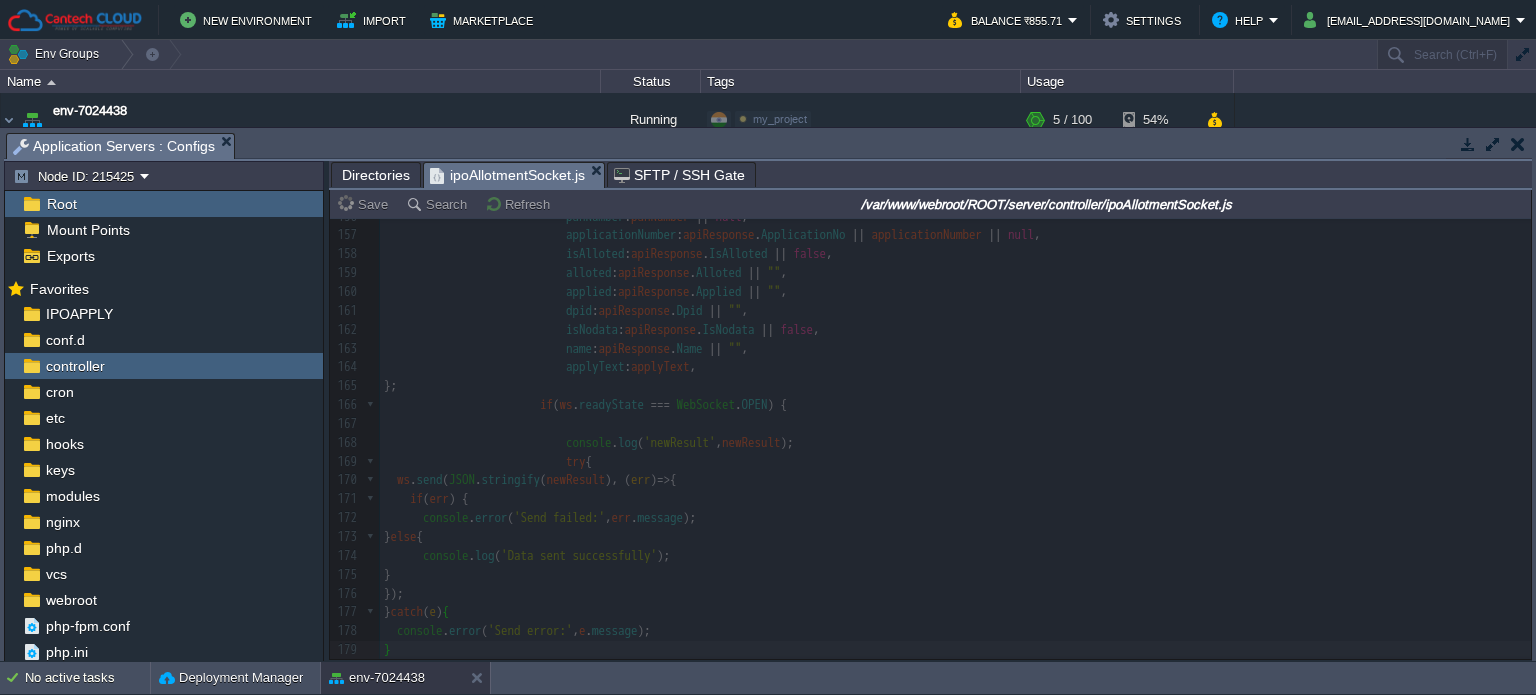 click at bounding box center [930, 439] 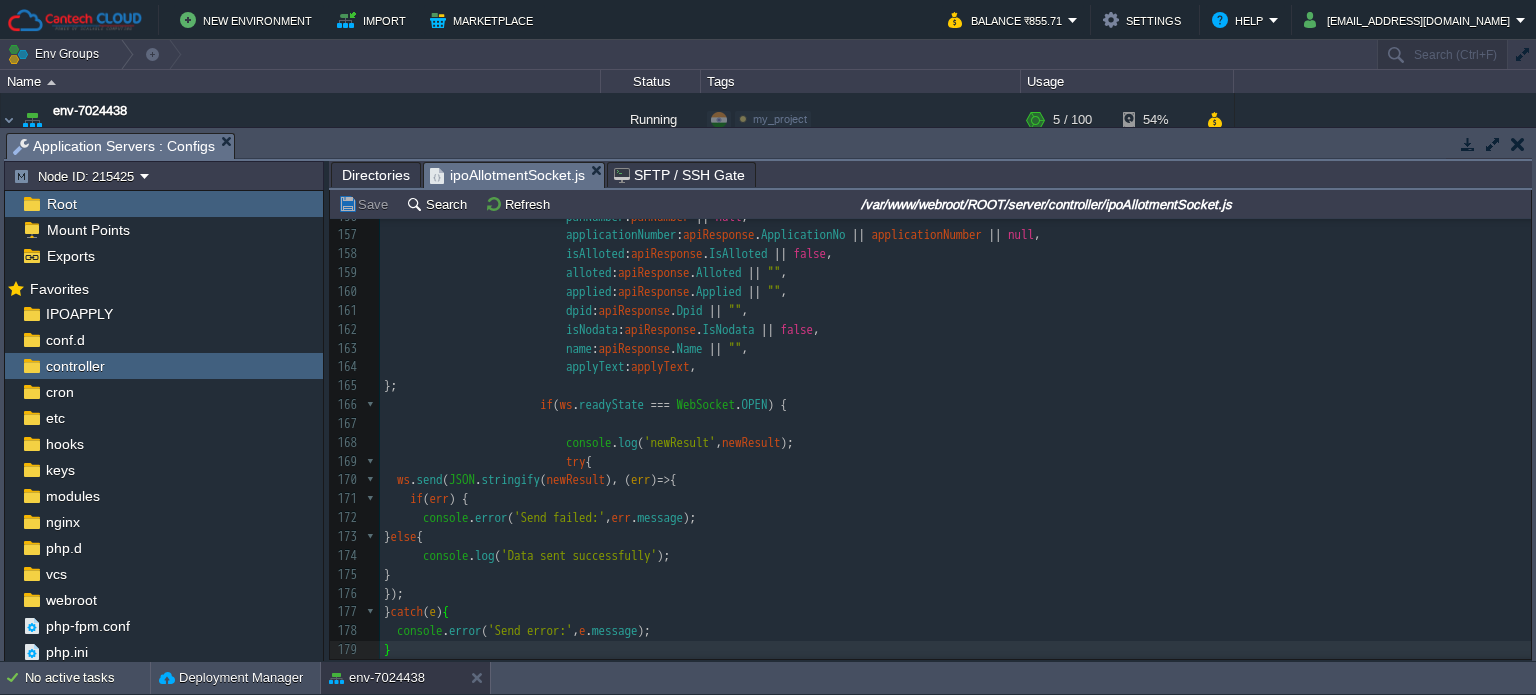 scroll, scrollTop: 3079, scrollLeft: 0, axis: vertical 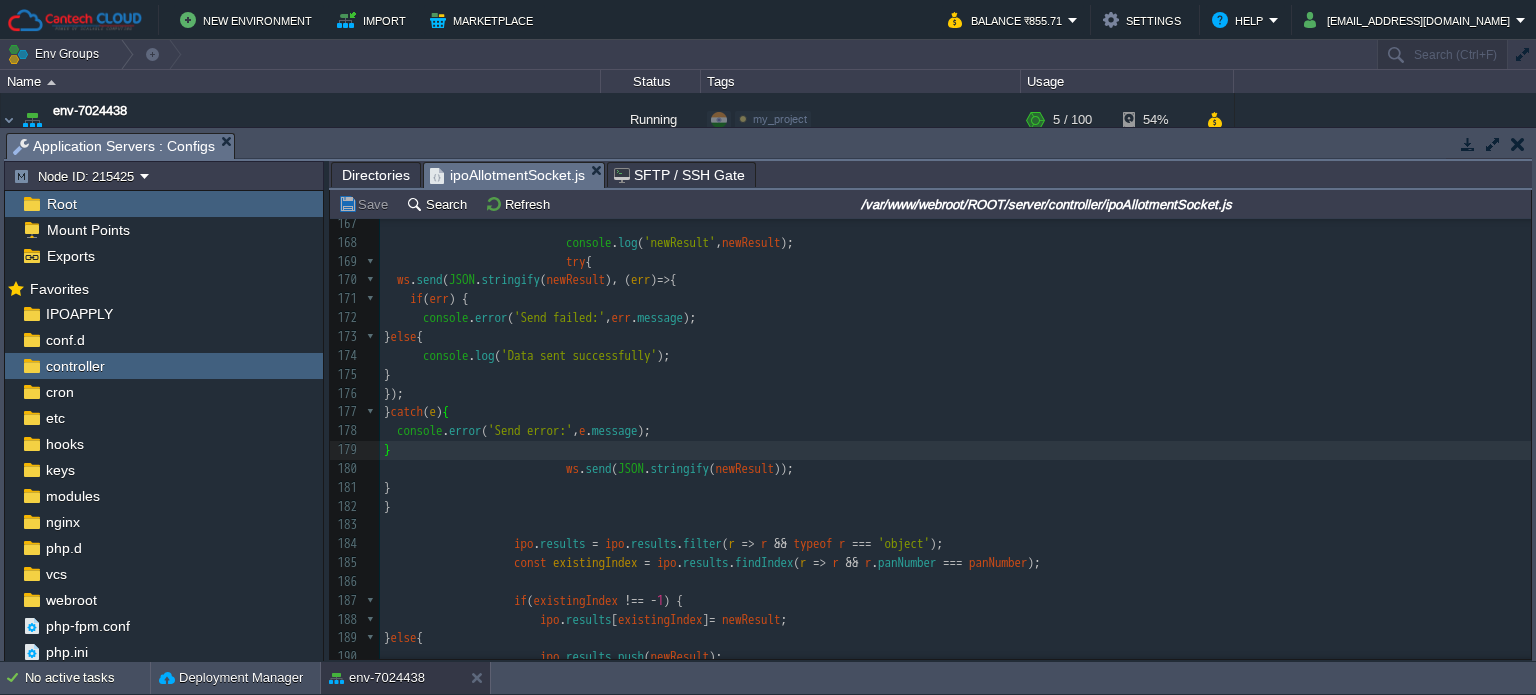 click at bounding box center [559, 243] 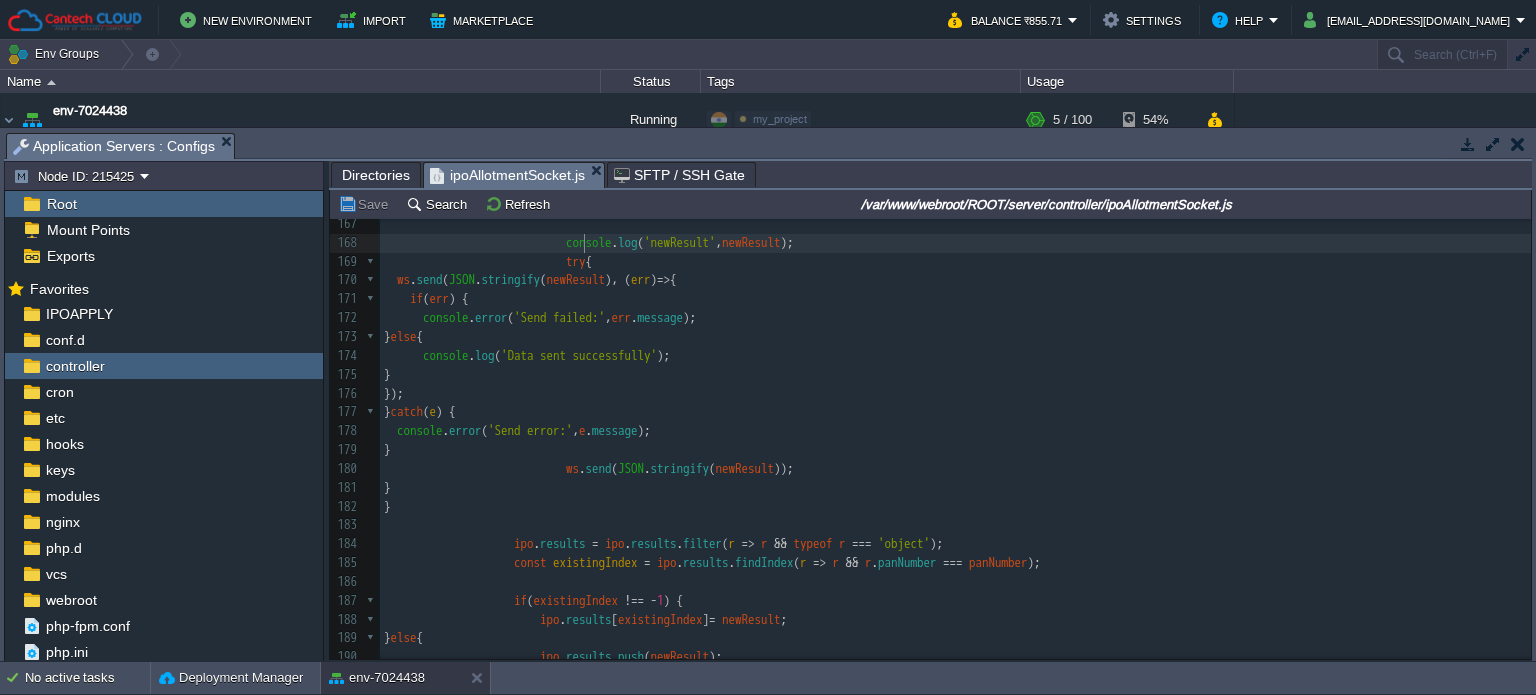 scroll, scrollTop: 2940, scrollLeft: 0, axis: vertical 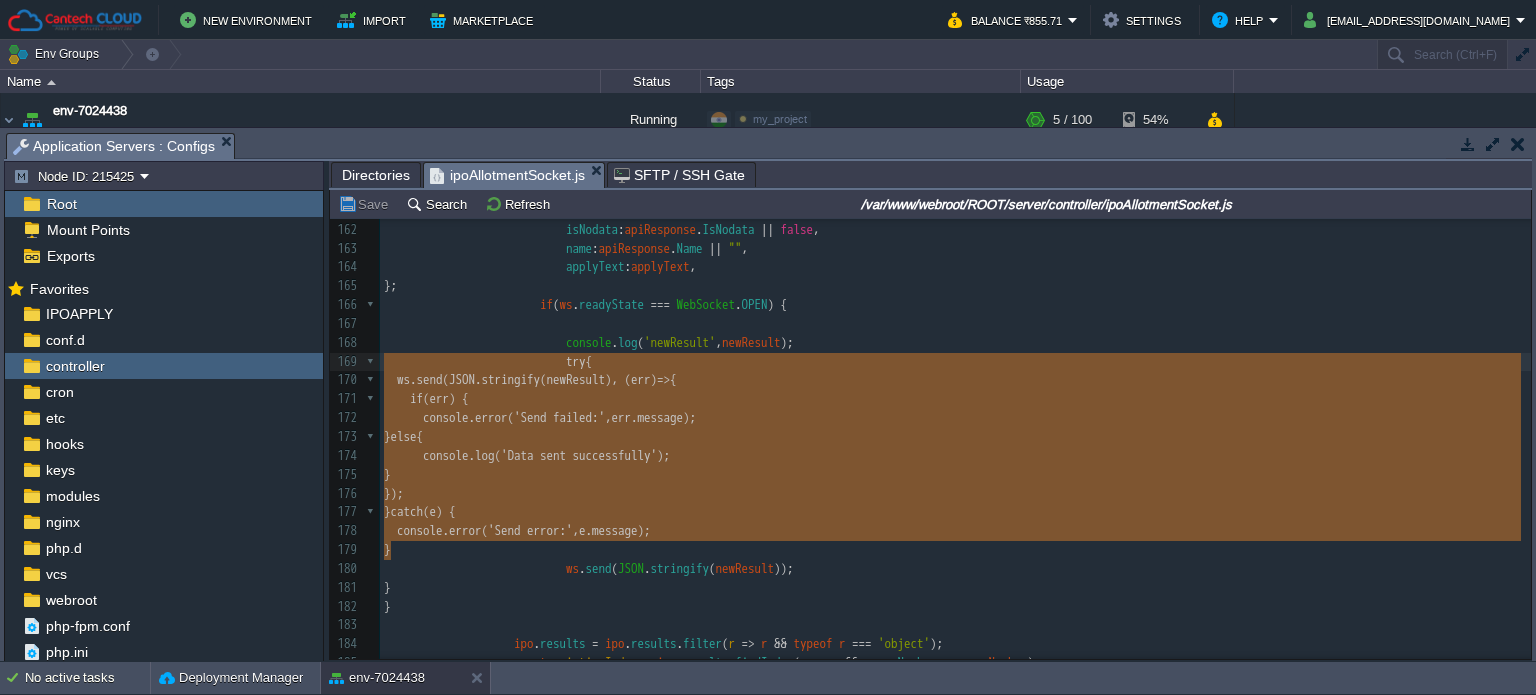 drag, startPoint x: 408, startPoint y: 553, endPoint x: 376, endPoint y: 372, distance: 183.80696 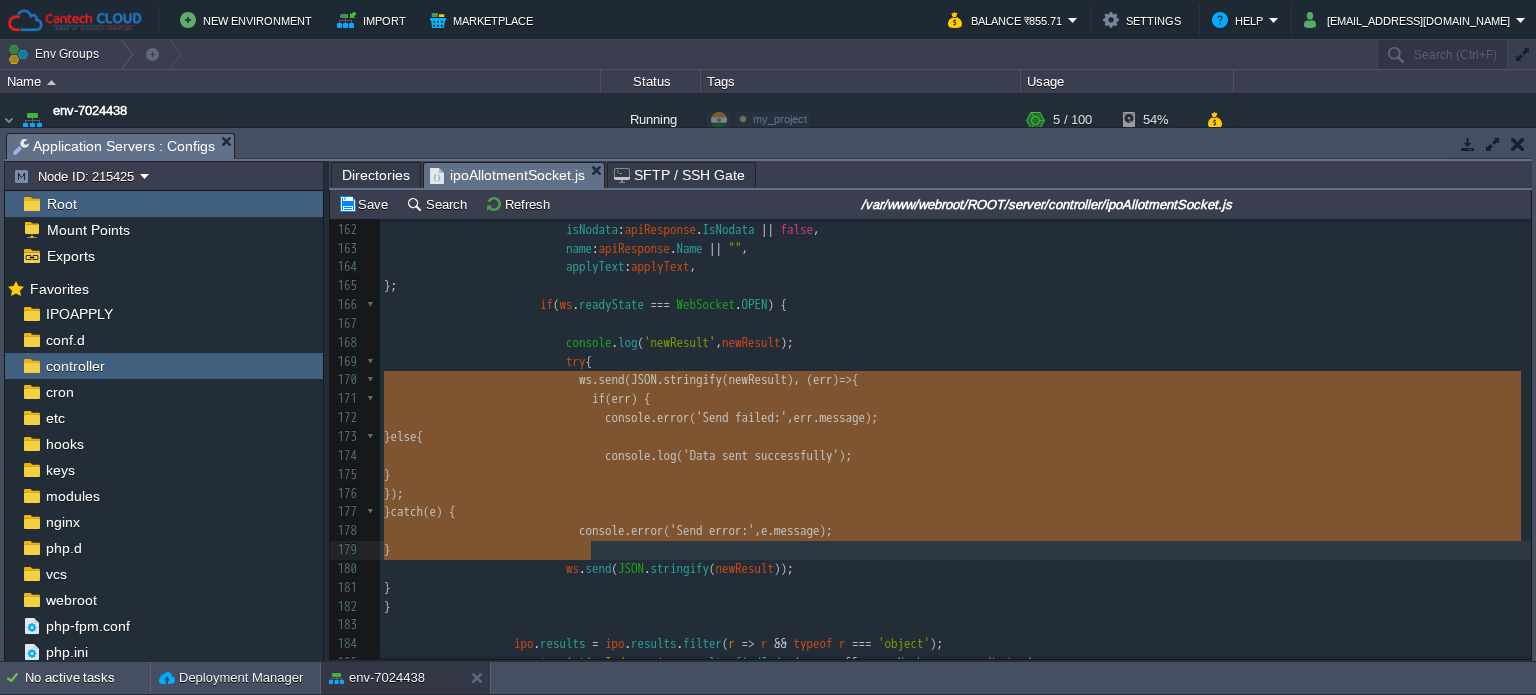 type on "ws.send(JSON.stringify(newResult), (err) => {
if (err) {
console.error('Send failed:', err.message);
} else {
console.log('Data sent successfully');
}
});
} catch (e) {
console.error('Send error:', e.message);
}" 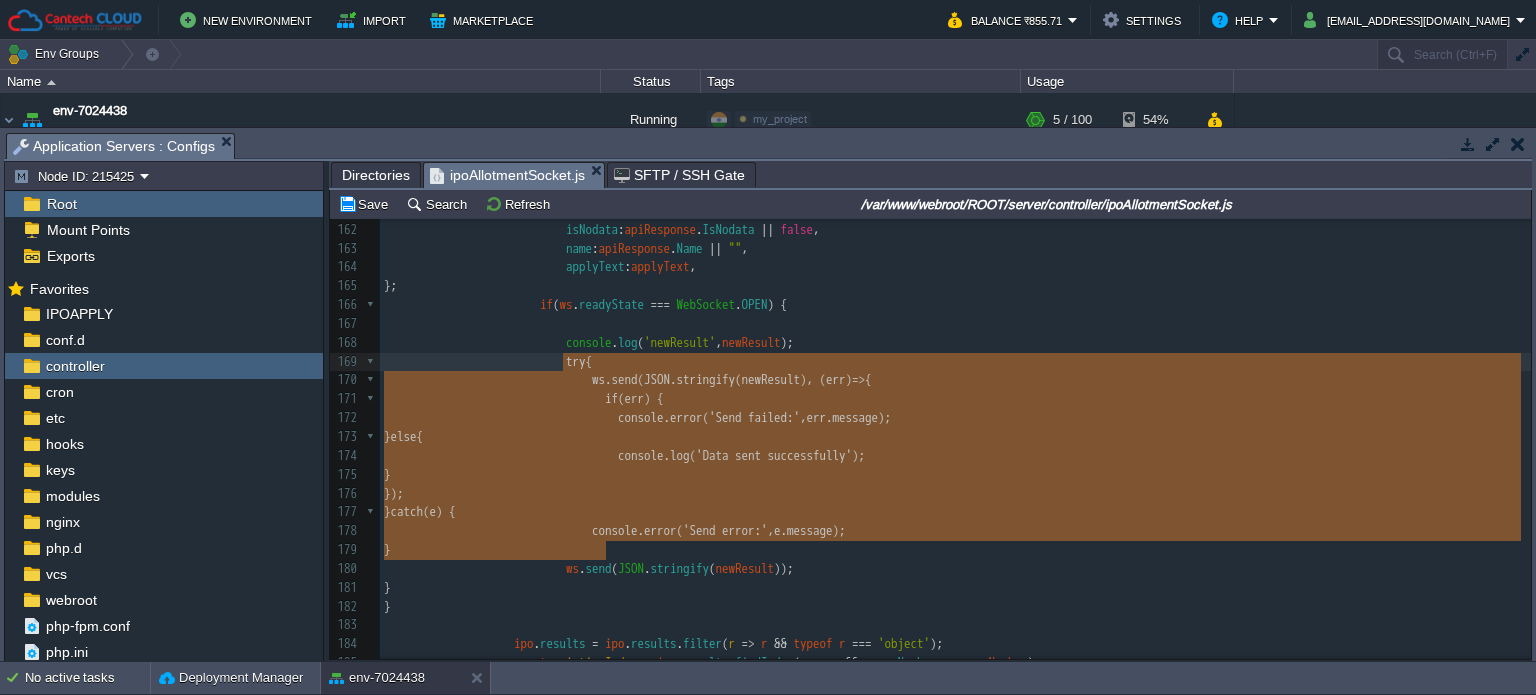 type on "try {
ws.send(JSON.stringify(newResult), (err) => {
if (err) {
console.error('Send failed:', err.message);
} else {
console.log('Data sent successfully');
}
});
} catch (e) {
console.error('Send error:', e.message);
}" 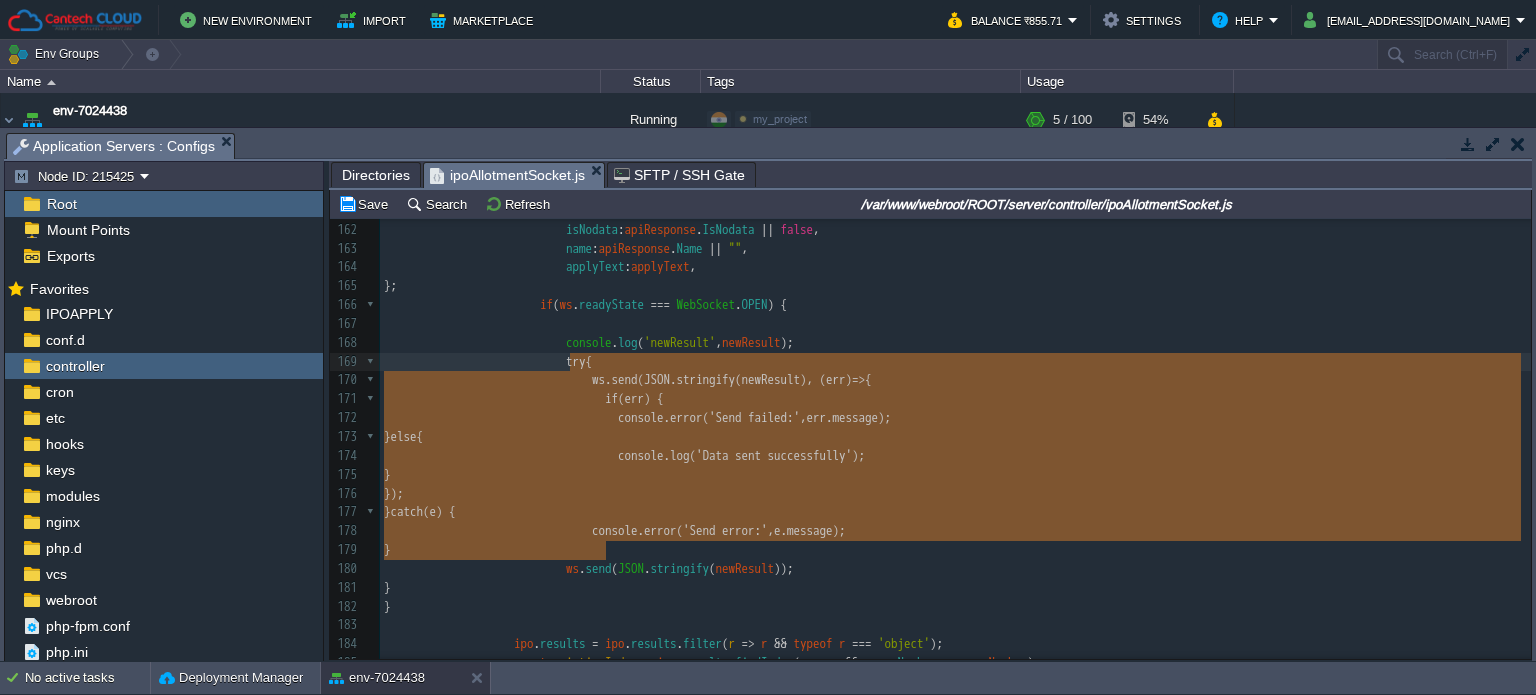 drag, startPoint x: 619, startPoint y: 551, endPoint x: 568, endPoint y: 372, distance: 186.12361 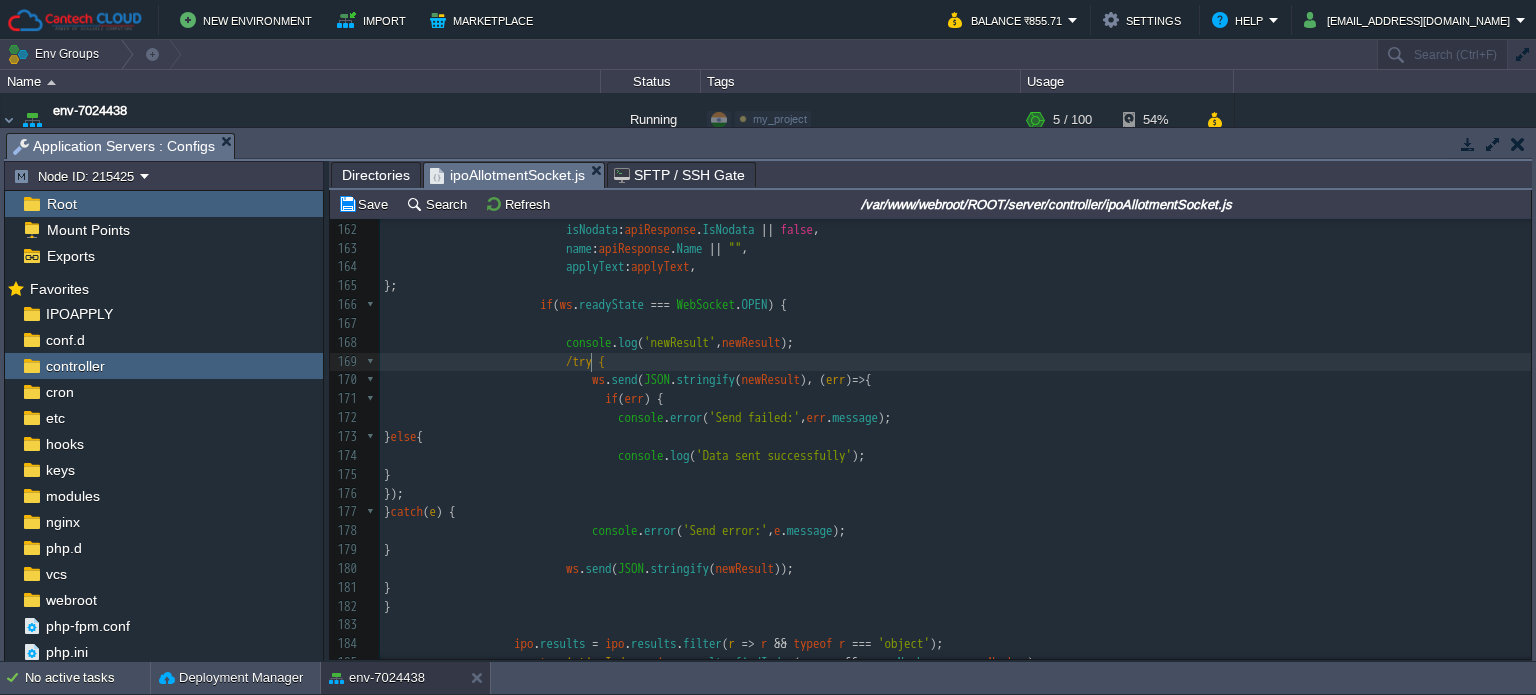 type on "//" 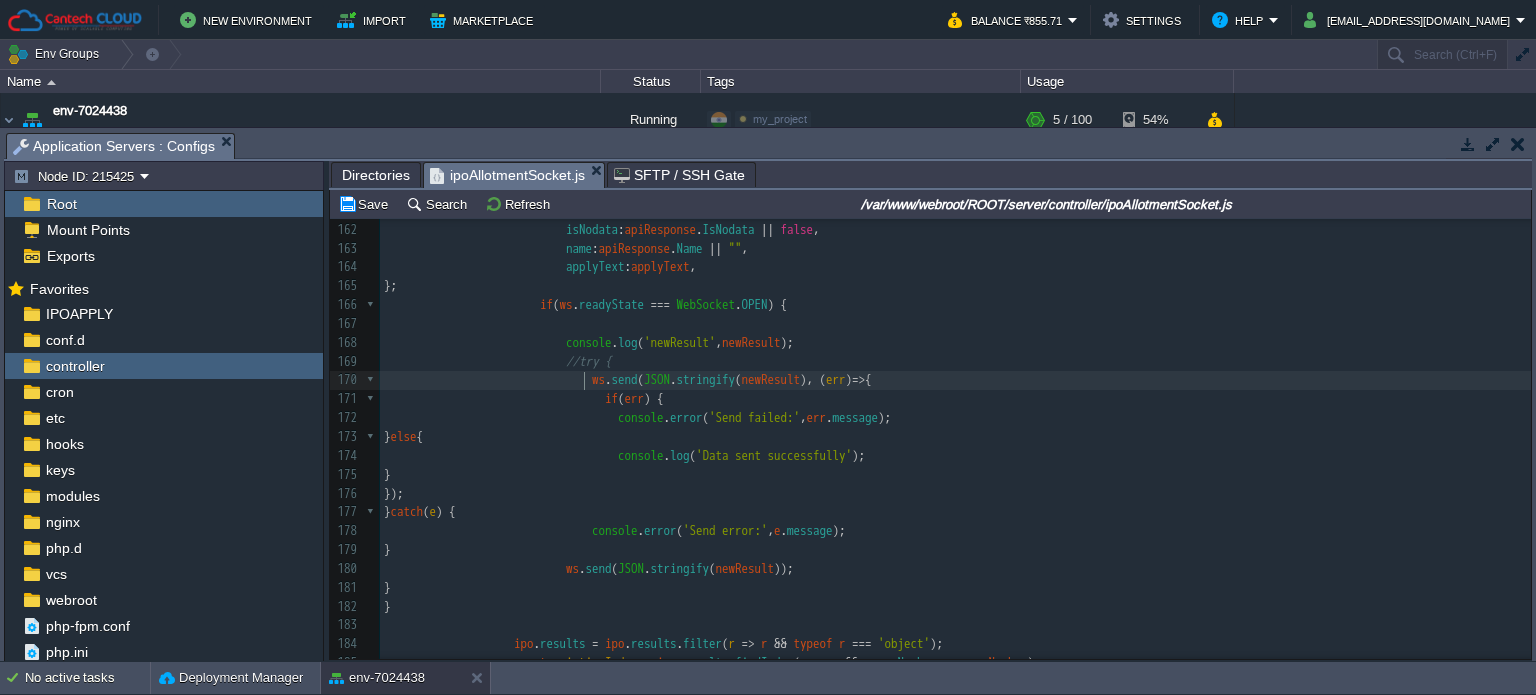 type on "//" 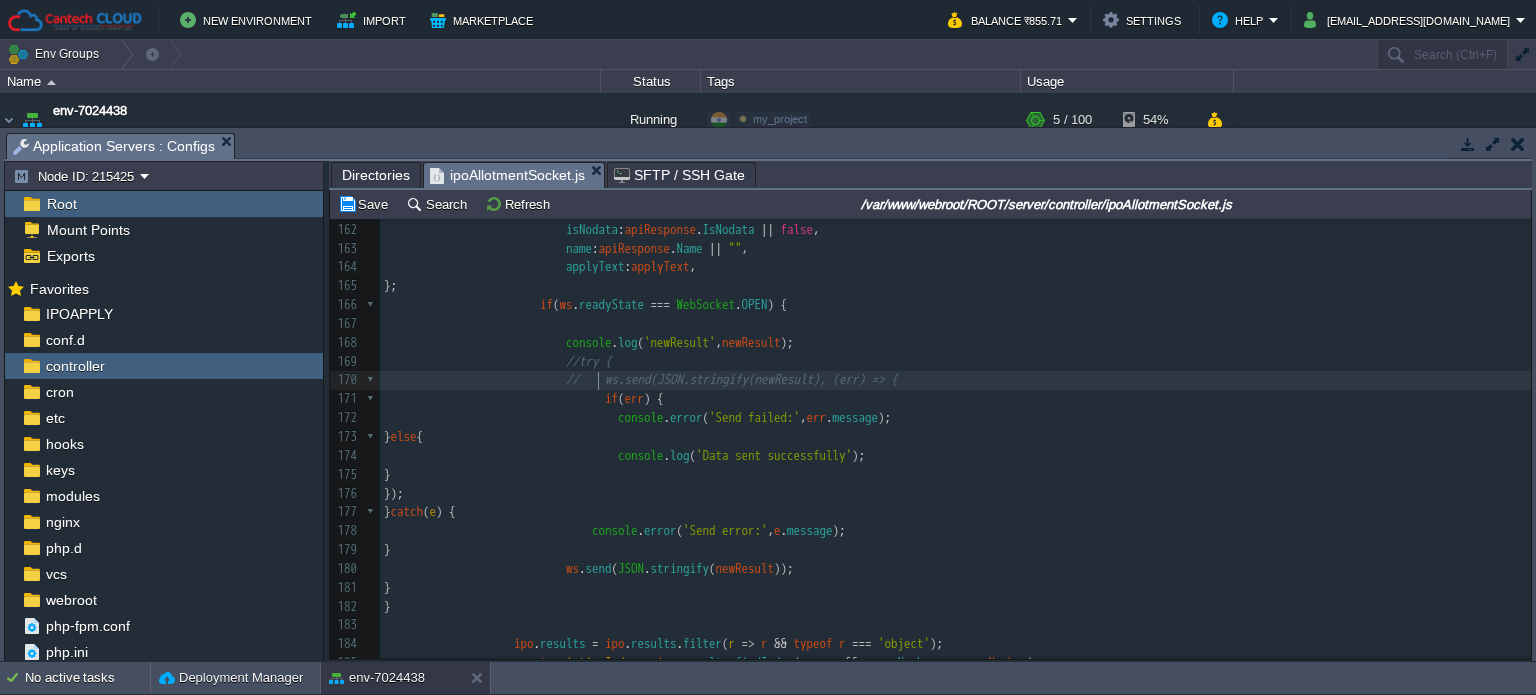 scroll, scrollTop: 6, scrollLeft: 13, axis: both 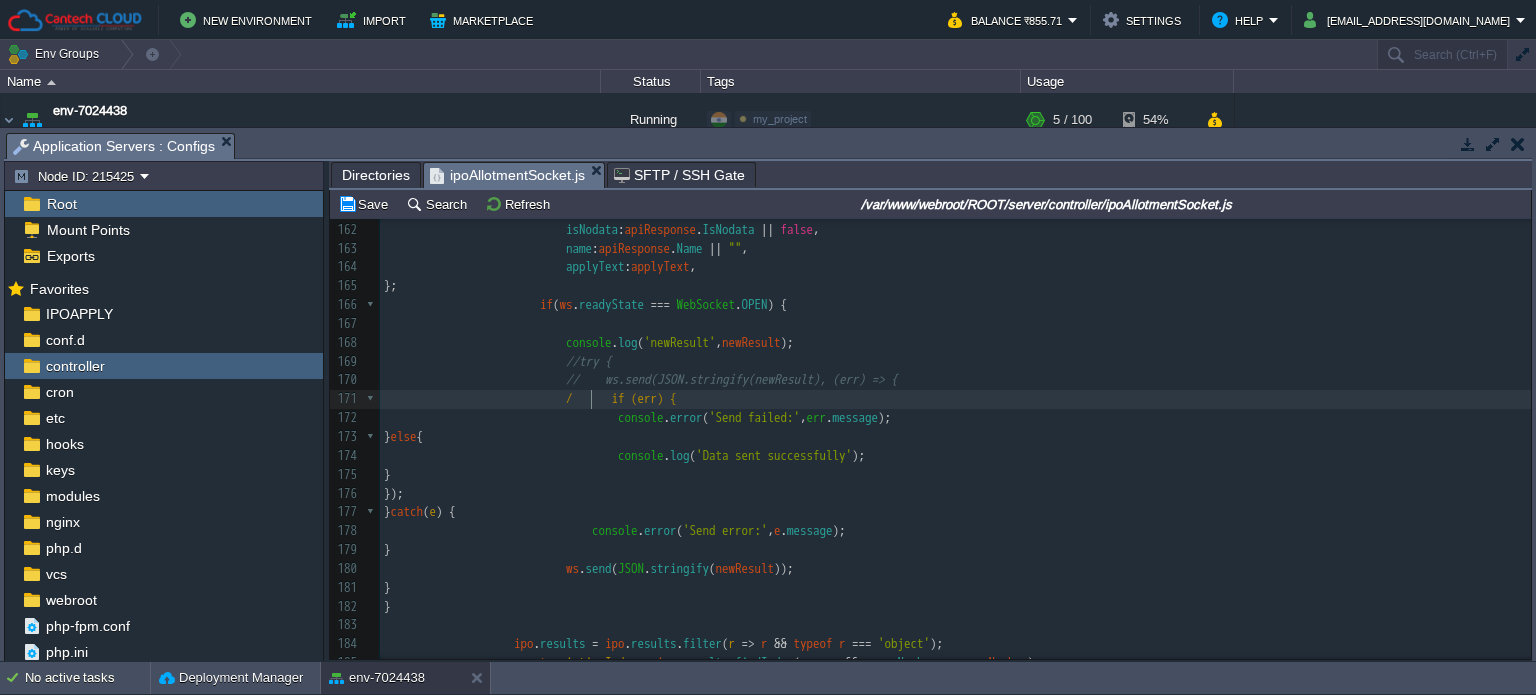 type on "//" 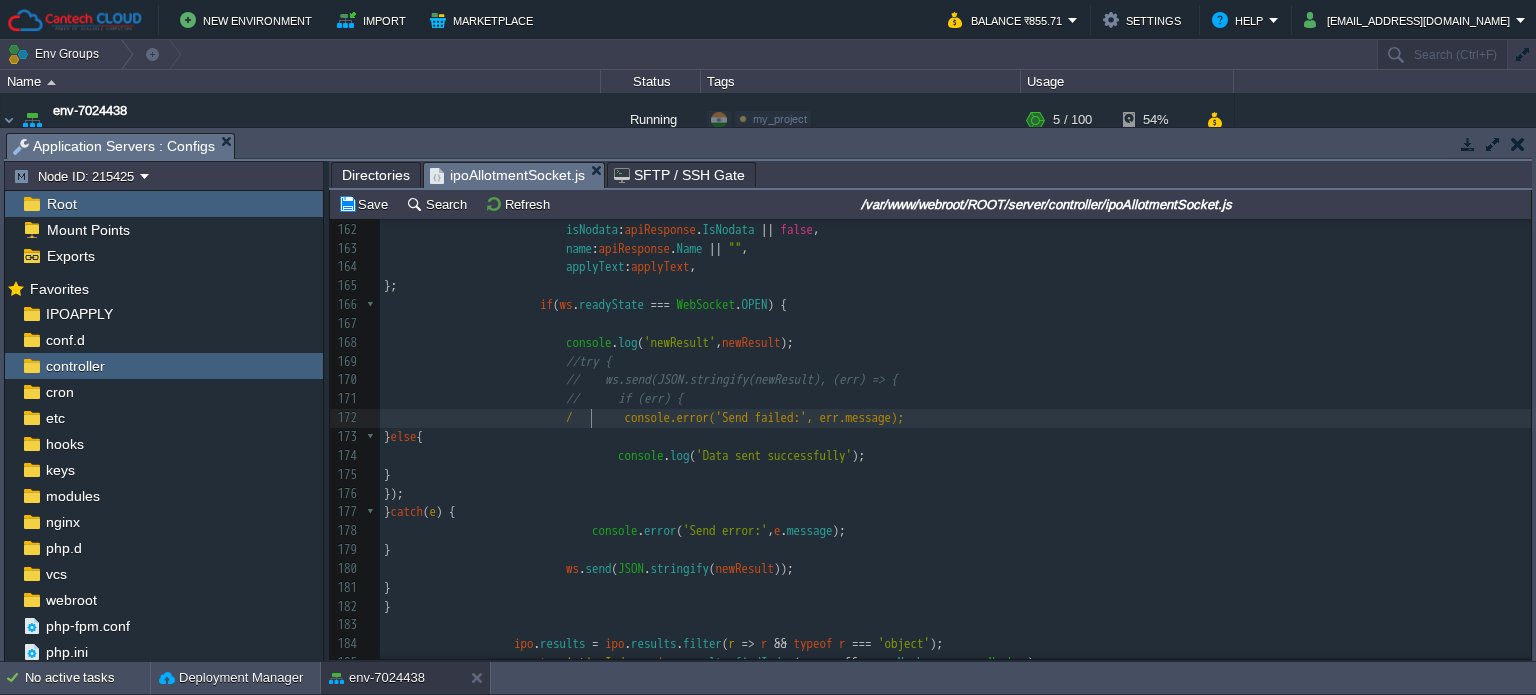 type on "//" 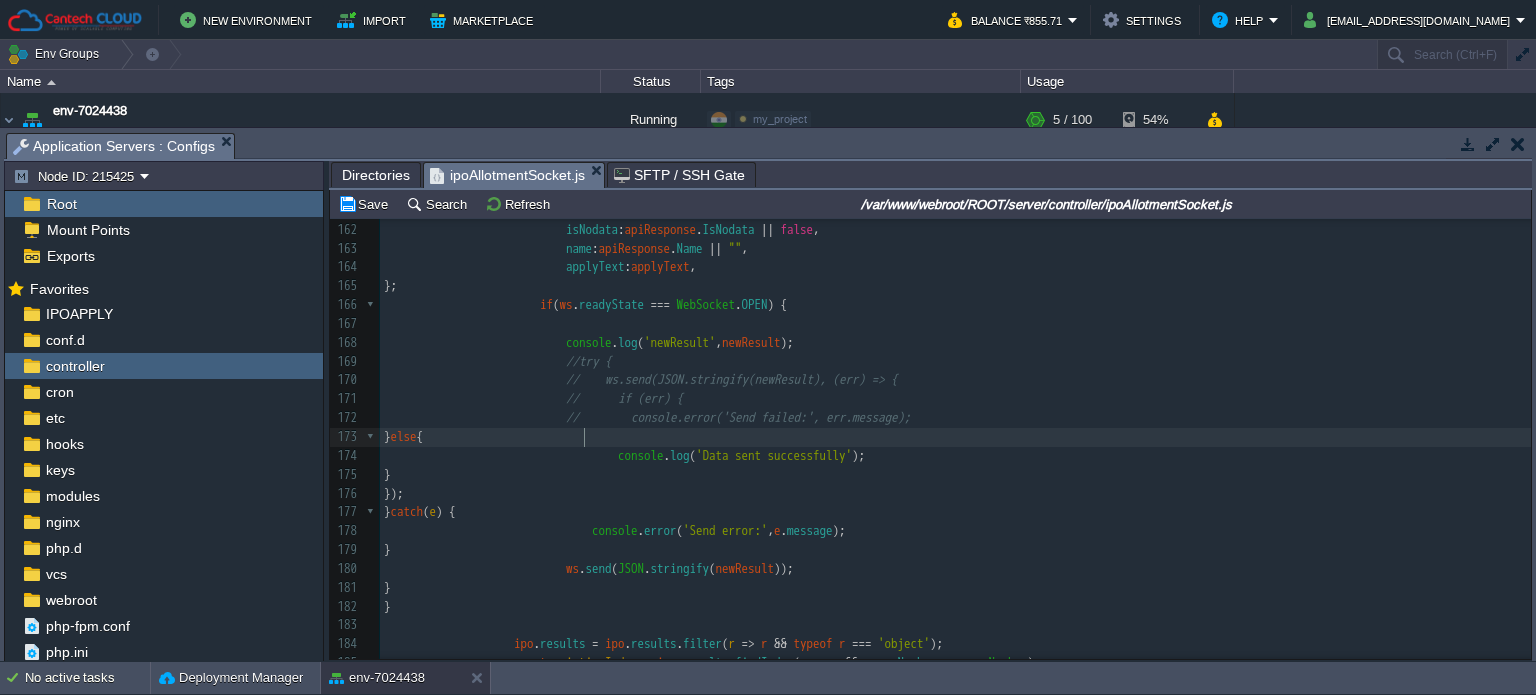 type on "//" 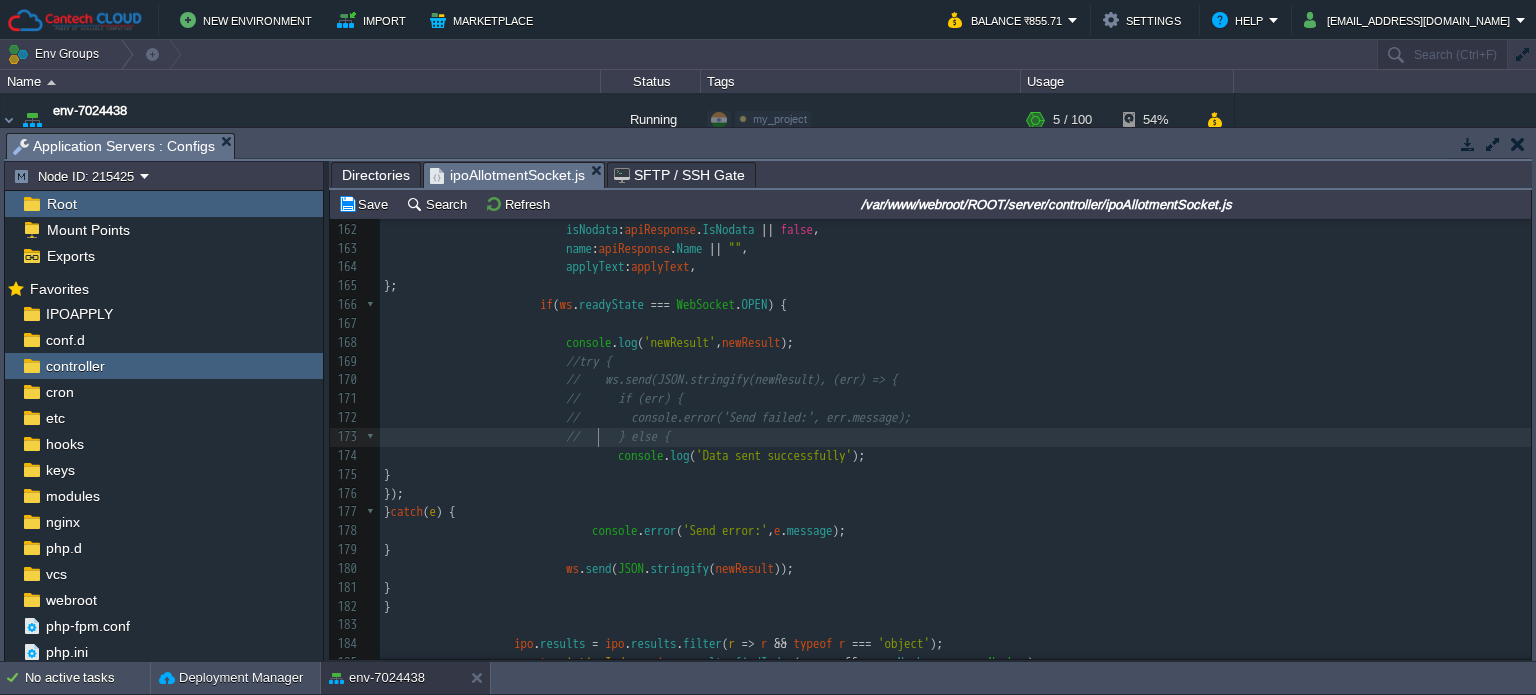 scroll, scrollTop: 6, scrollLeft: 13, axis: both 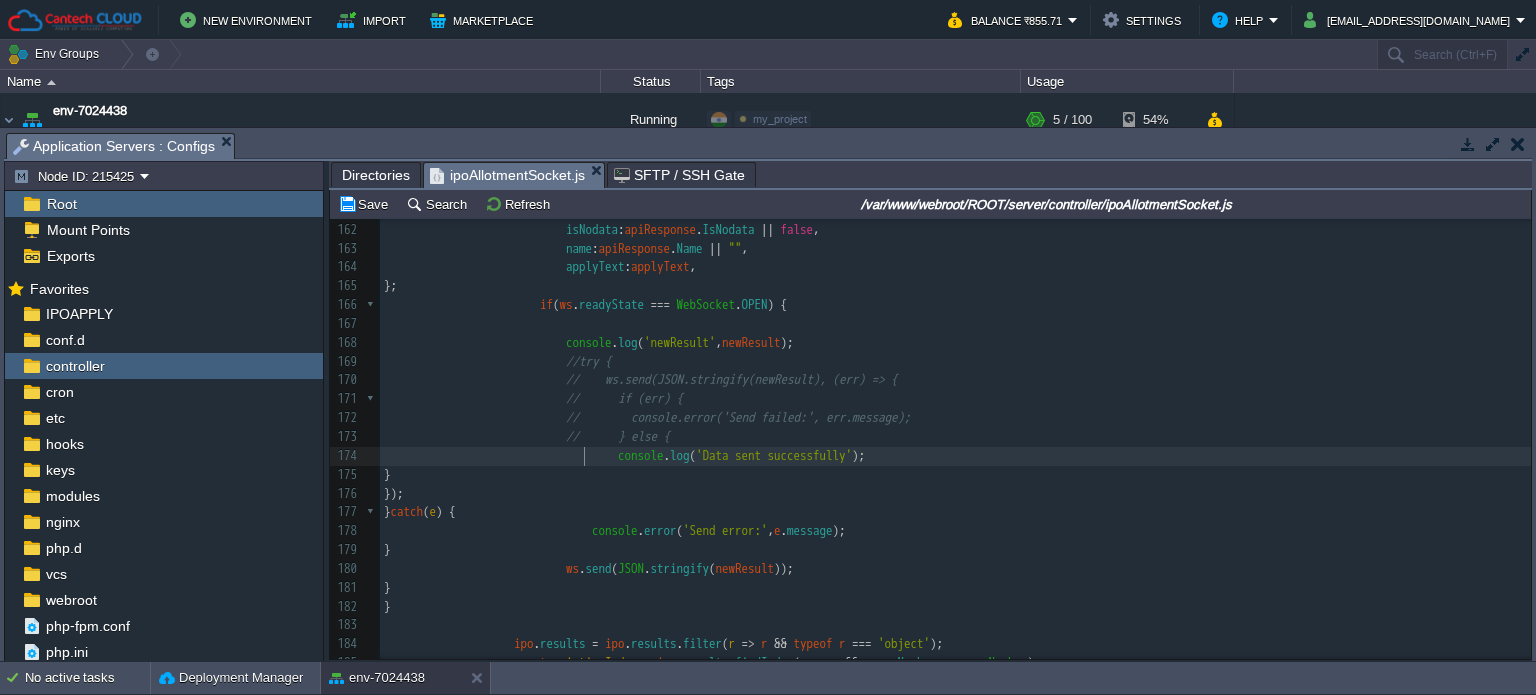 type on "//" 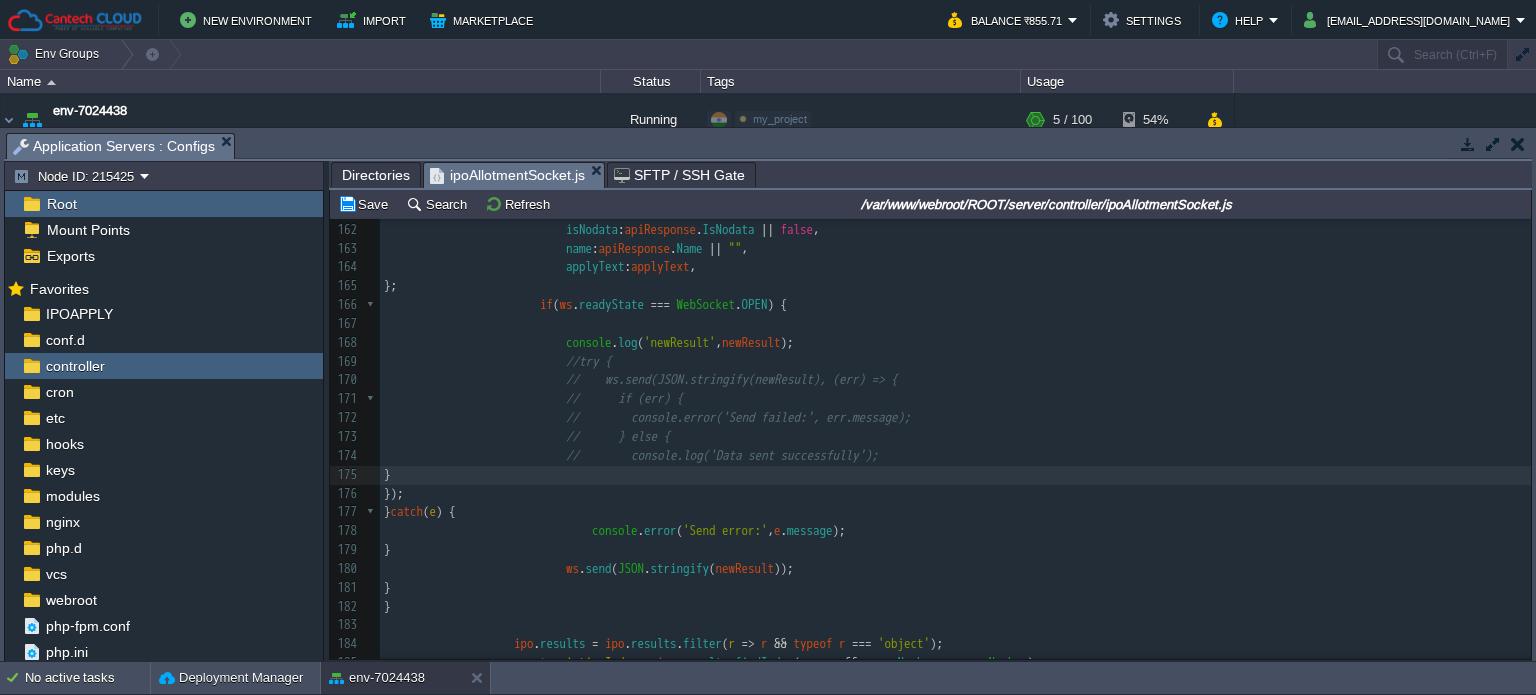 scroll, scrollTop: 6, scrollLeft: 13, axis: both 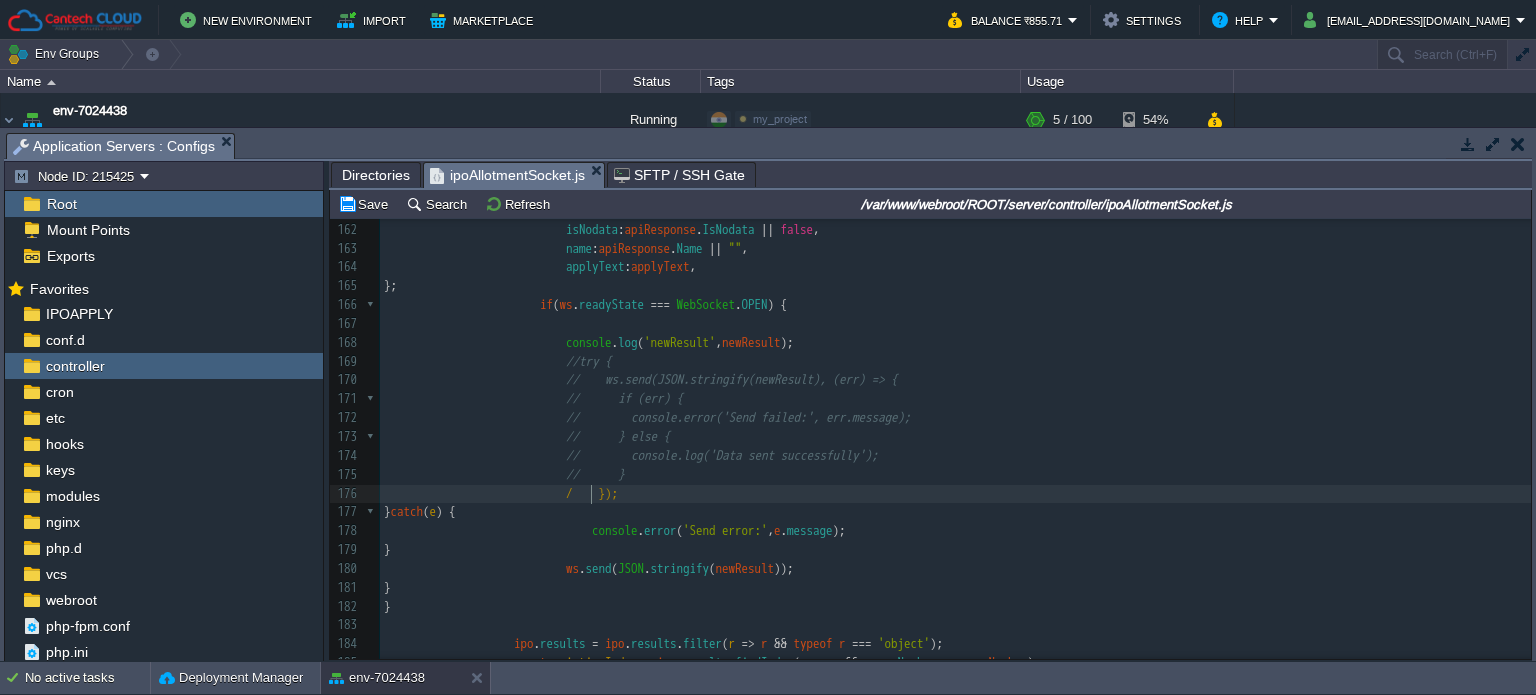 type on "//" 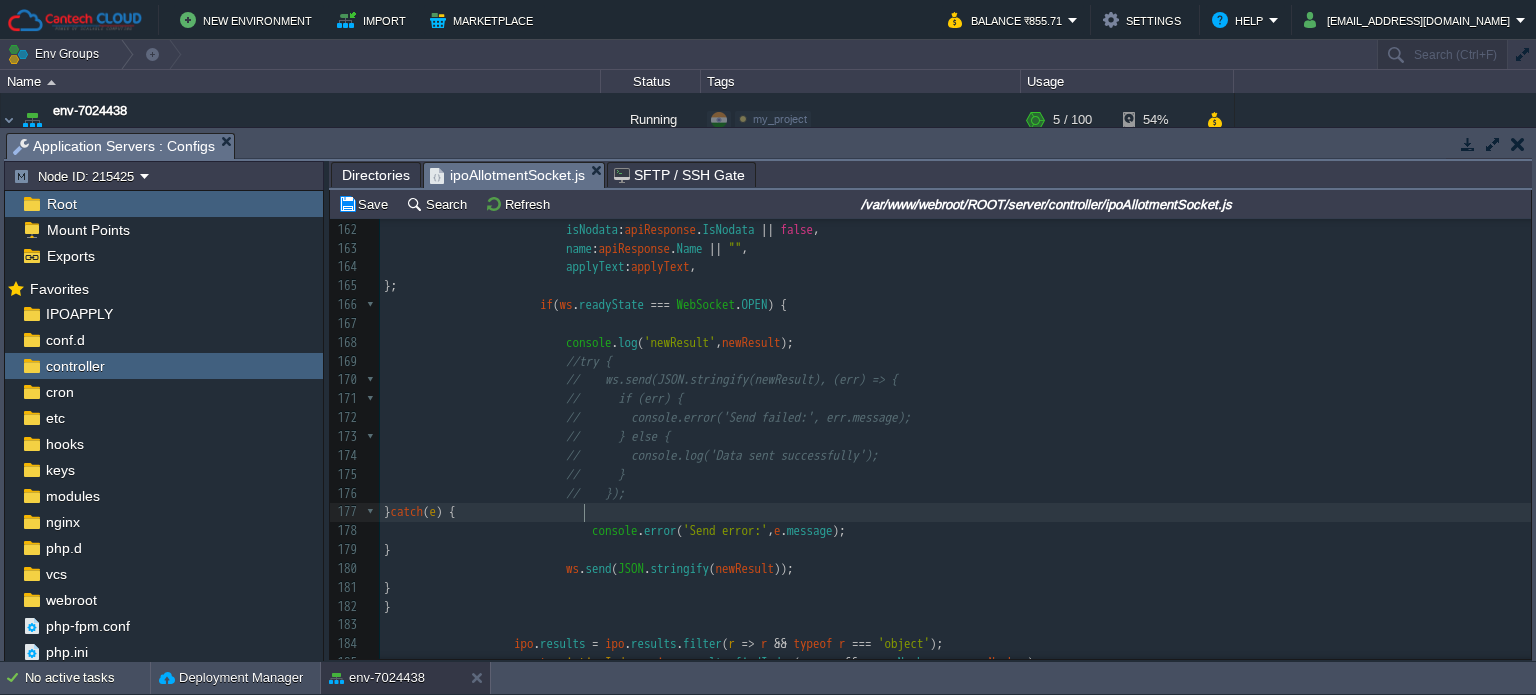 type on "//" 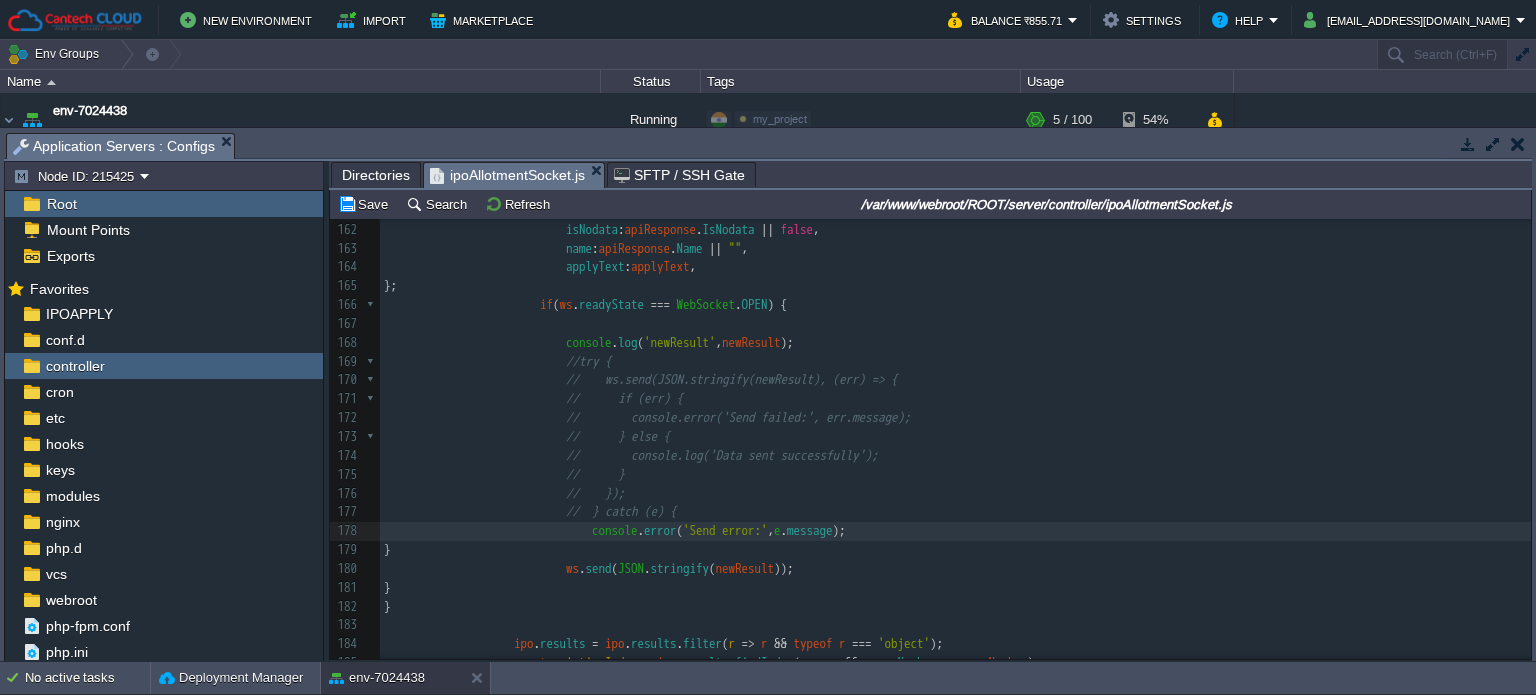 type on "/" 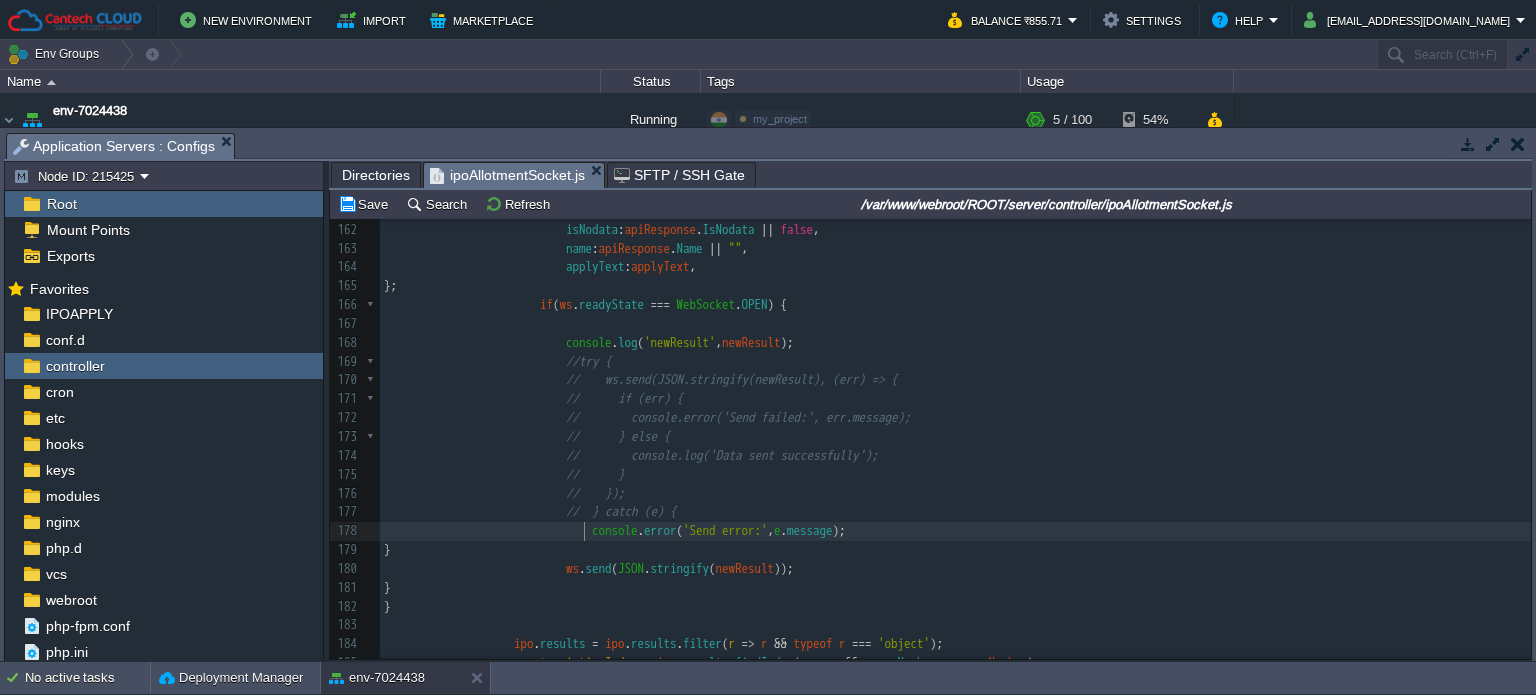 type on "//" 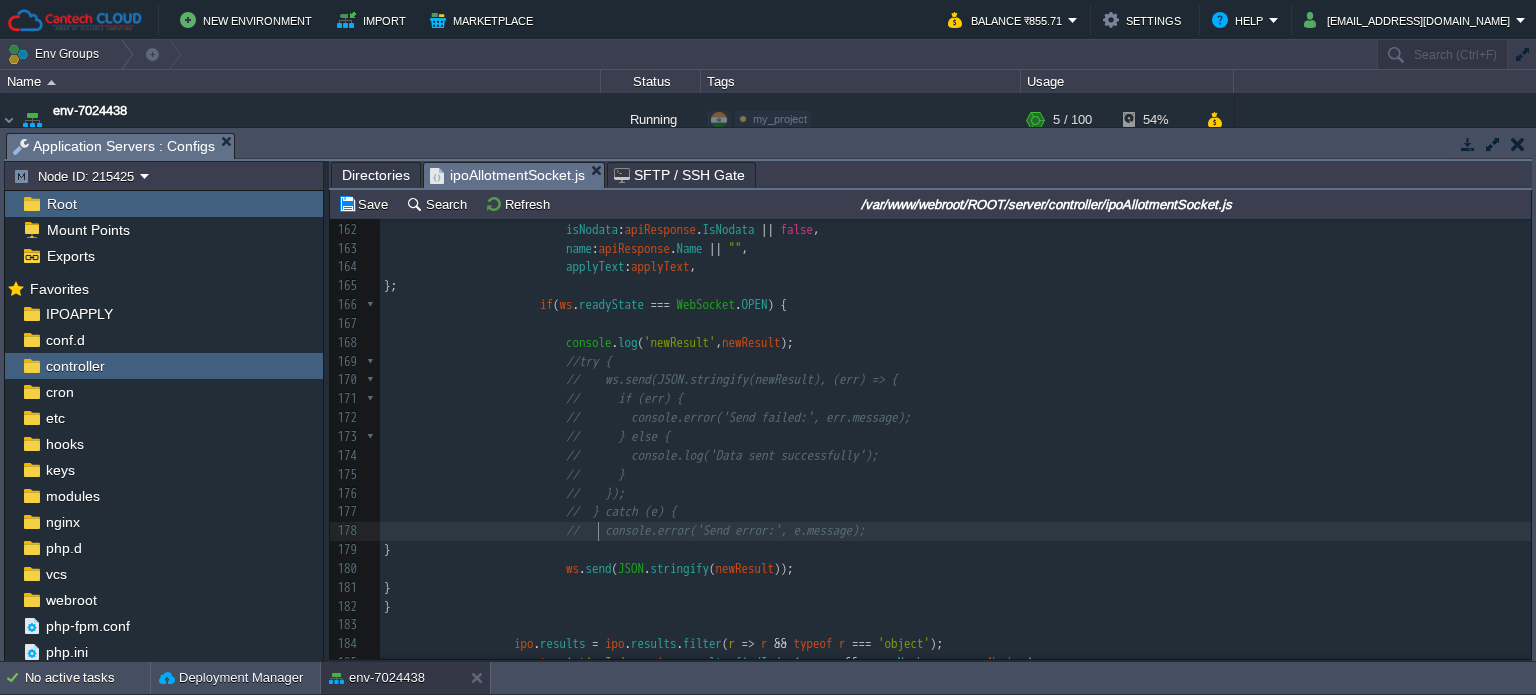 scroll, scrollTop: 6, scrollLeft: 13, axis: both 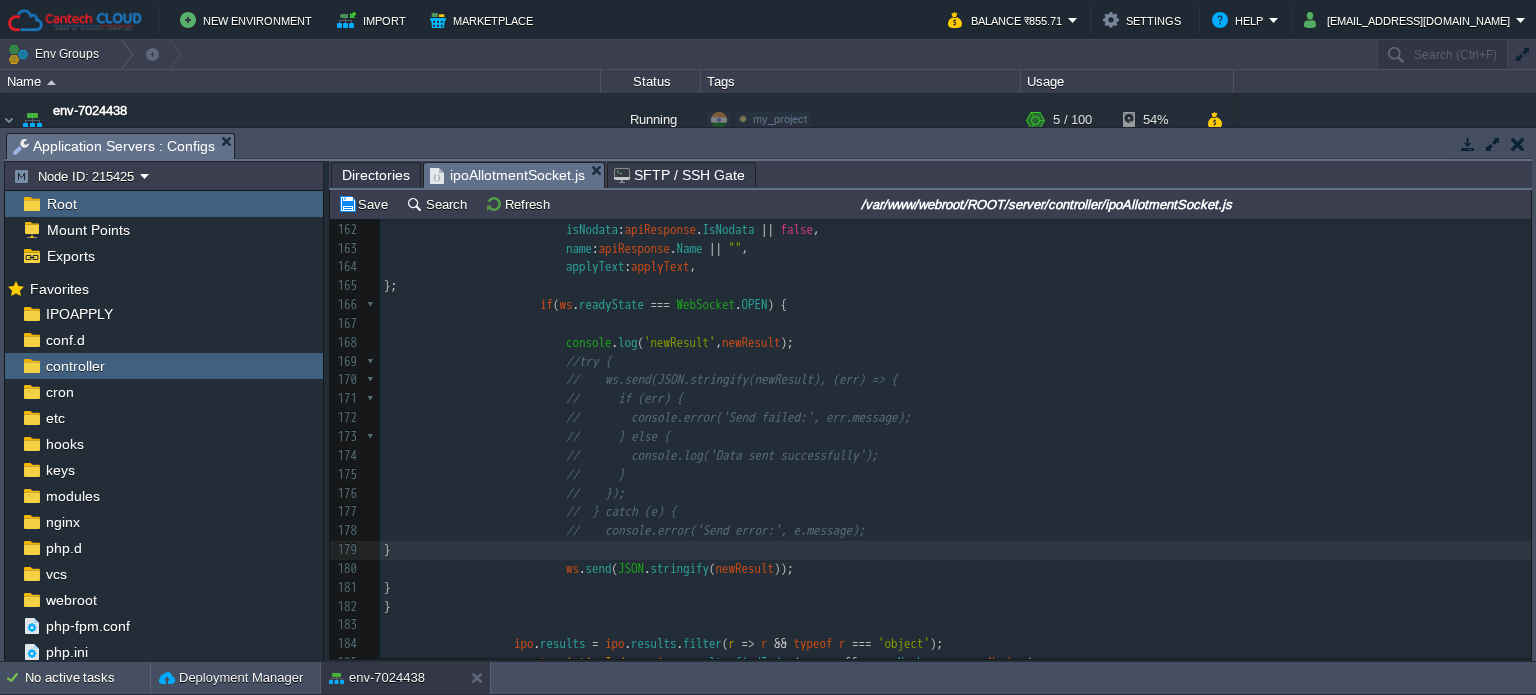 type on "//" 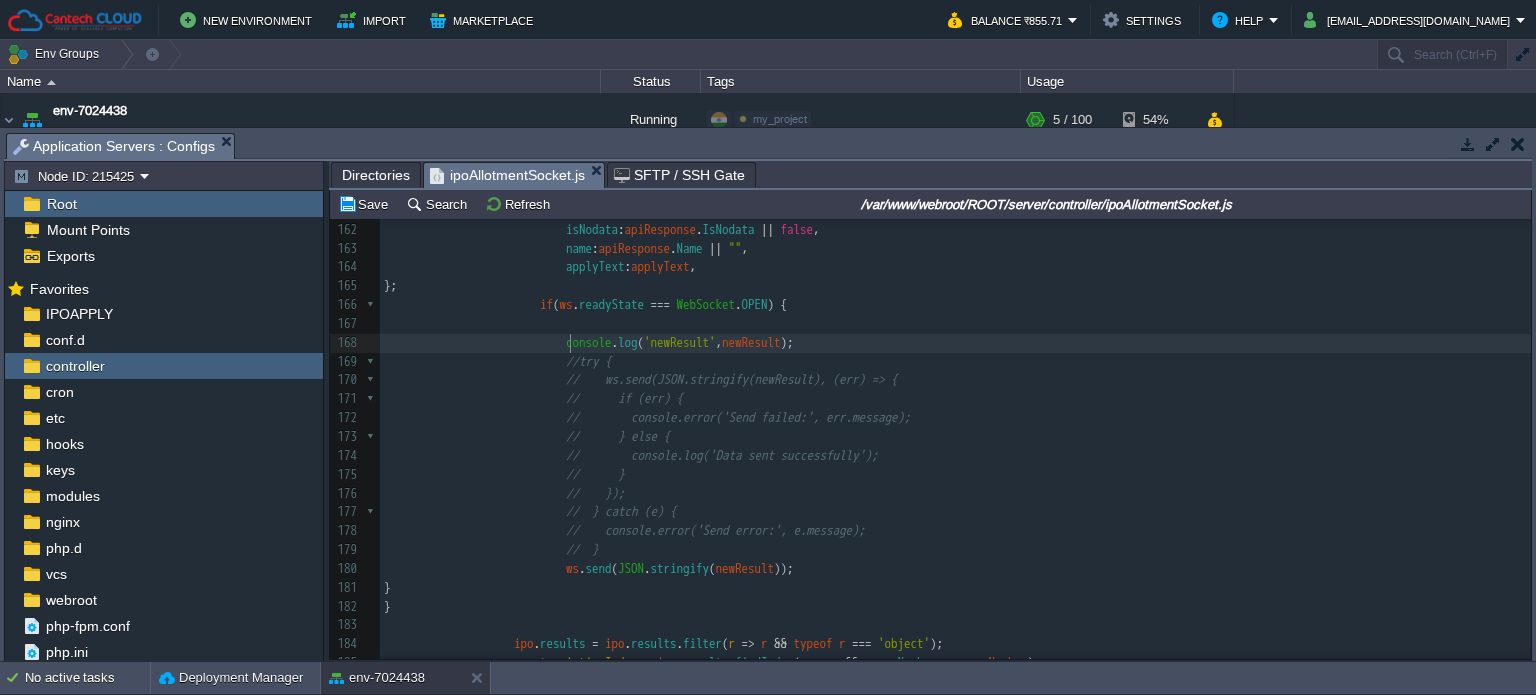 click on "xxxxxxxxxx   139                              dpid :  apiResponse . Dpid   ||   "" , 140                              isNodata :  apiResponse . IsNodata   ||   false , 141                              name :  apiResponse . Name   ||   "" , 142                              applyText :  applyText , 143                         }; 144                         145                          if  ( ws . readyState   ===   WebSocket . OPEN ) { 146                              ws . send ( JSON . stringify ( newResult )); 147                         } 148                     } 149                      else { 150                          const   response   =   await   axios . post ( apiUrl ,  requestData ); 151                          const   apiResponse   =   response . data ; 152                          const   existing   =   await   bid_master . findOne ({  :" at bounding box center [955, 371] 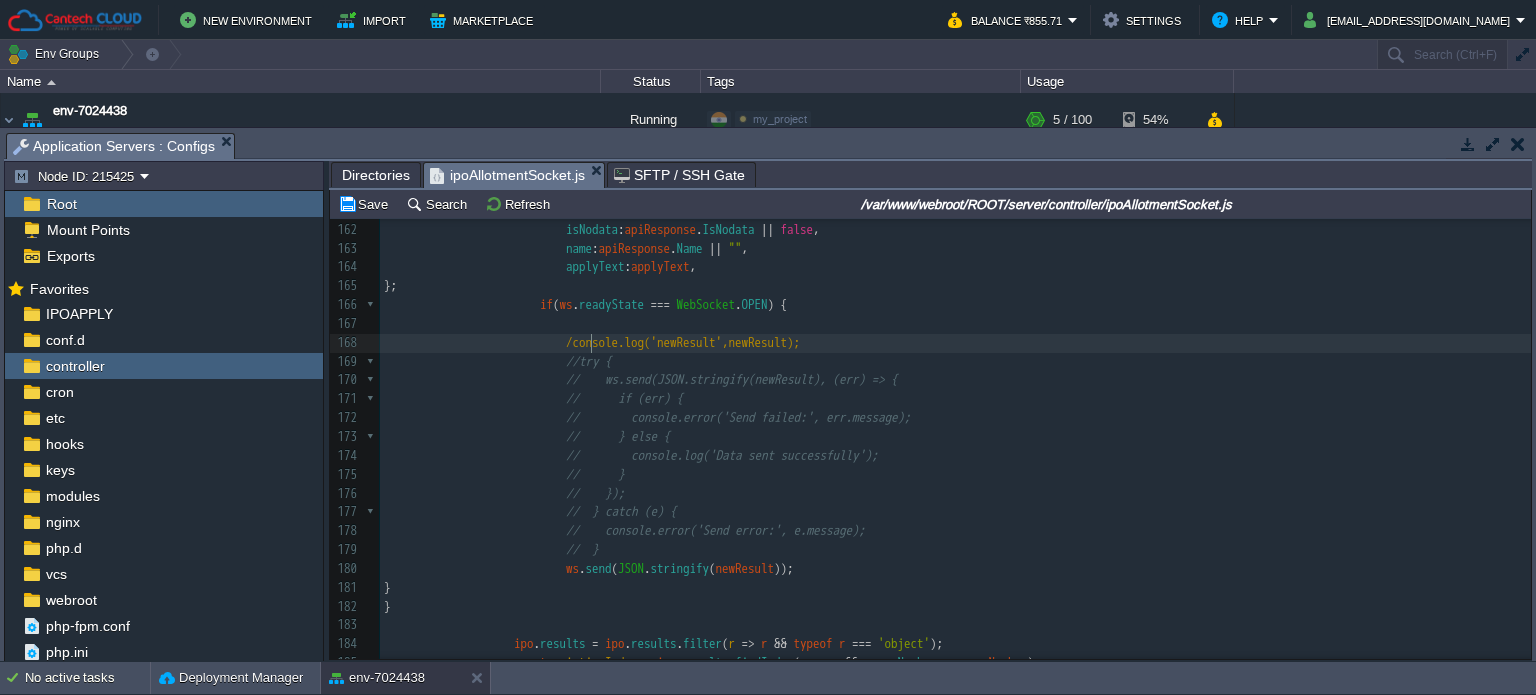scroll, scrollTop: 6, scrollLeft: 13, axis: both 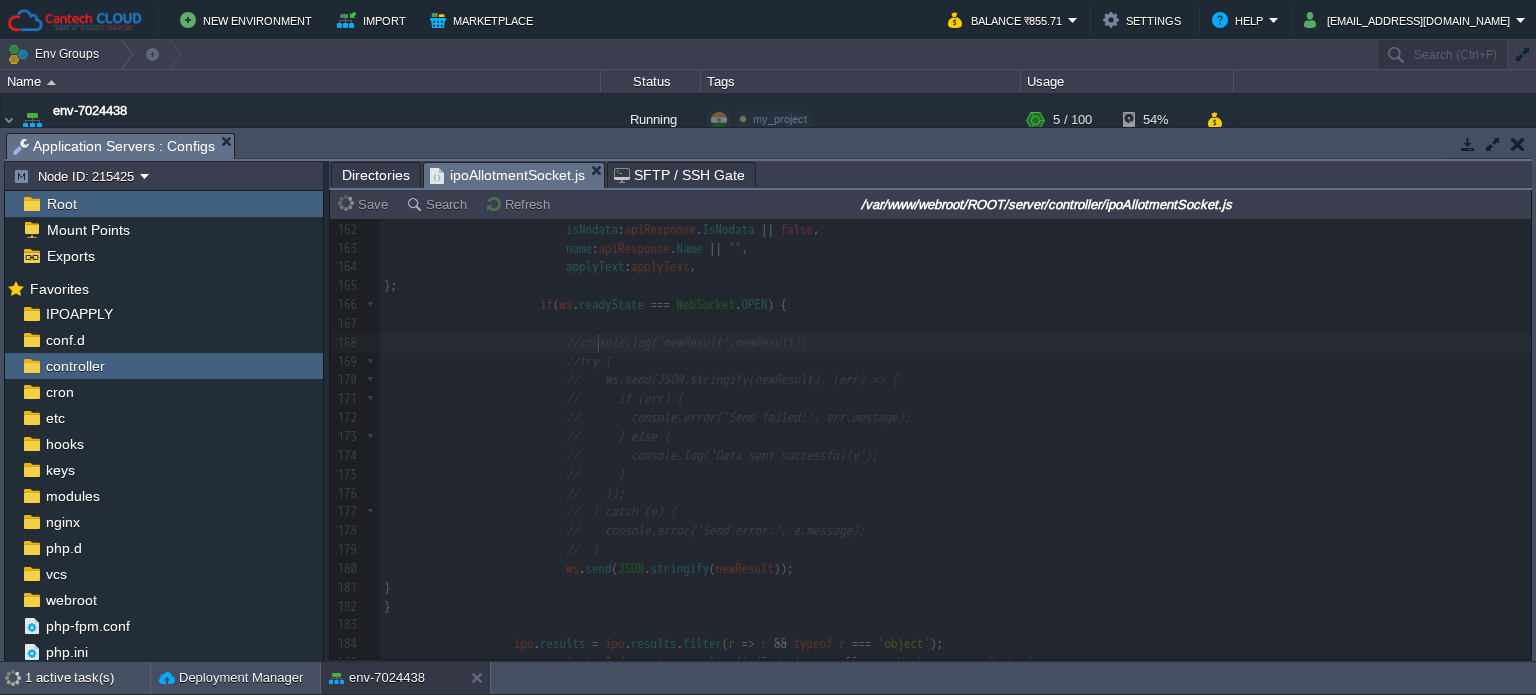 type on "//" 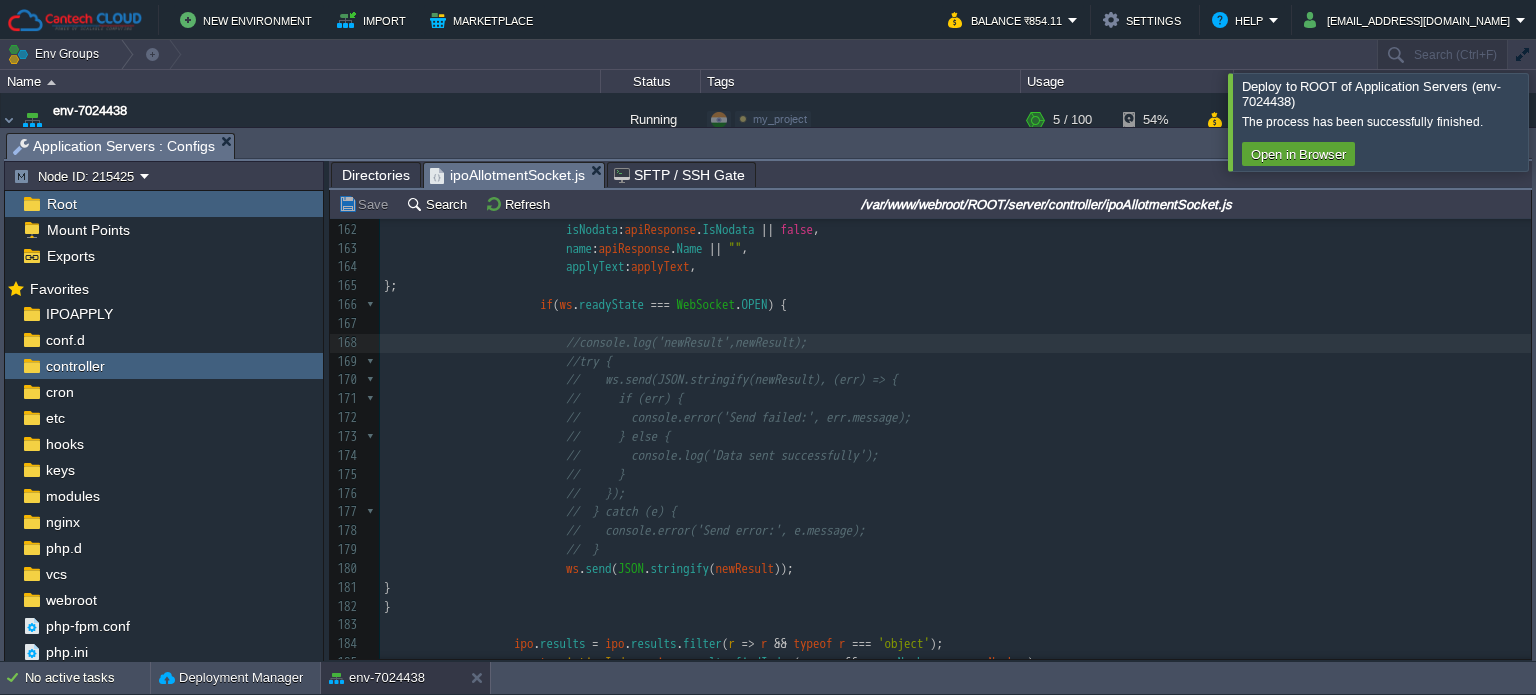 type 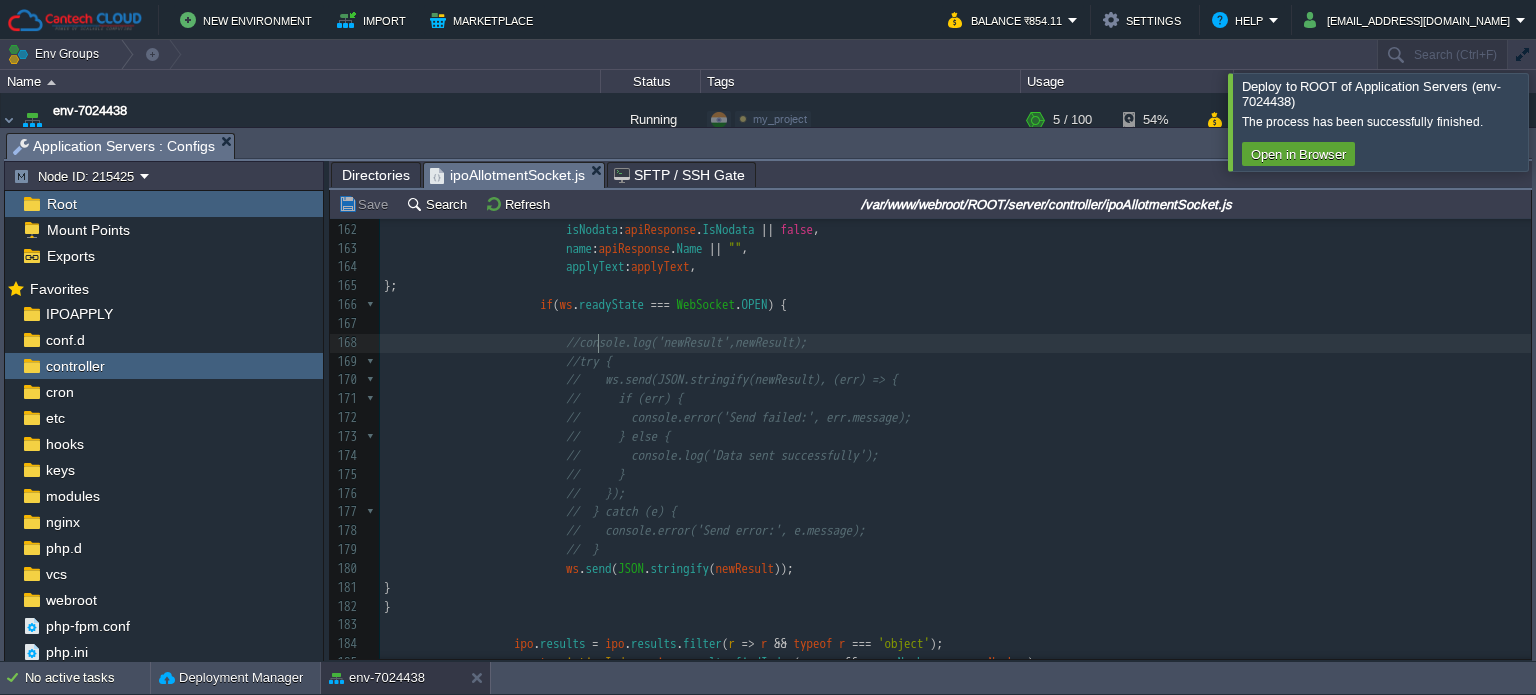 scroll, scrollTop: 180, scrollLeft: 0, axis: vertical 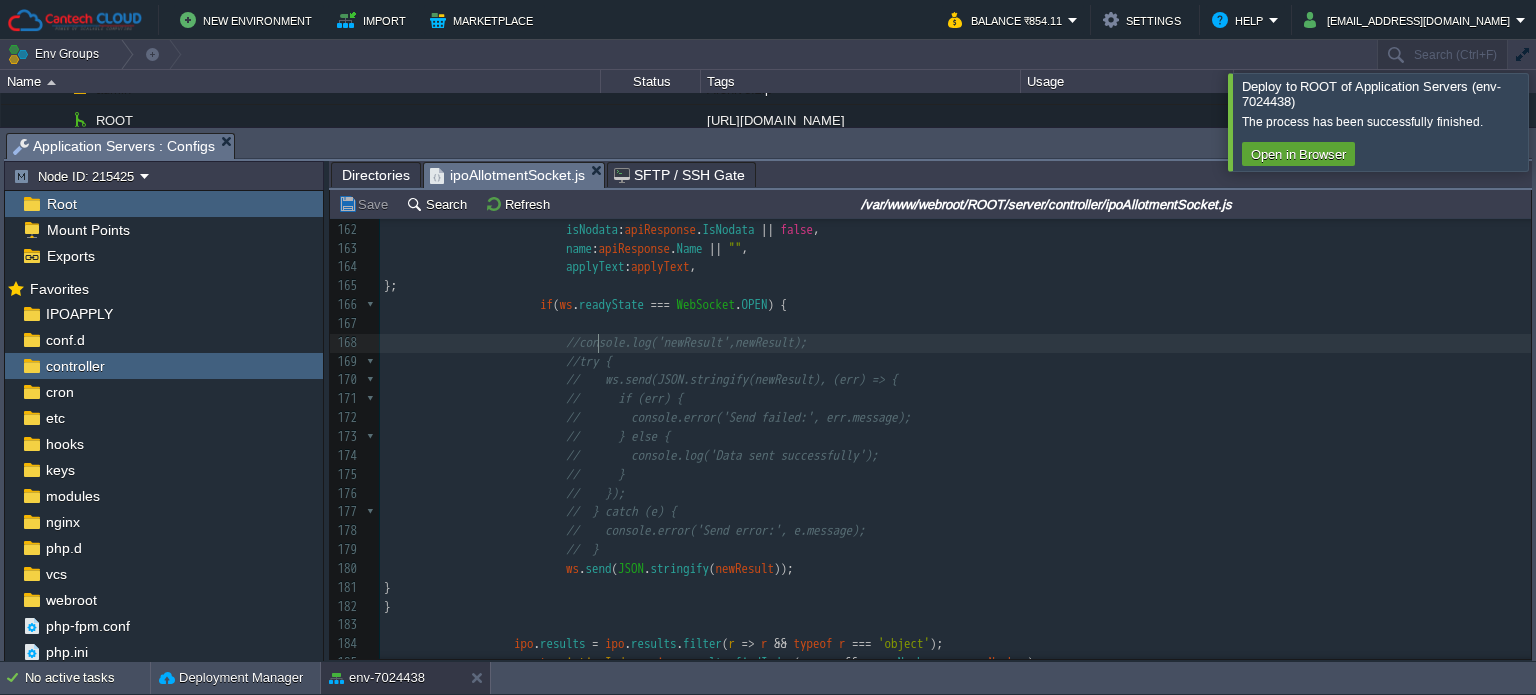 click at bounding box center (1560, 121) 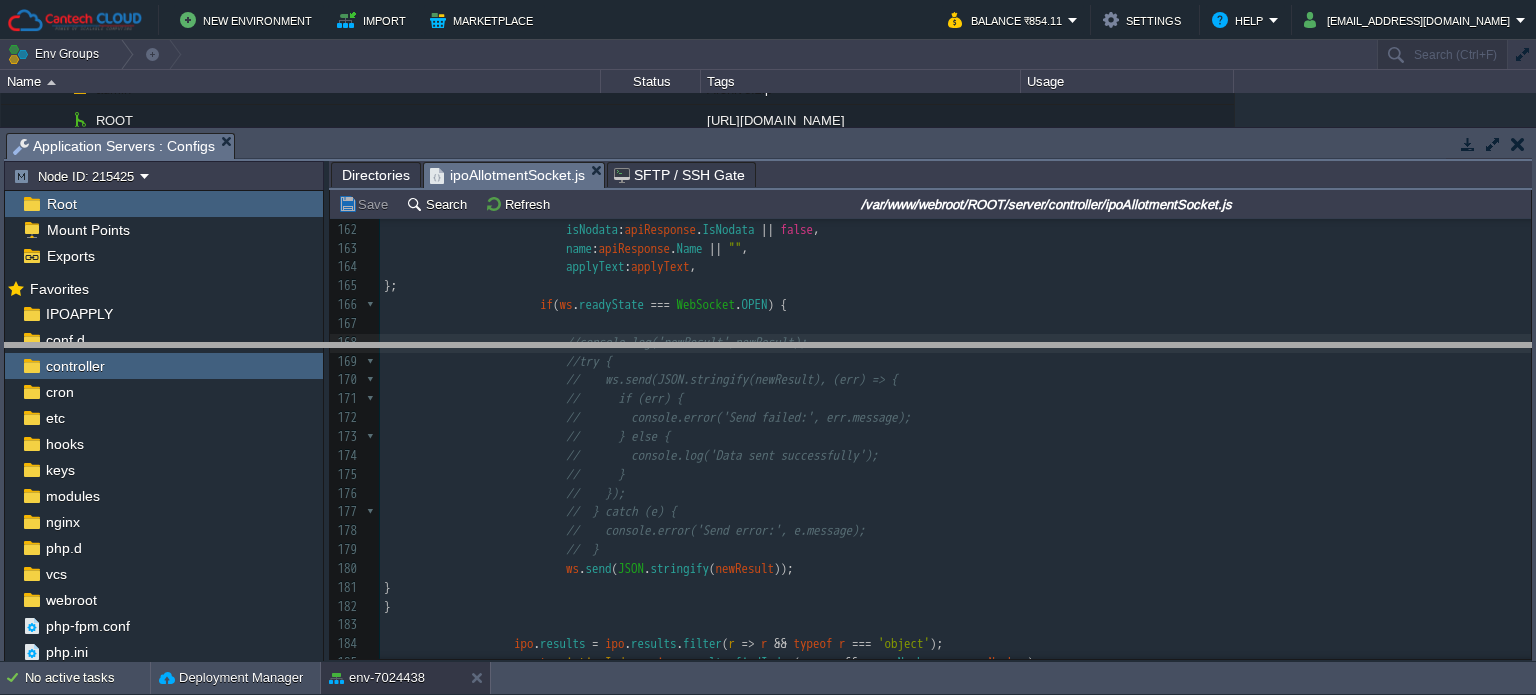 drag, startPoint x: 1211, startPoint y: 135, endPoint x: 1218, endPoint y: 338, distance: 203.12065 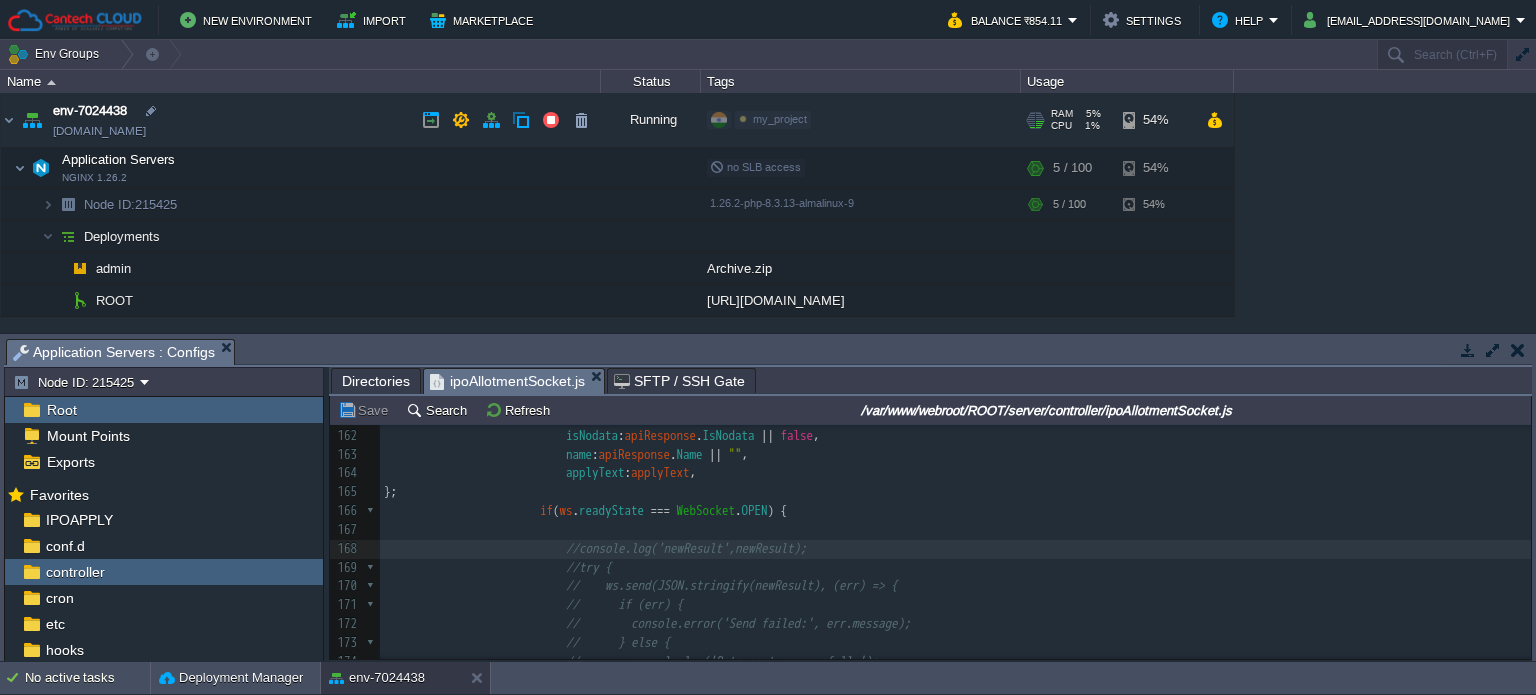 click on "RAM                 5%                                         CPU                 1%                             5 / 100" at bounding box center (1072, 120) 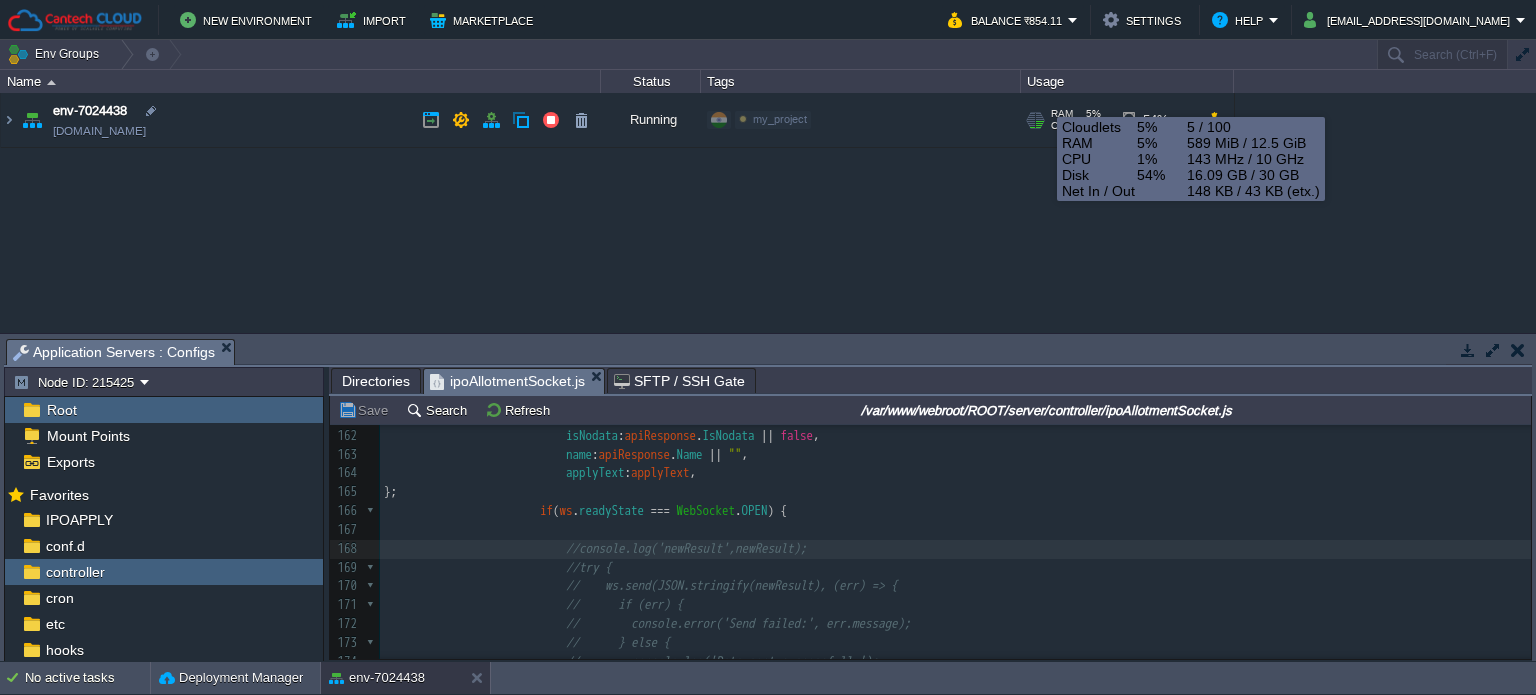 click on "RAM                 5%                                         CPU                 1%                             5 / 100" at bounding box center [1072, 120] 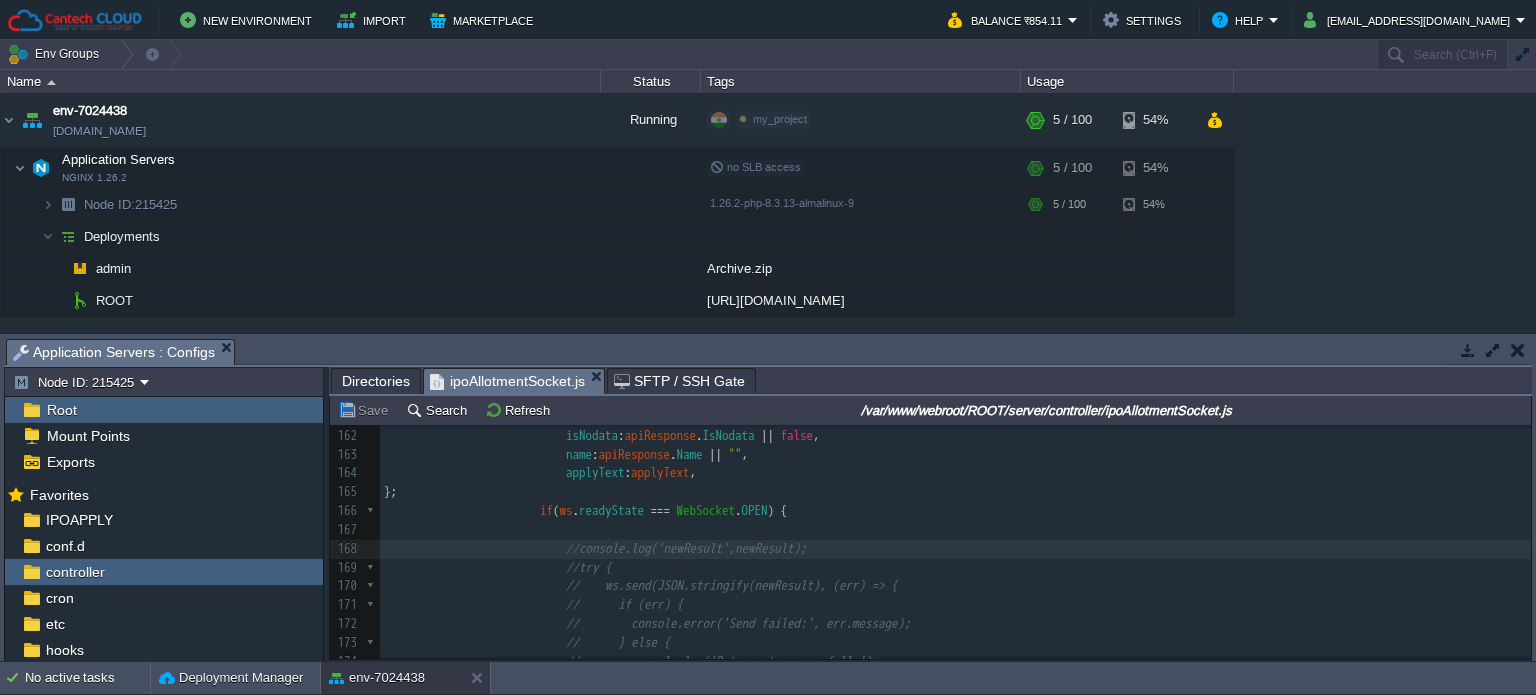 click on "No active tasks   Deployment Manager   env-7024438" at bounding box center [768, 678] 